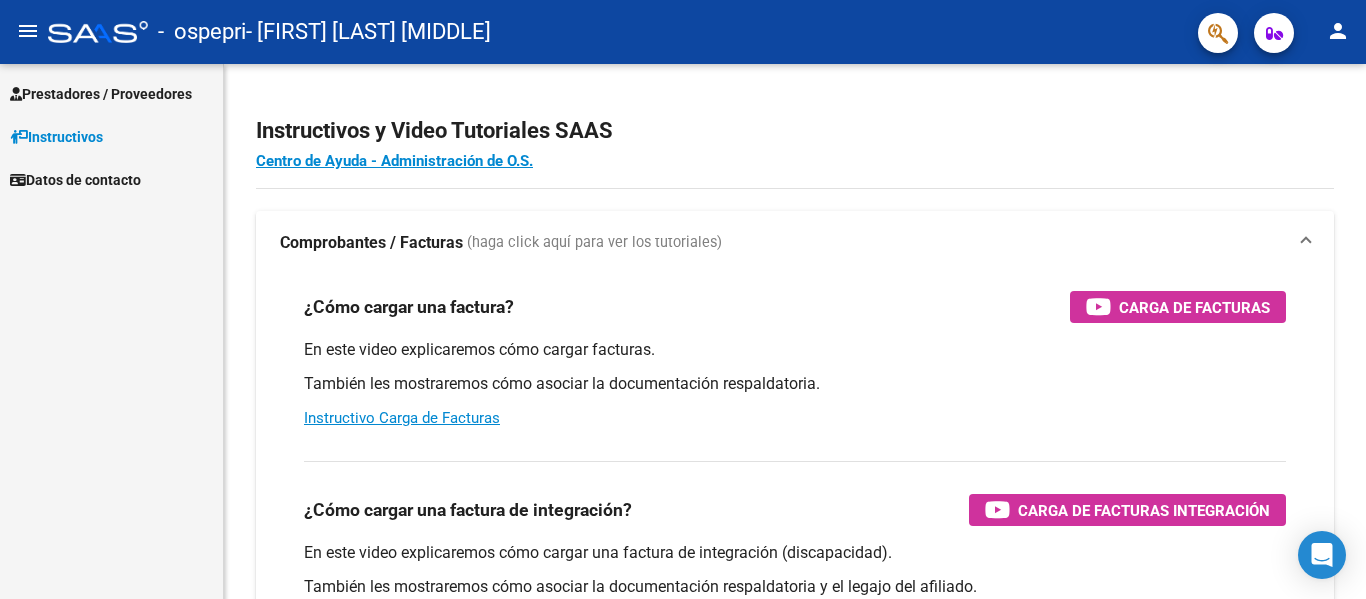 scroll, scrollTop: 0, scrollLeft: 0, axis: both 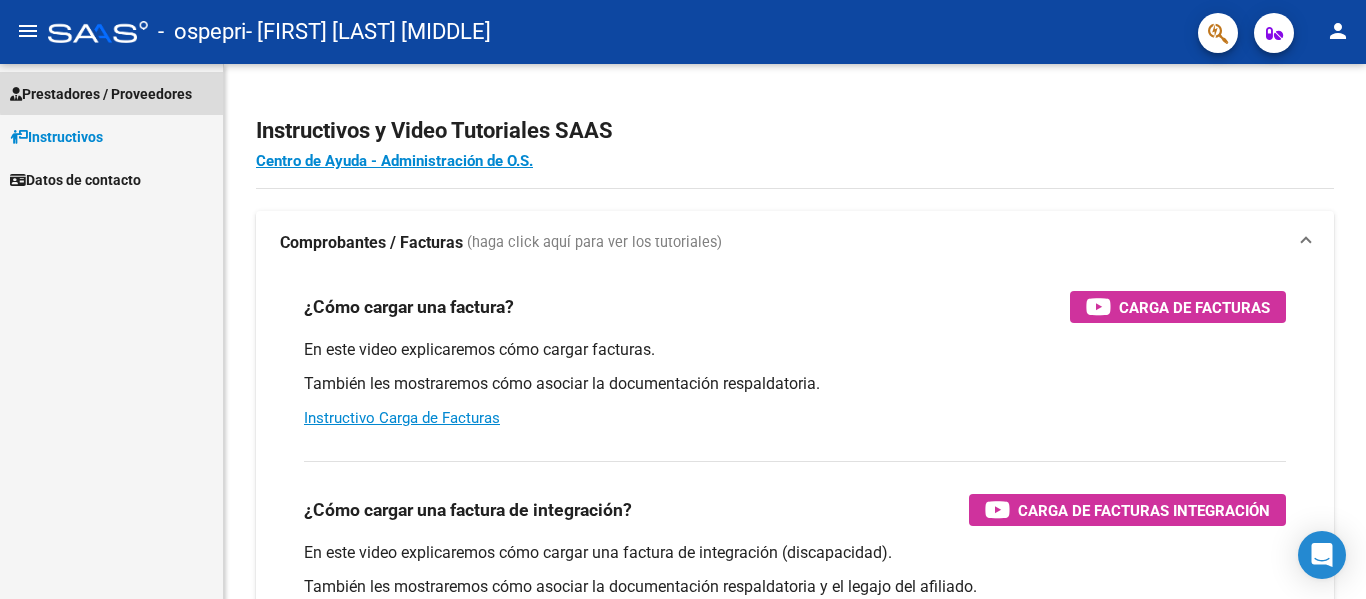 click on "Prestadores / Proveedores" at bounding box center [101, 94] 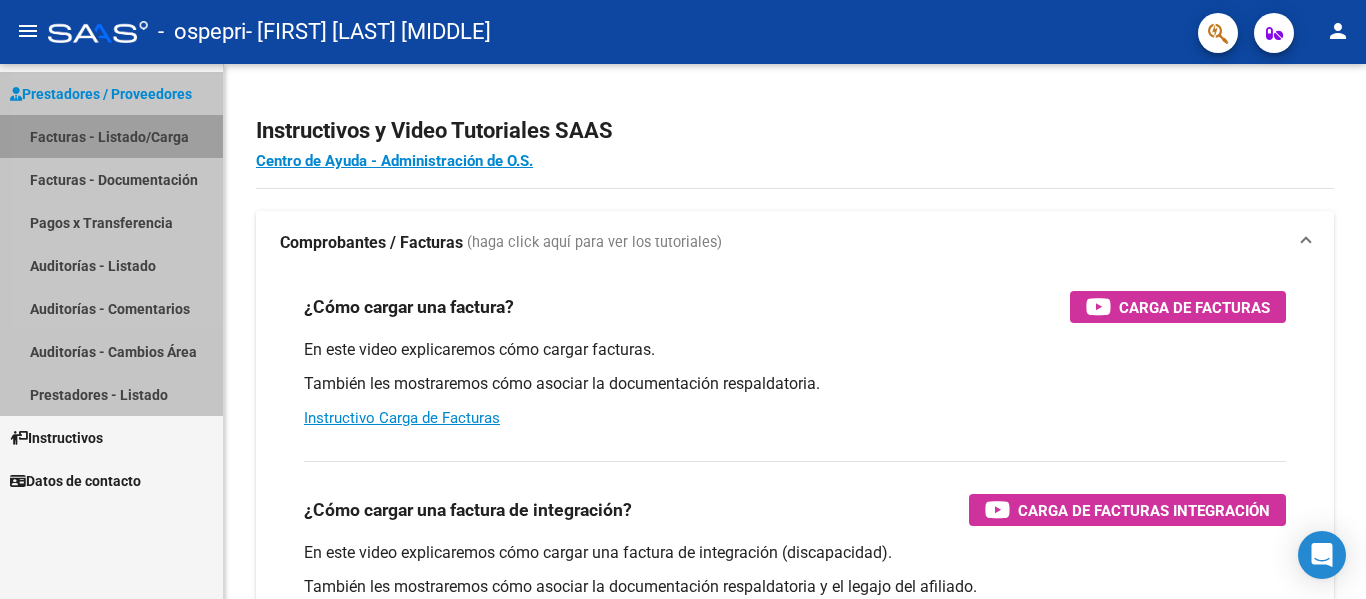 click on "Facturas - Listado/Carga" at bounding box center (111, 136) 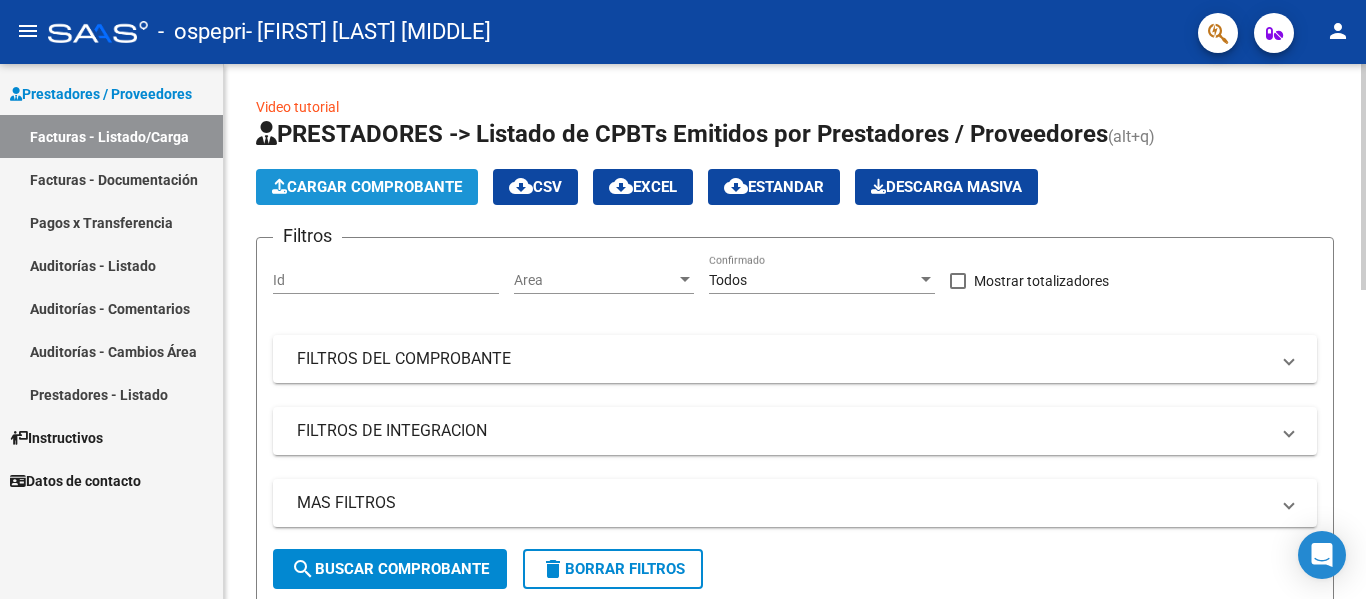 click on "Cargar Comprobante" 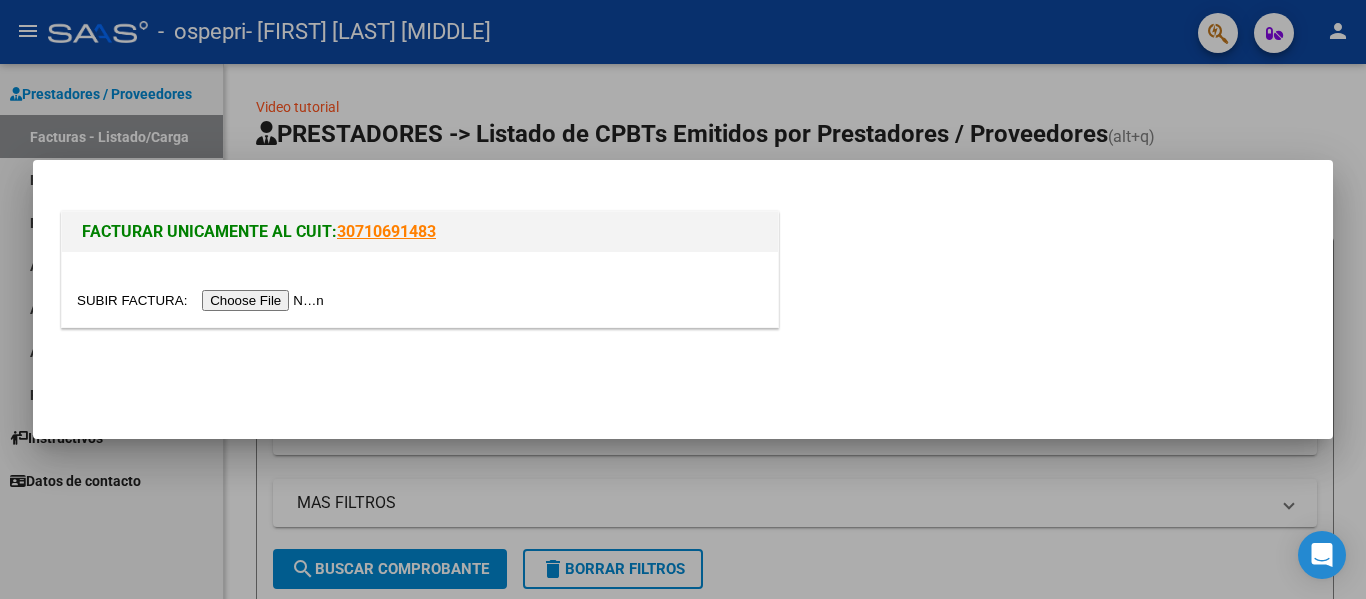 click at bounding box center (203, 300) 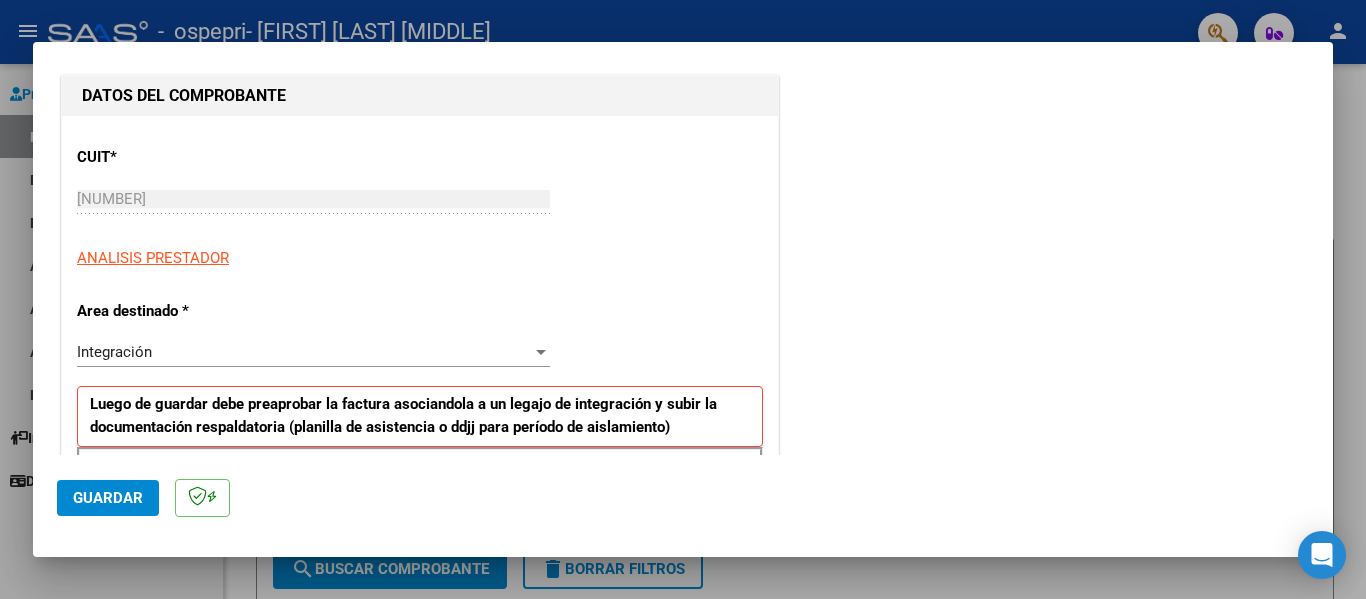 scroll, scrollTop: 400, scrollLeft: 0, axis: vertical 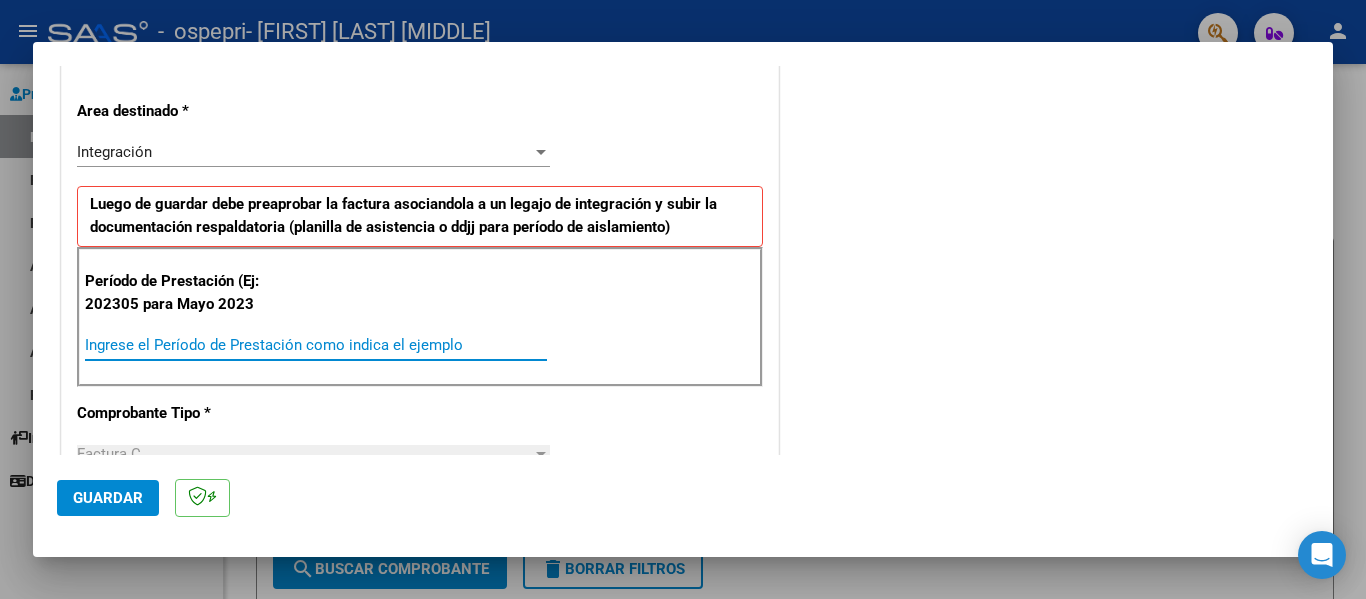 click on "Ingrese el Período de Prestación como indica el ejemplo" at bounding box center (316, 345) 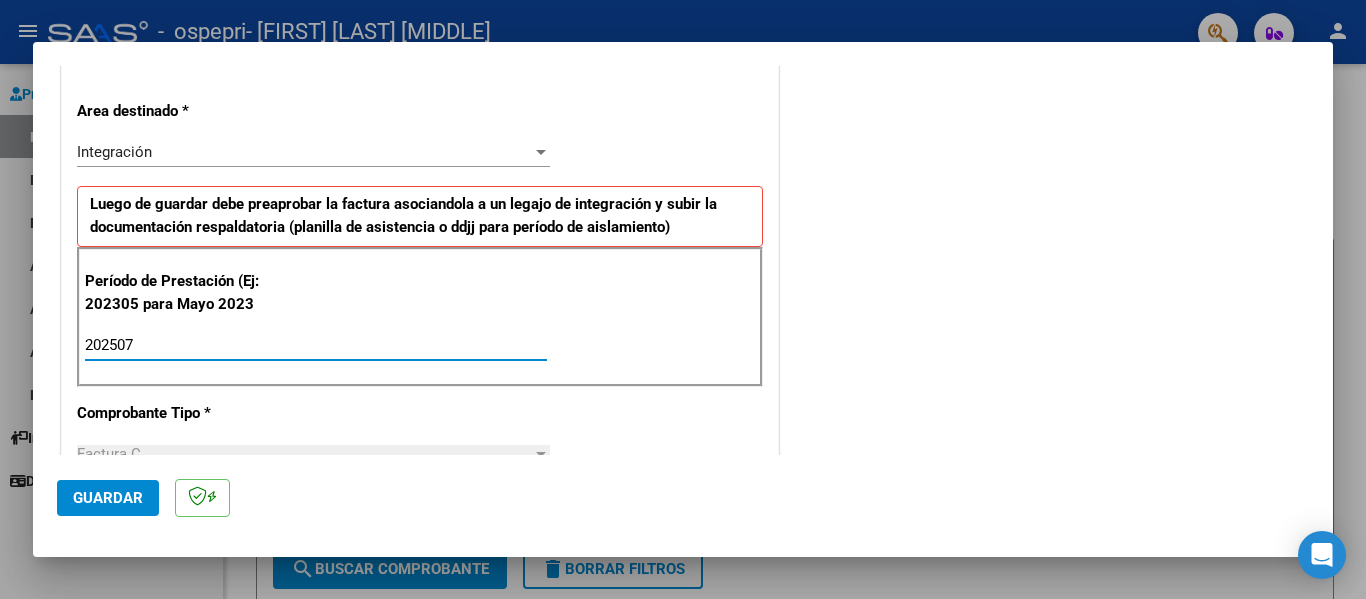 type on "202507" 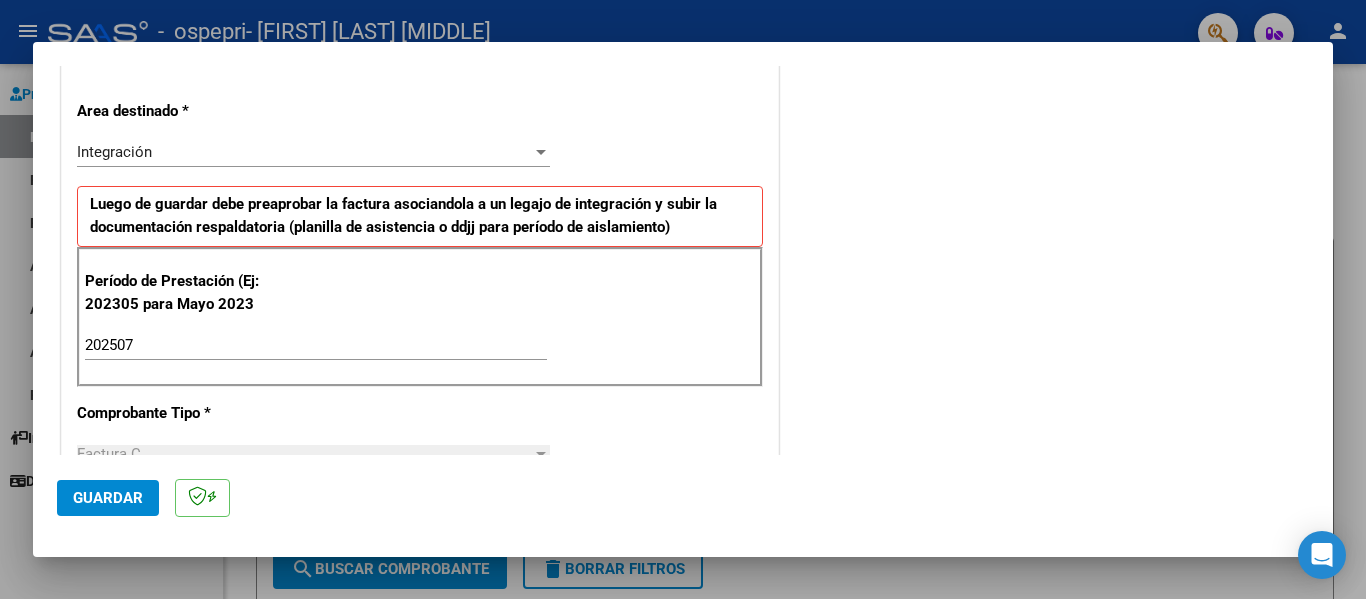 click on "CUIT  *   [NUMBER] Ingresar CUIT  ANALISIS PRESTADOR  Area destinado * Integración Seleccionar Area Luego de guardar debe preaprobar la factura asociandola a un legajo de integración y subir la documentación respaldatoria (planilla de asistencia o ddjj para período de aislamiento)  Período de Prestación (Ej: 202305 para Mayo 2023    202507 Ingrese el Período de Prestación como indica el ejemplo   Comprobante Tipo * Factura C Seleccionar Tipo Punto de Venta  *   2 Ingresar el Nro.  Número  *   [NUMBER] Ingresar el Nro.  Monto  *   $ 74.223,60 Ingresar el monto  Fecha del Cpbt.  *   2025-08-03 Ingresar la fecha  CAE / CAEA (no ingrese CAI)    [NUMBER] Ingresar el CAE o CAEA (no ingrese CAI)  Fecha de Vencimiento    Ingresar la fecha  Ref. Externa    Ingresar la ref.  N° Liquidación    Ingresar el N° Liquidación" at bounding box center [420, 649] 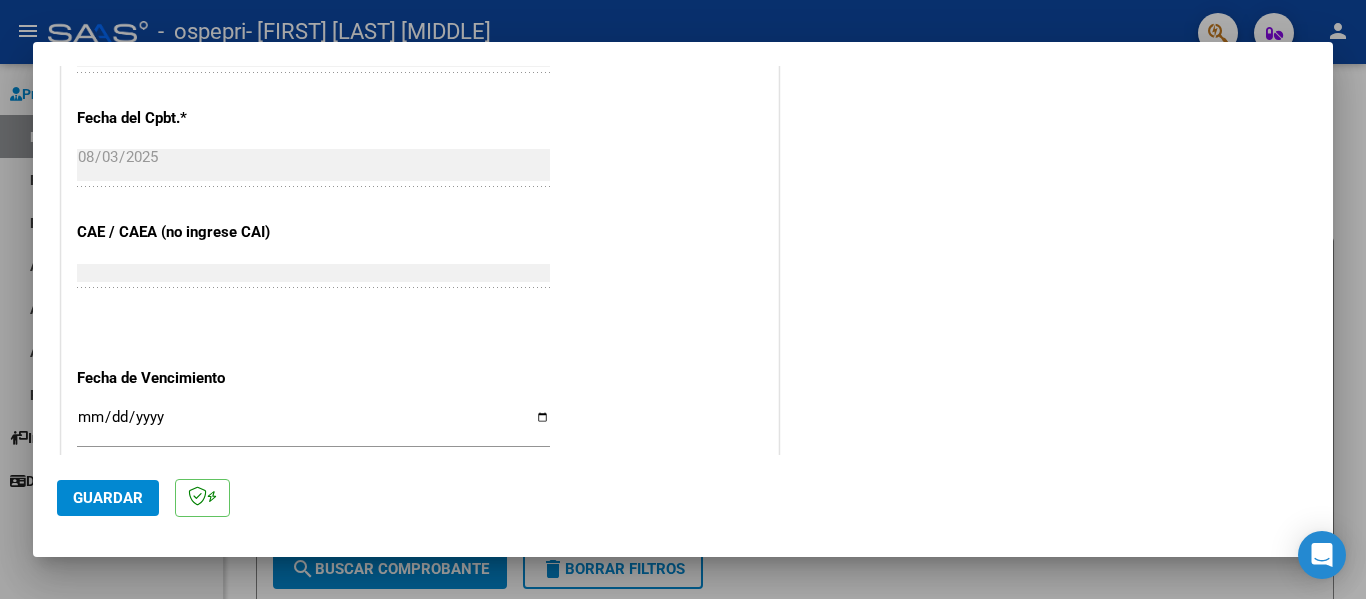 scroll, scrollTop: 1300, scrollLeft: 0, axis: vertical 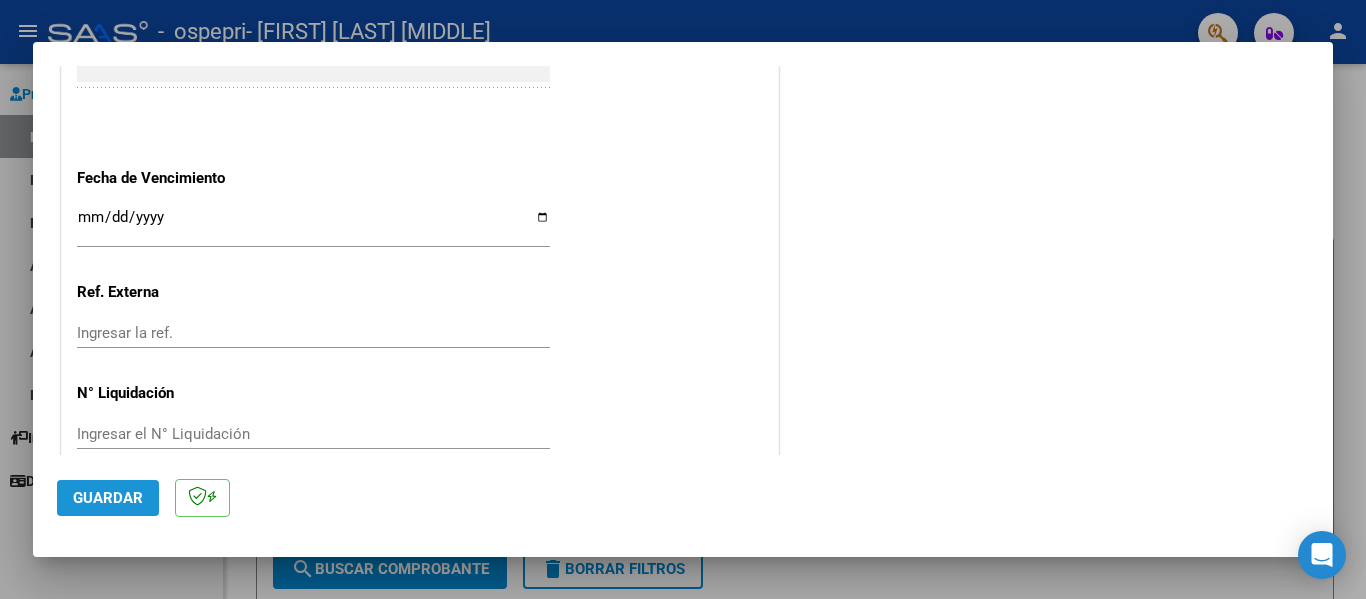 click on "Guardar" 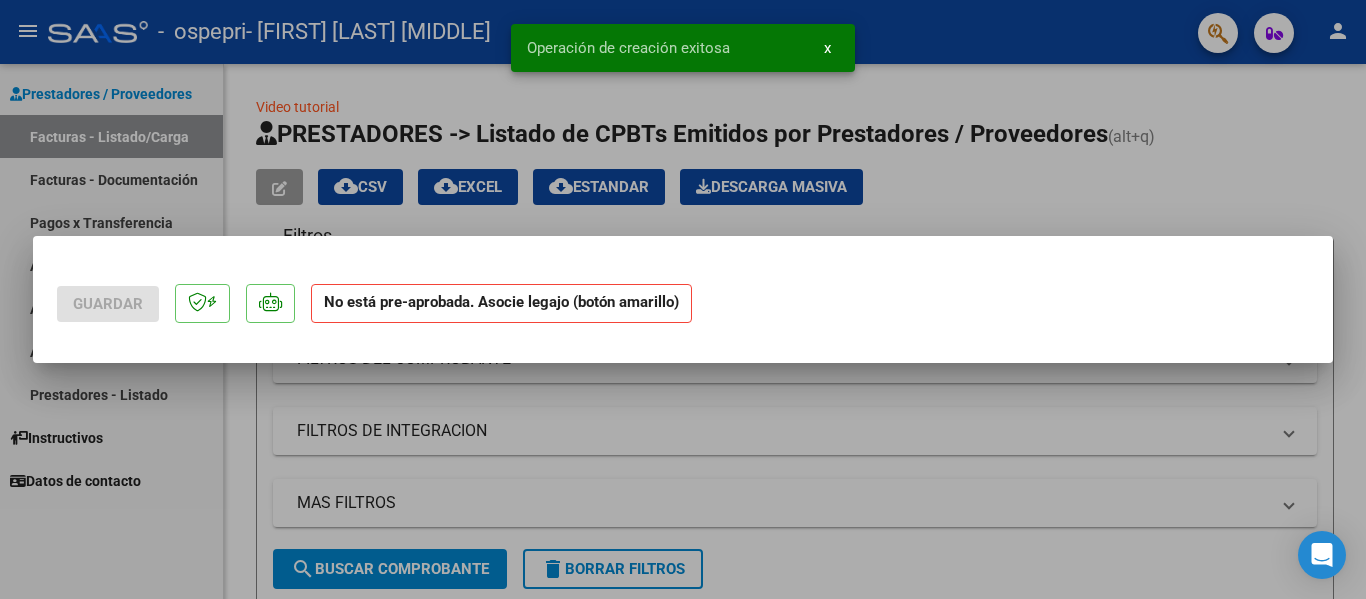 scroll, scrollTop: 0, scrollLeft: 0, axis: both 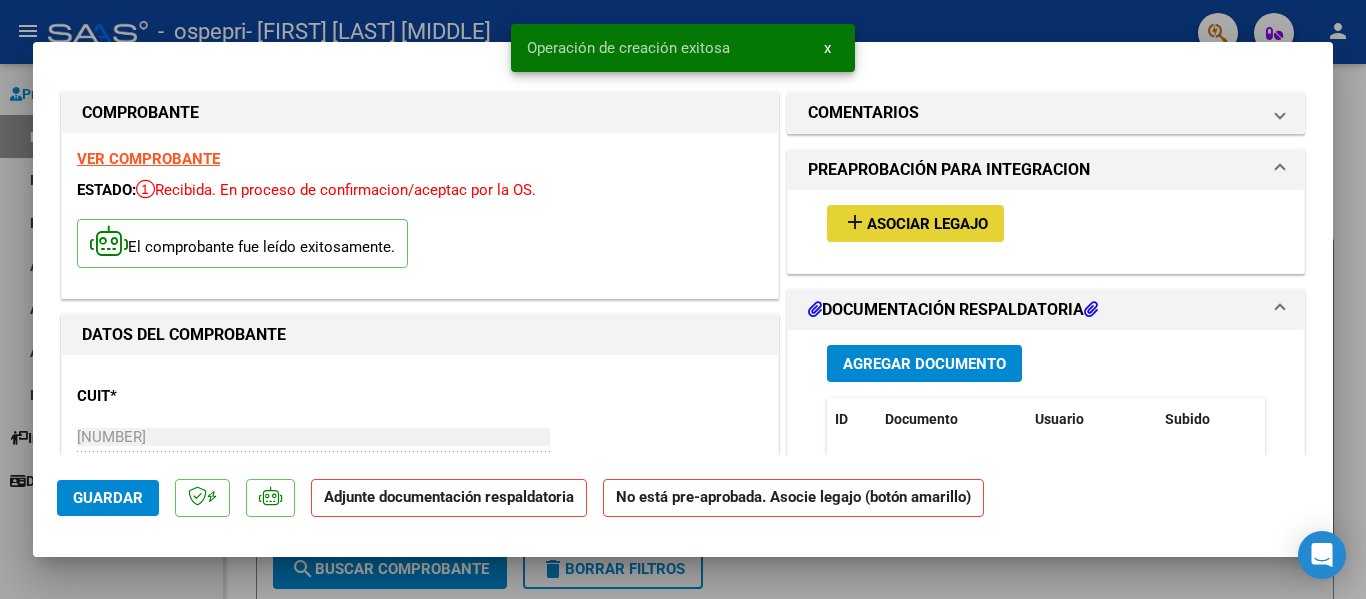 click on "Asociar Legajo" at bounding box center [927, 224] 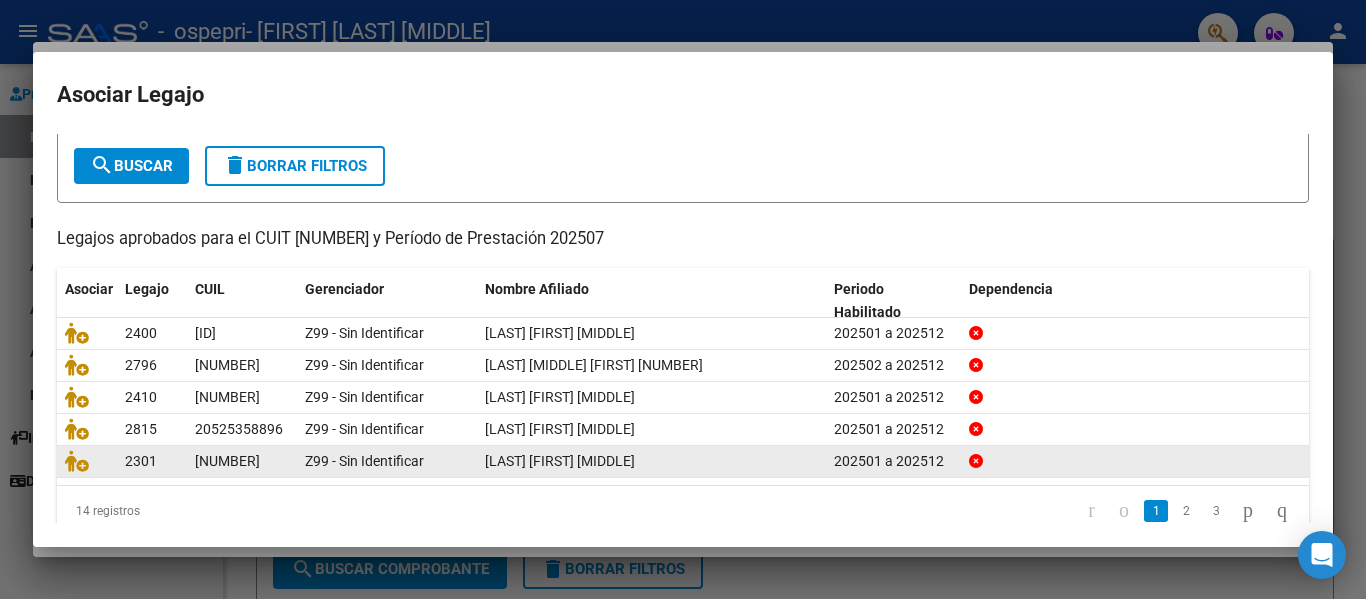 scroll, scrollTop: 137, scrollLeft: 0, axis: vertical 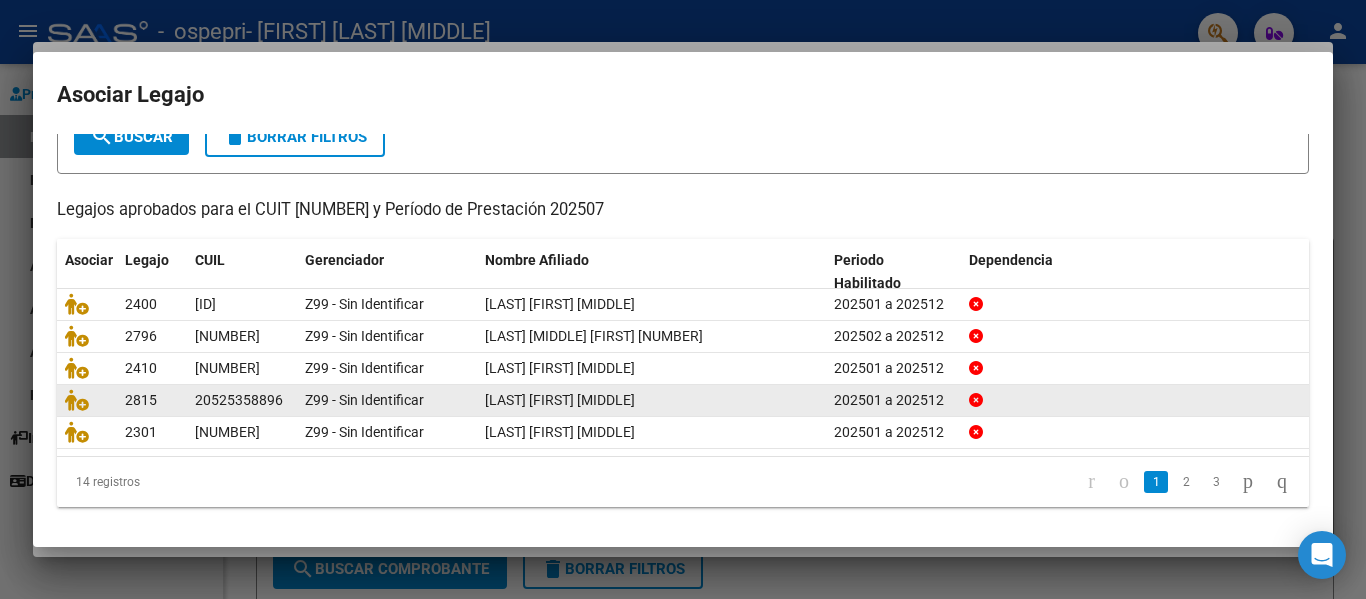 click on "2" 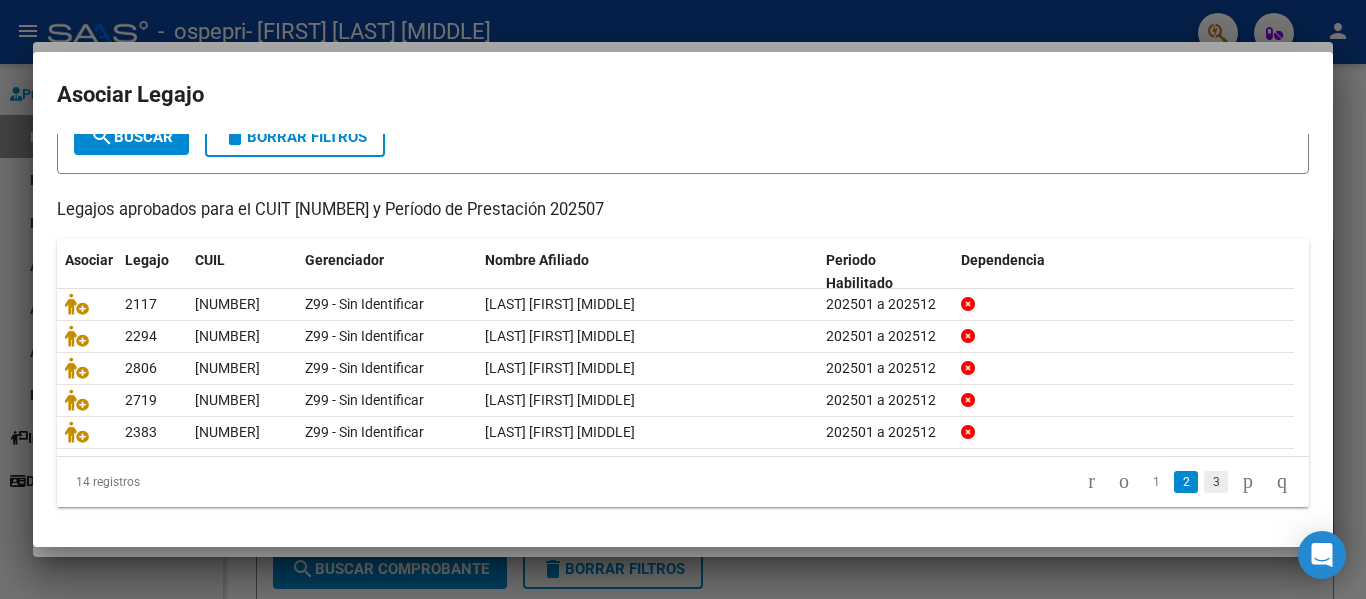 click on "3" 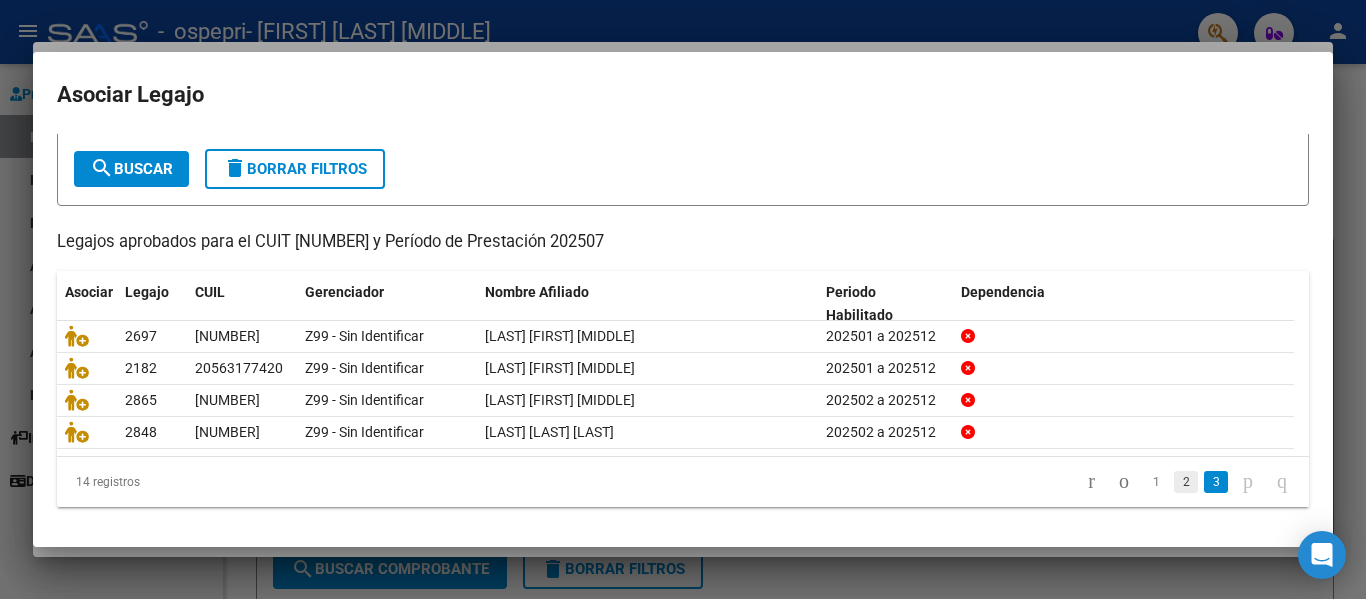 scroll, scrollTop: 104, scrollLeft: 0, axis: vertical 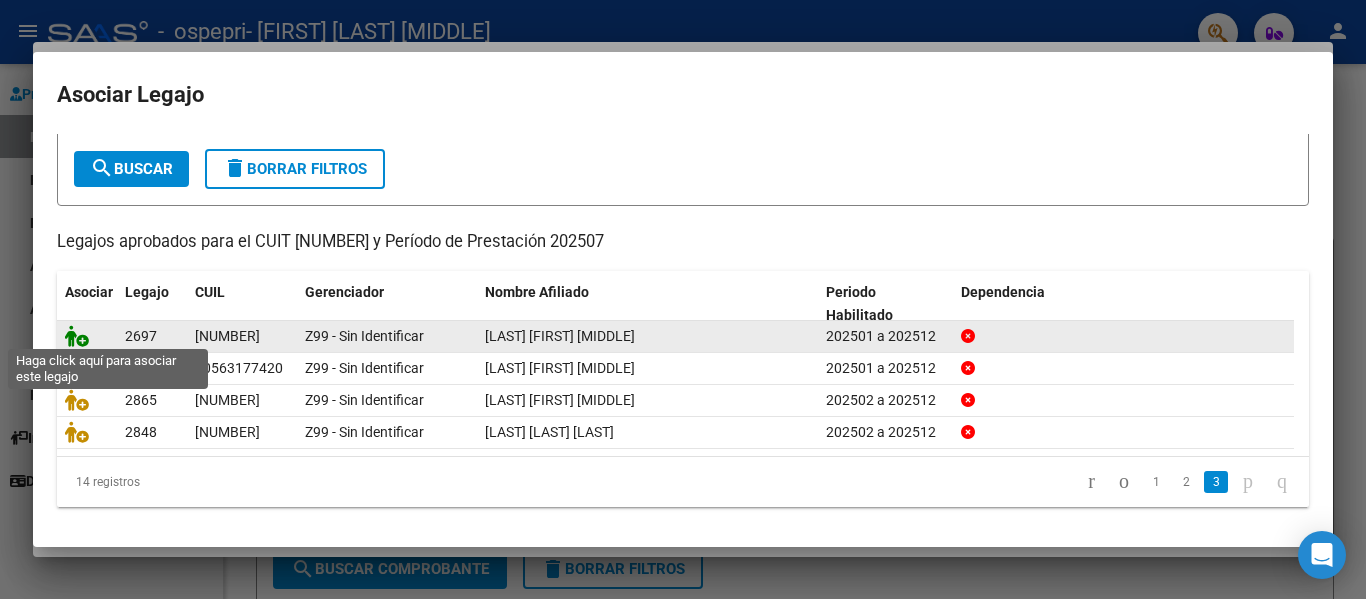 click 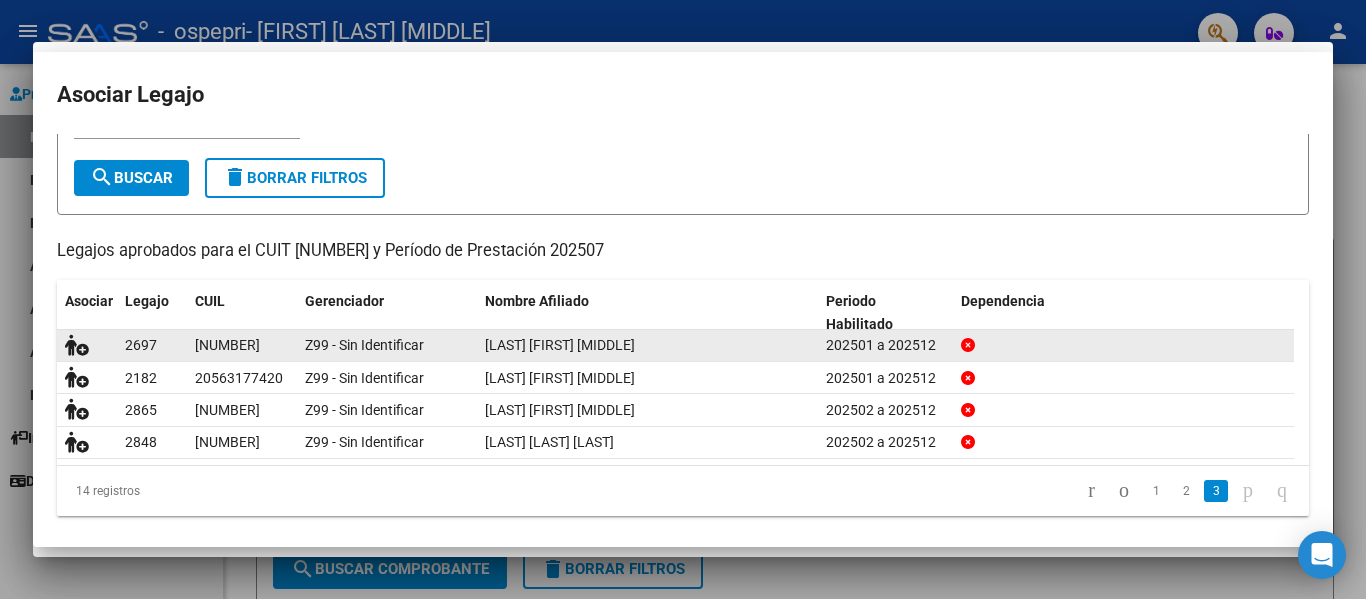 scroll, scrollTop: 0, scrollLeft: 0, axis: both 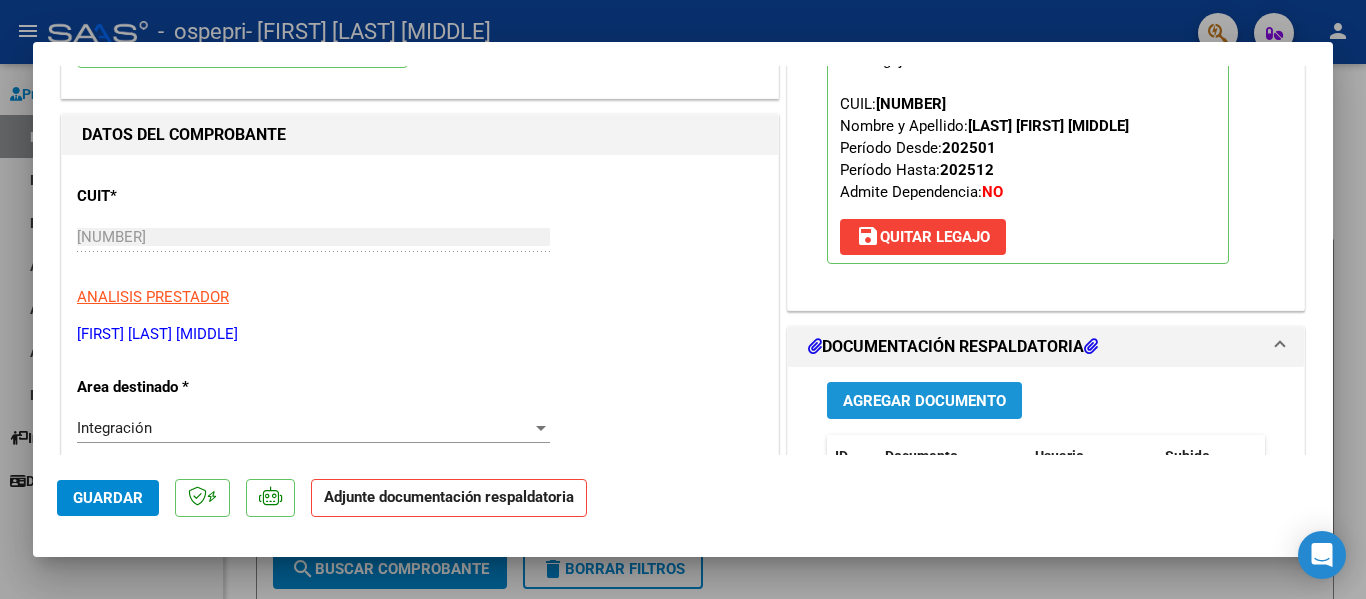 click on "Agregar Documento" at bounding box center [924, 401] 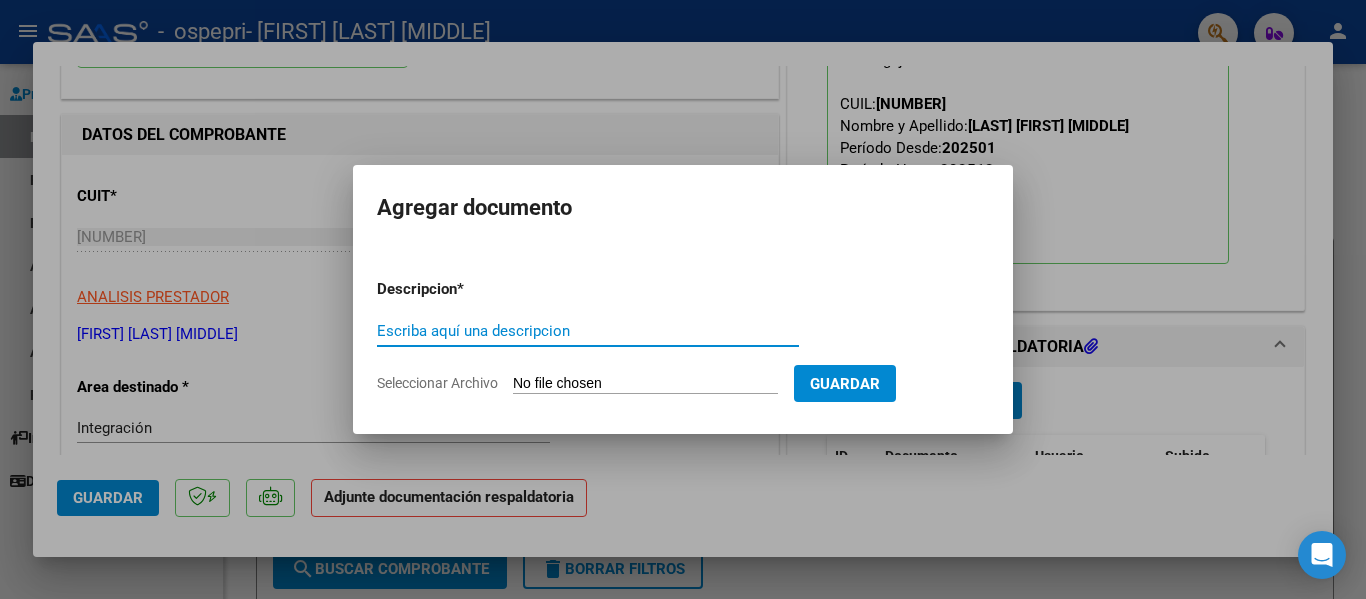 click on "Escriba aquí una descripcion" at bounding box center [588, 331] 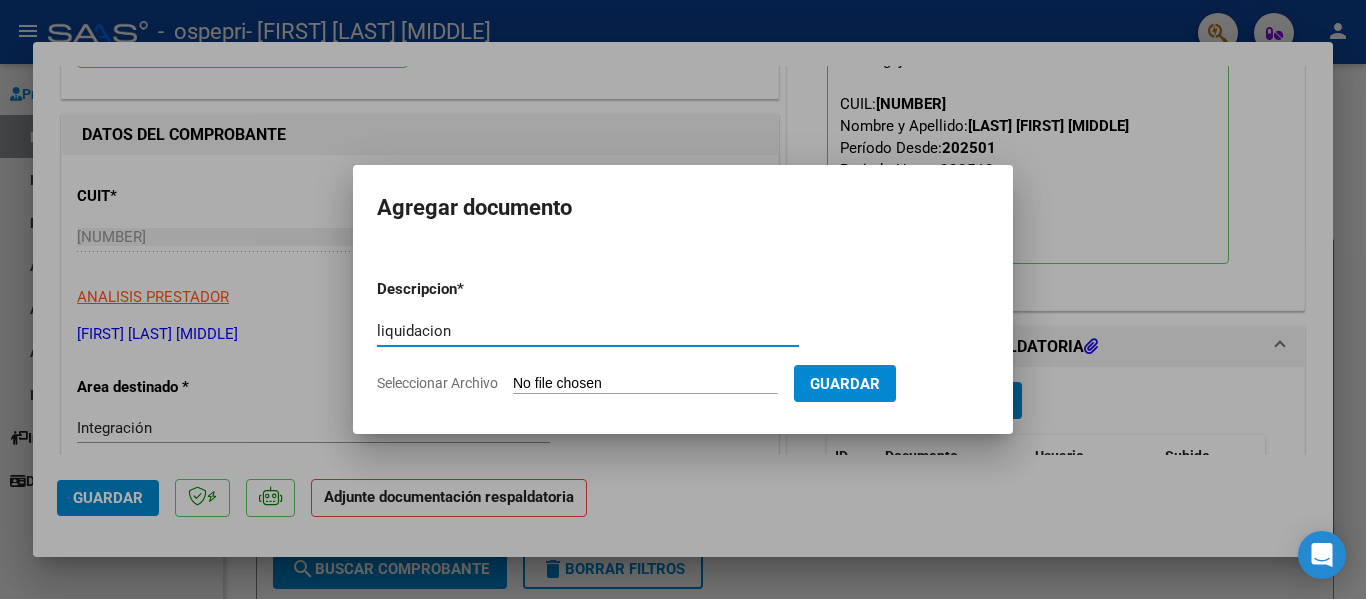 type on "liquidacion" 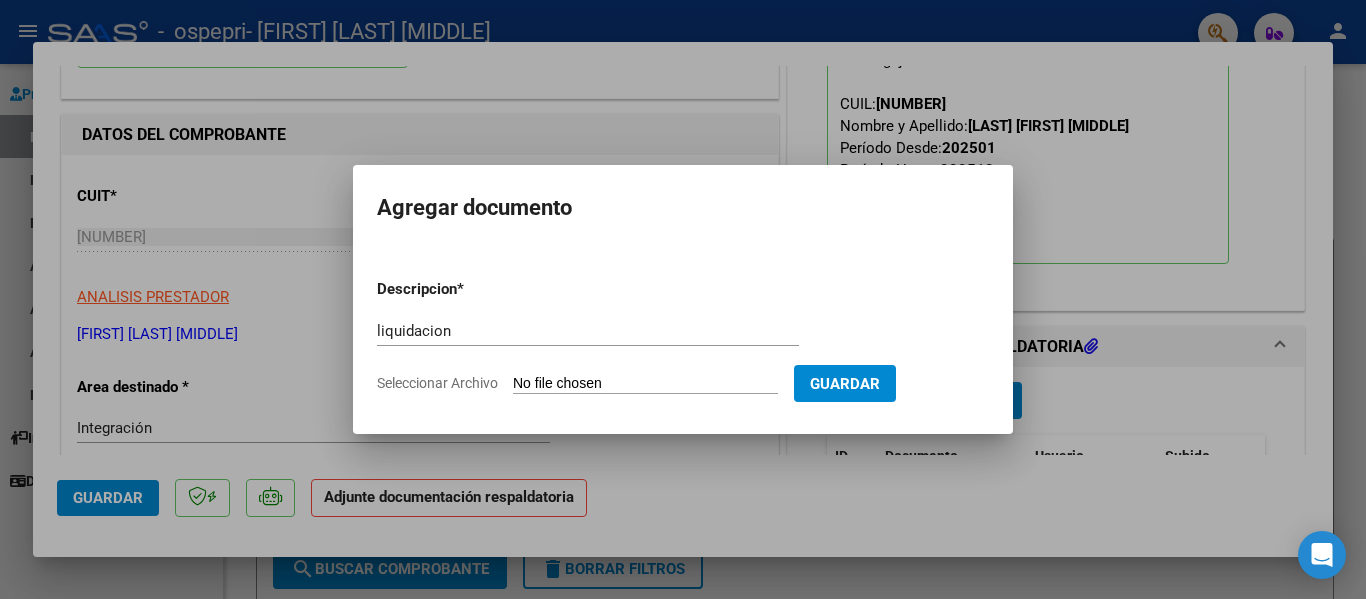 click on "Seleccionar Archivo" at bounding box center (645, 384) 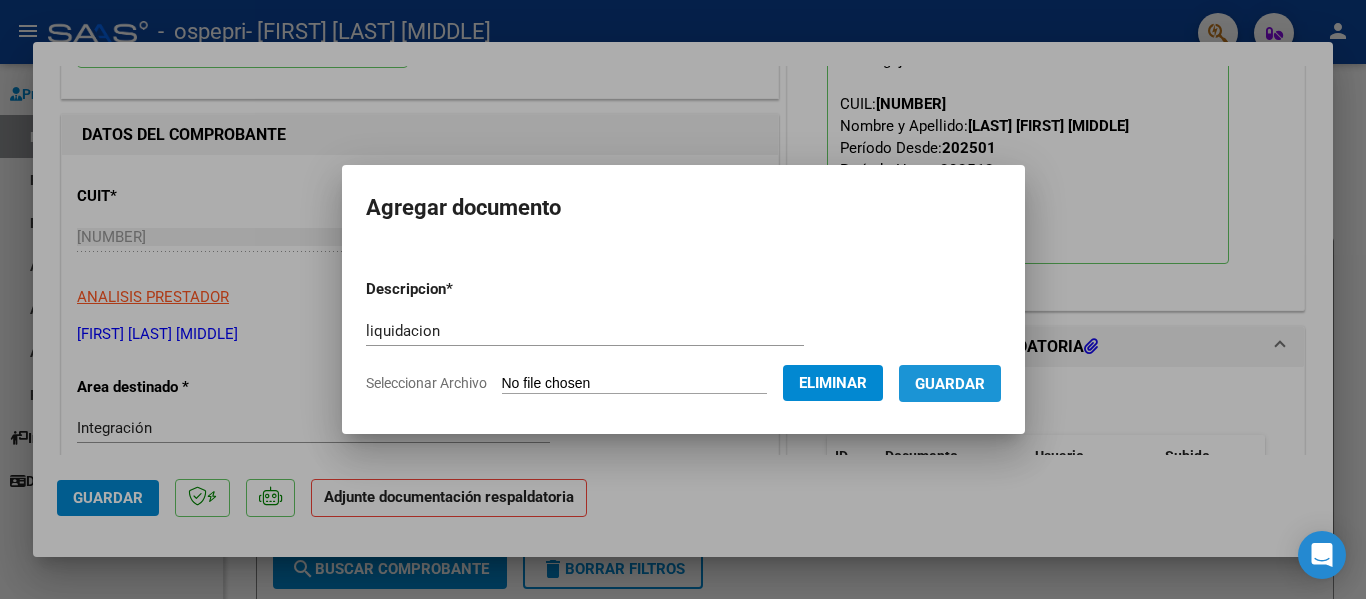 click on "Guardar" at bounding box center [950, 384] 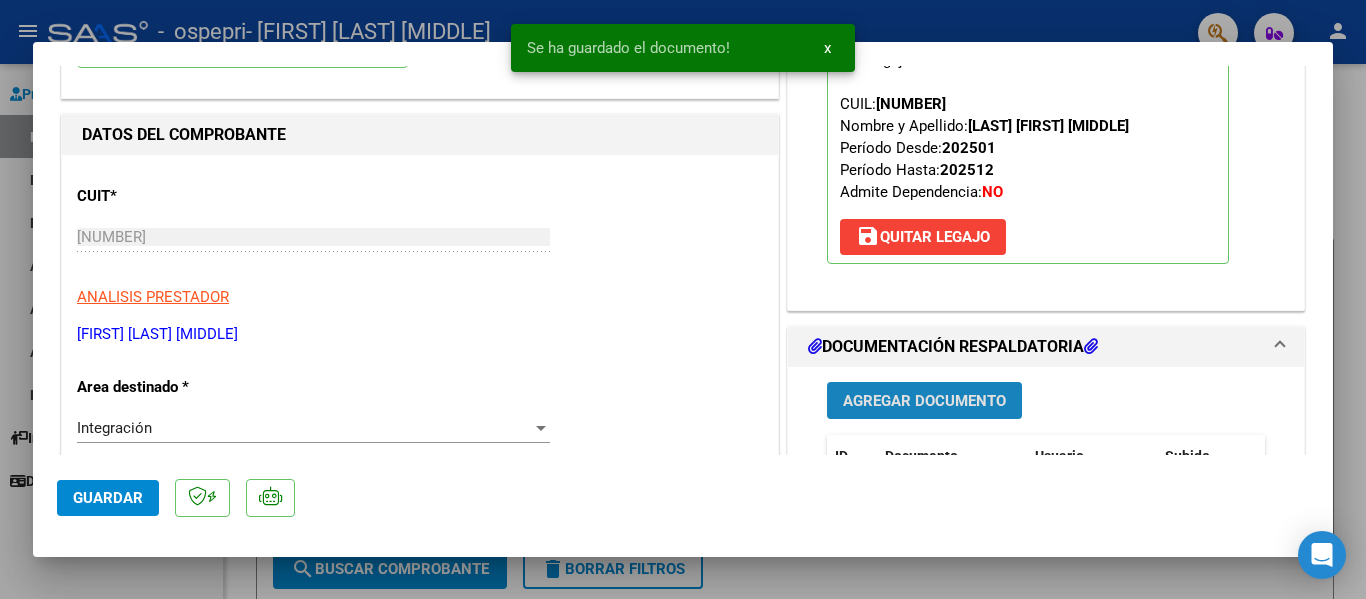 click on "Agregar Documento" at bounding box center [924, 401] 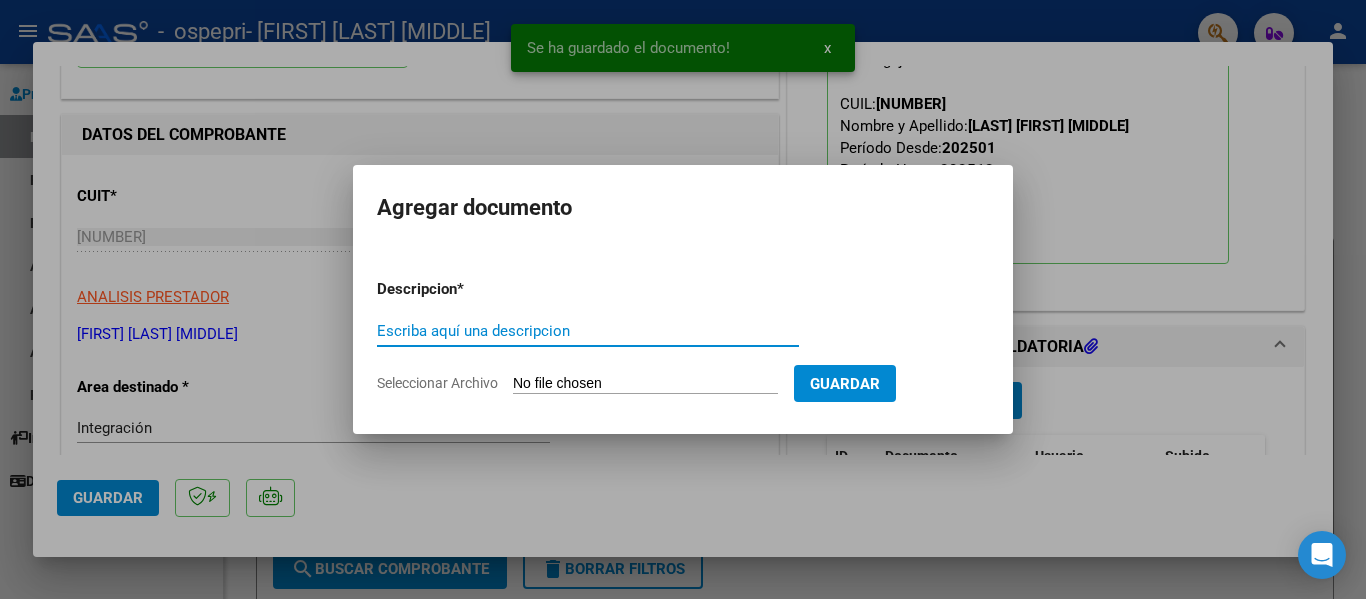 click on "Escriba aquí una descripcion" at bounding box center [588, 331] 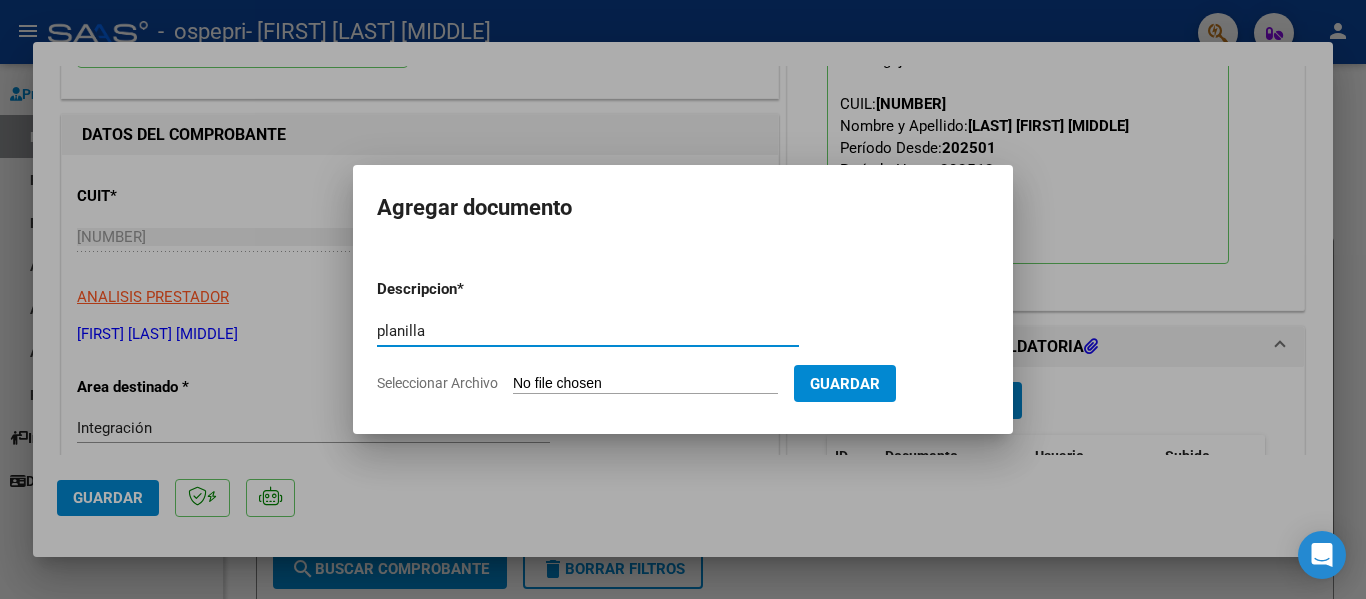 type on "planilla" 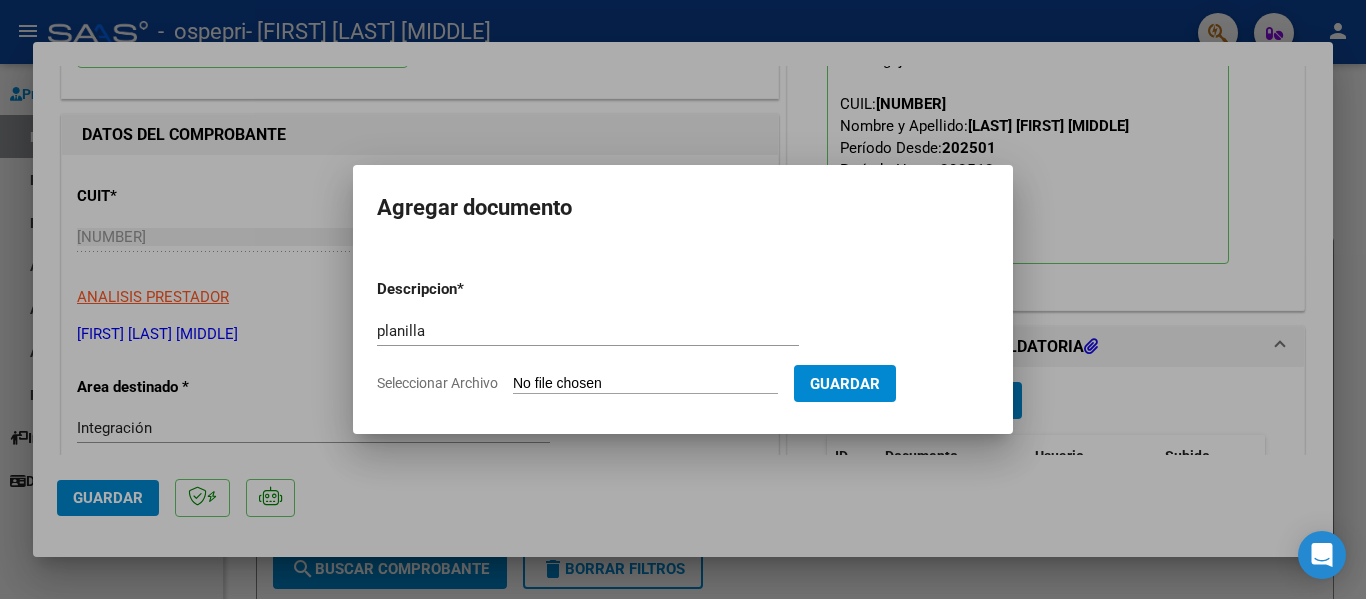 click on "Seleccionar Archivo" at bounding box center (645, 384) 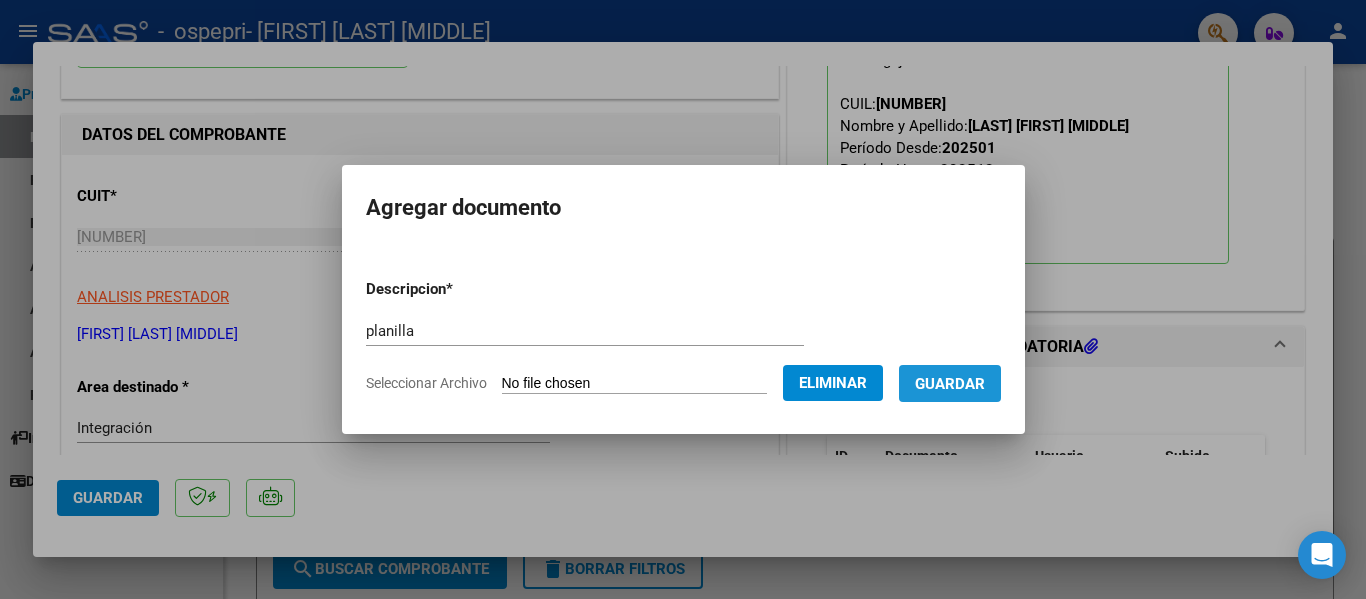 click on "Guardar" at bounding box center [950, 384] 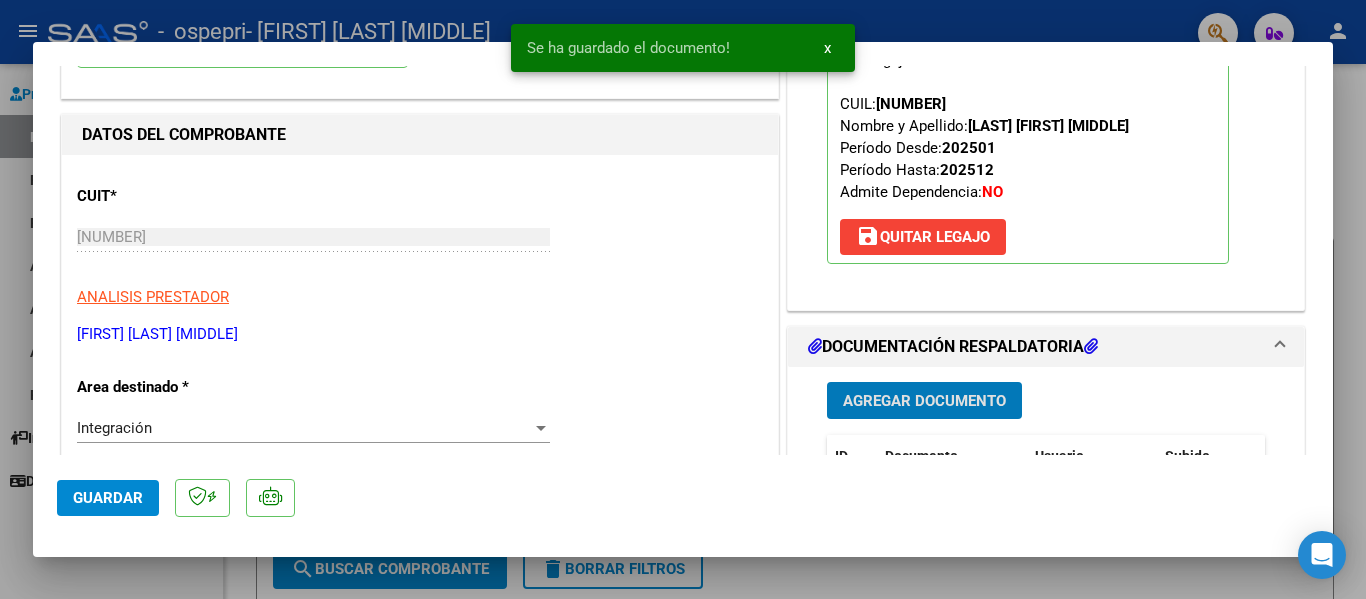 scroll, scrollTop: 400, scrollLeft: 0, axis: vertical 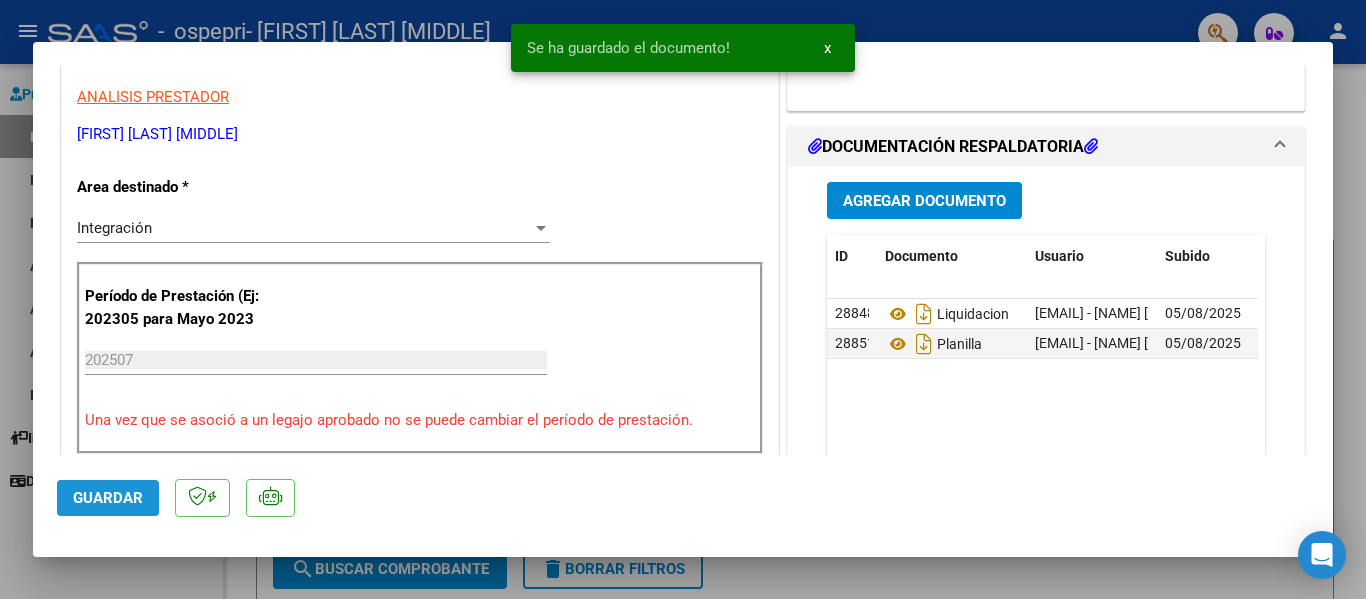 click on "Guardar" 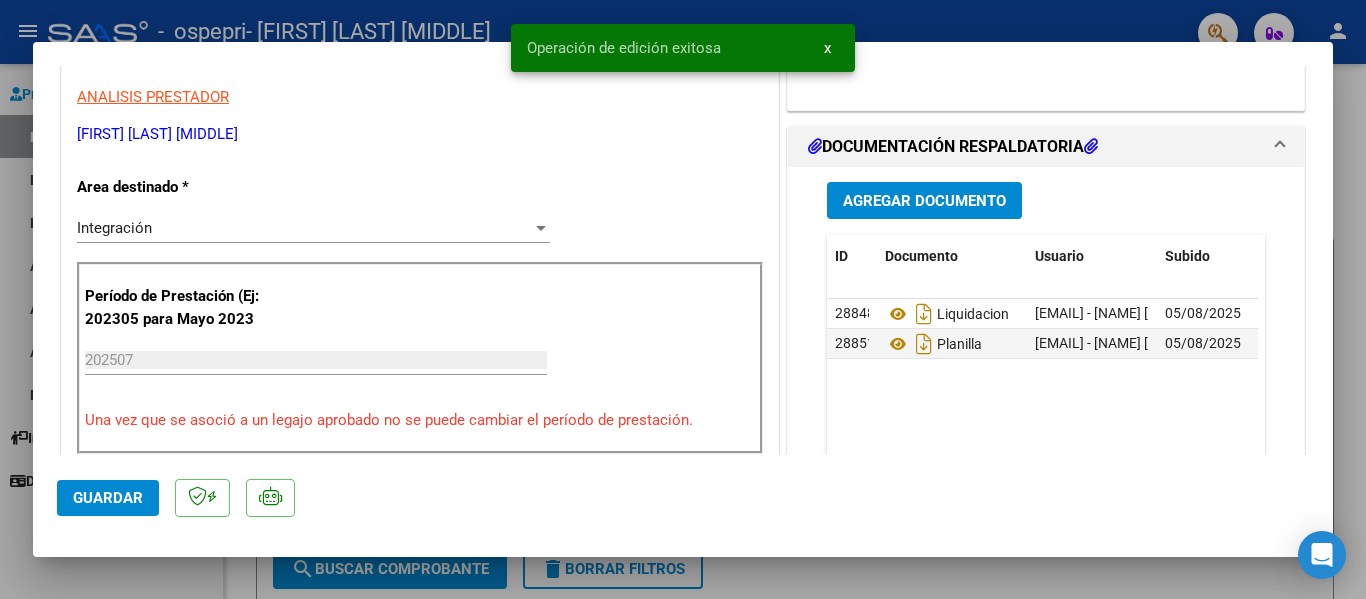 click at bounding box center [683, 299] 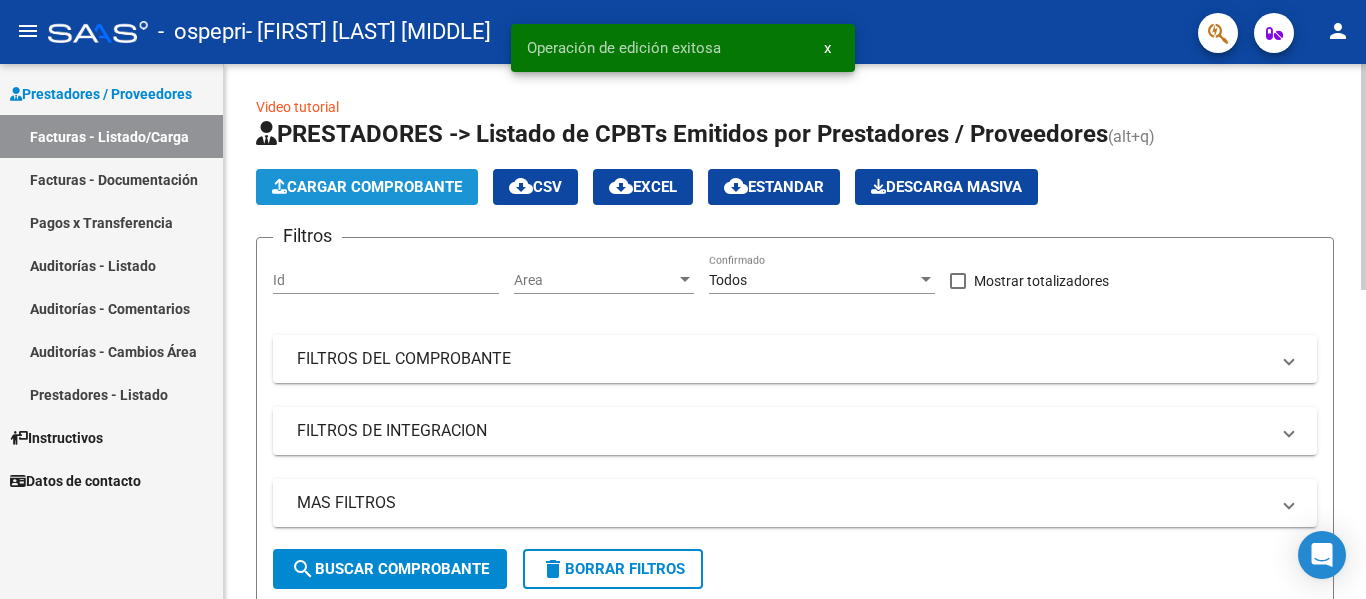 click on "Cargar Comprobante" 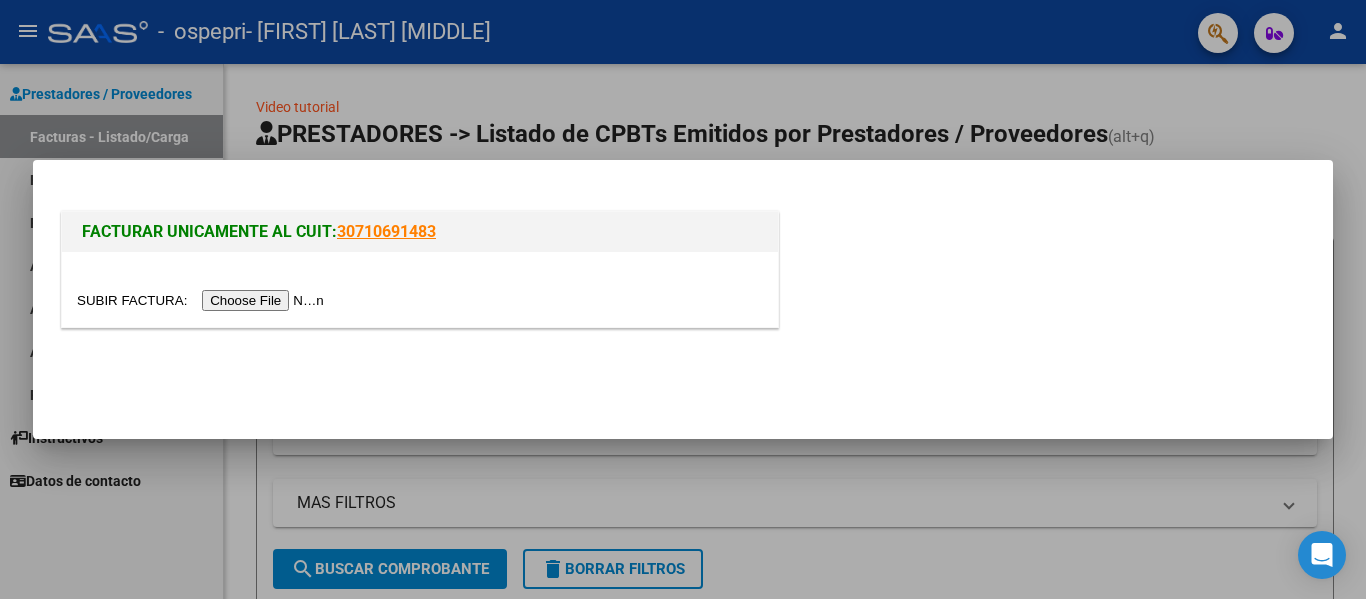 click at bounding box center (203, 300) 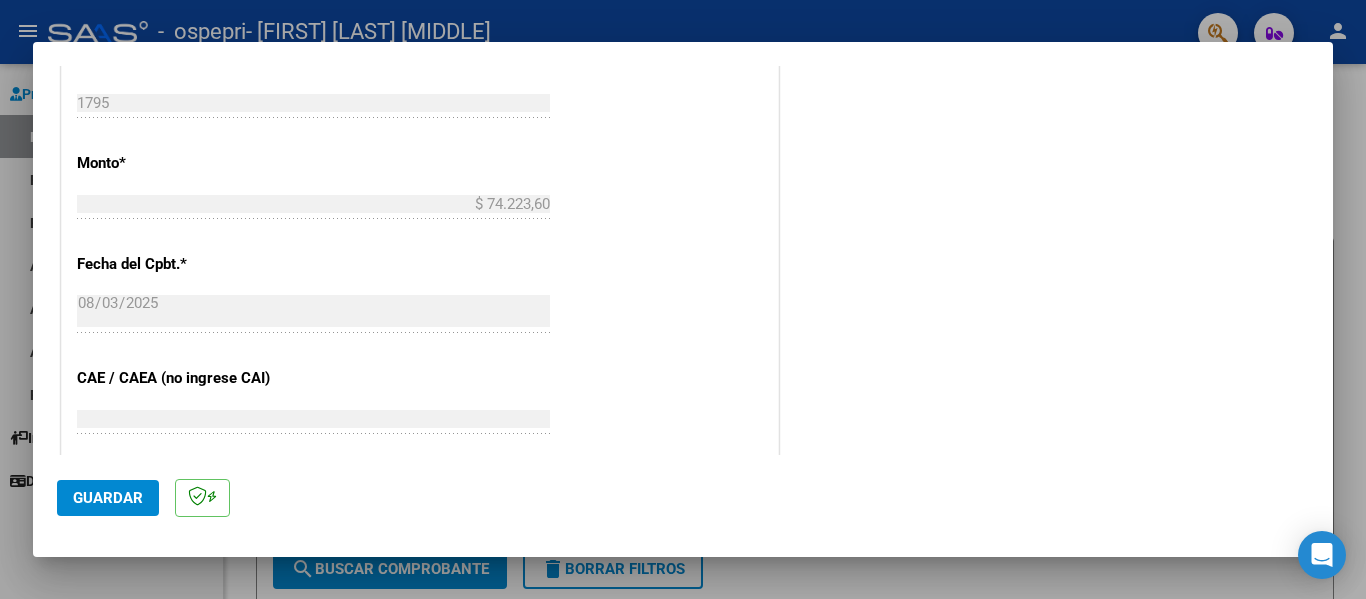 scroll, scrollTop: 1000, scrollLeft: 0, axis: vertical 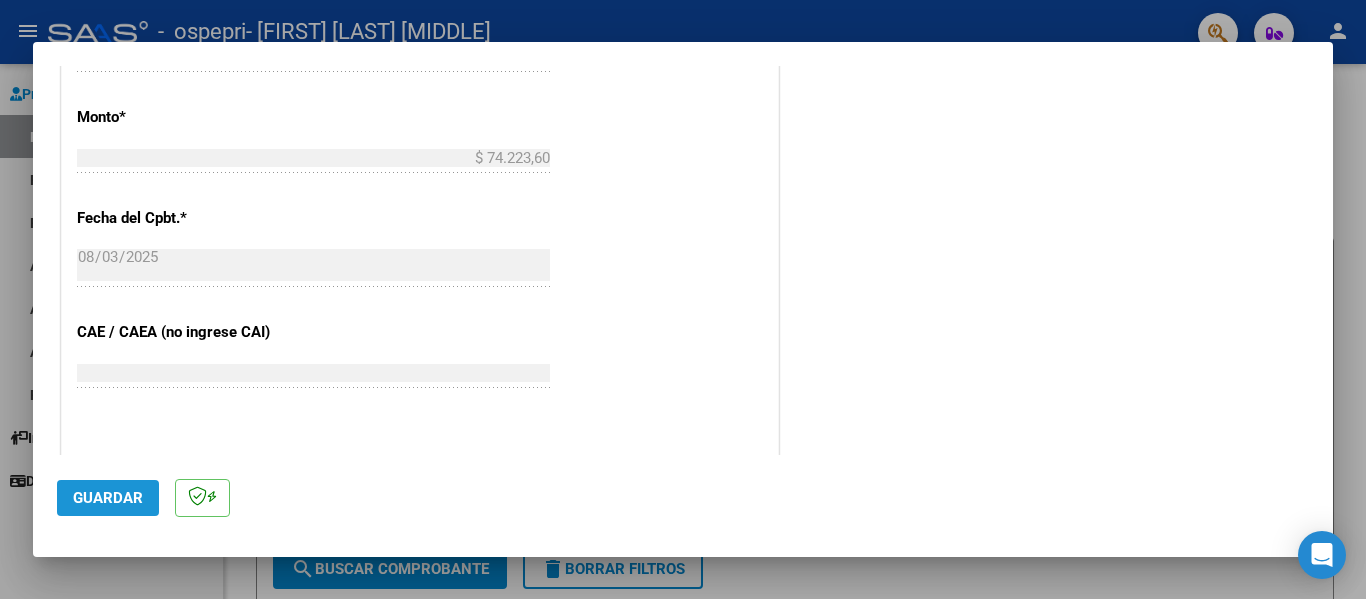 click on "Guardar" 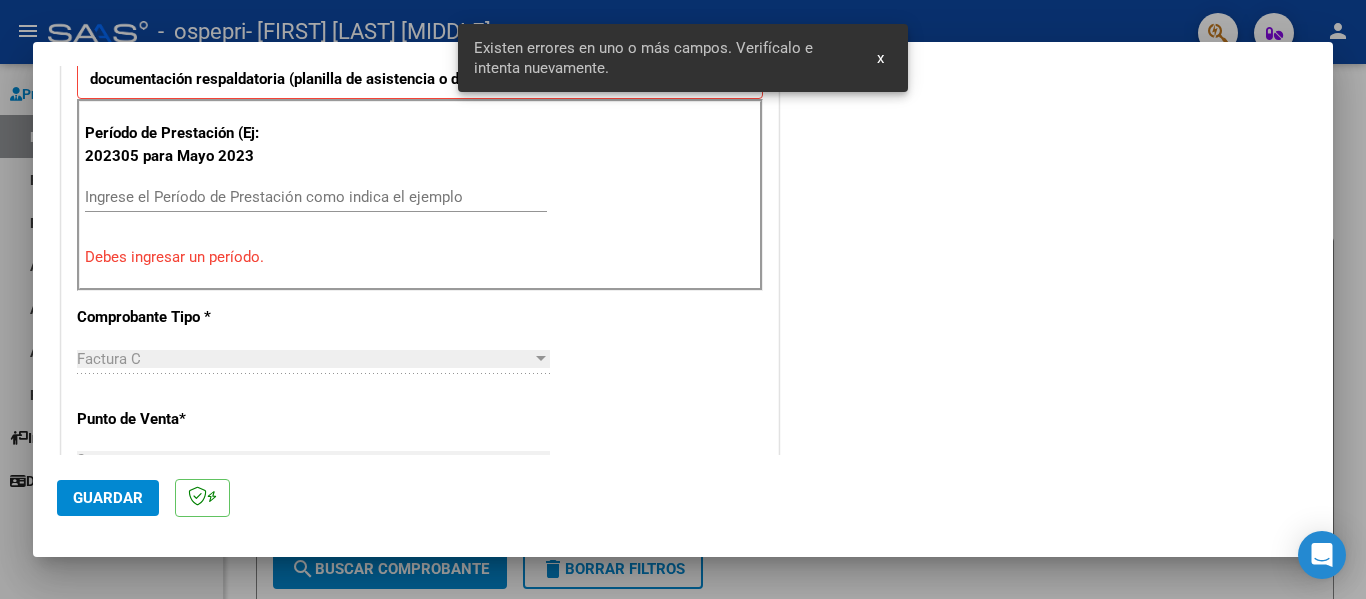 scroll, scrollTop: 464, scrollLeft: 0, axis: vertical 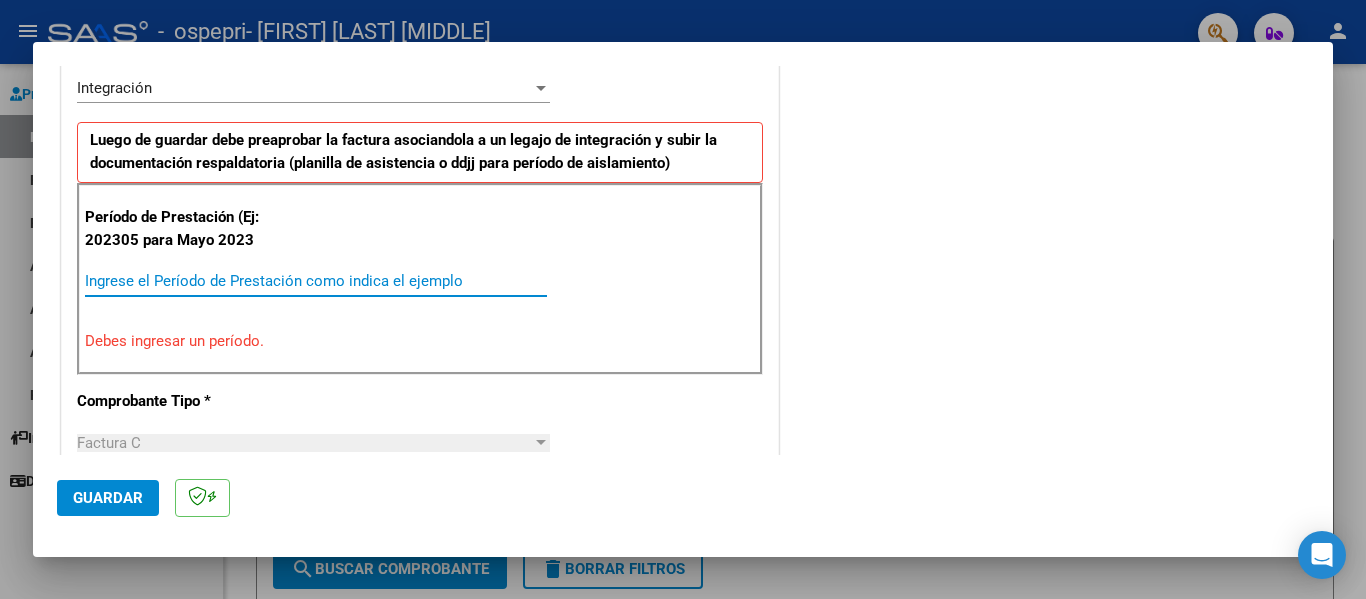 click on "Ingrese el Período de Prestación como indica el ejemplo" at bounding box center (316, 281) 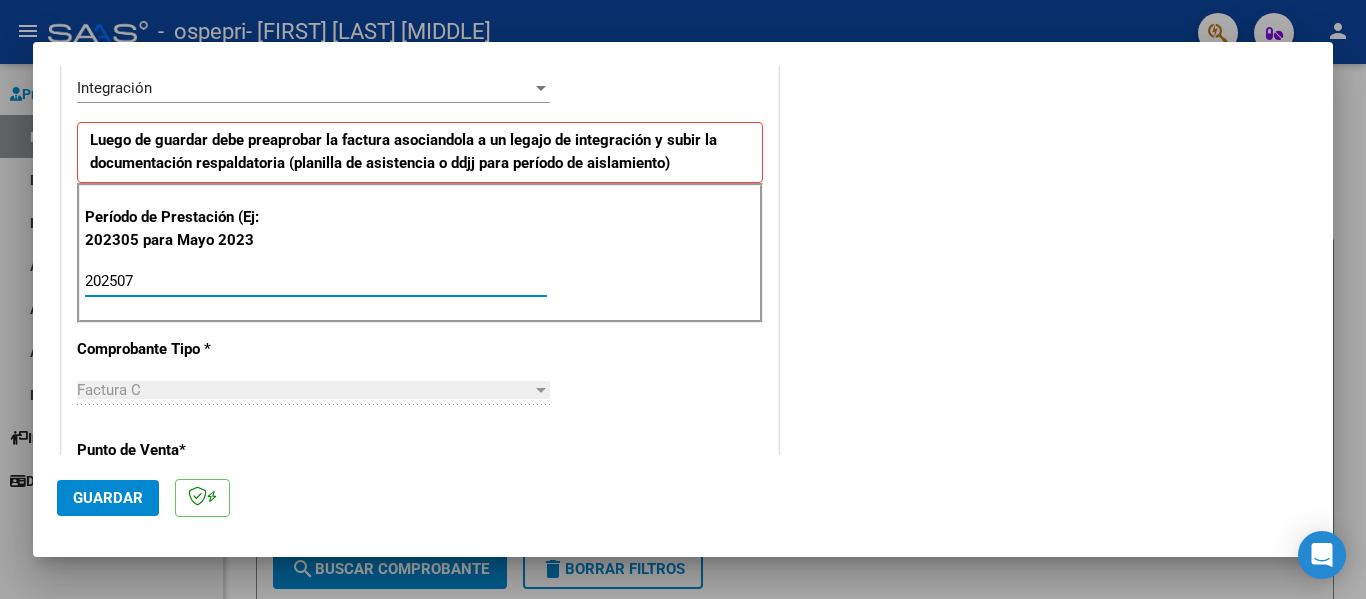 type on "202507" 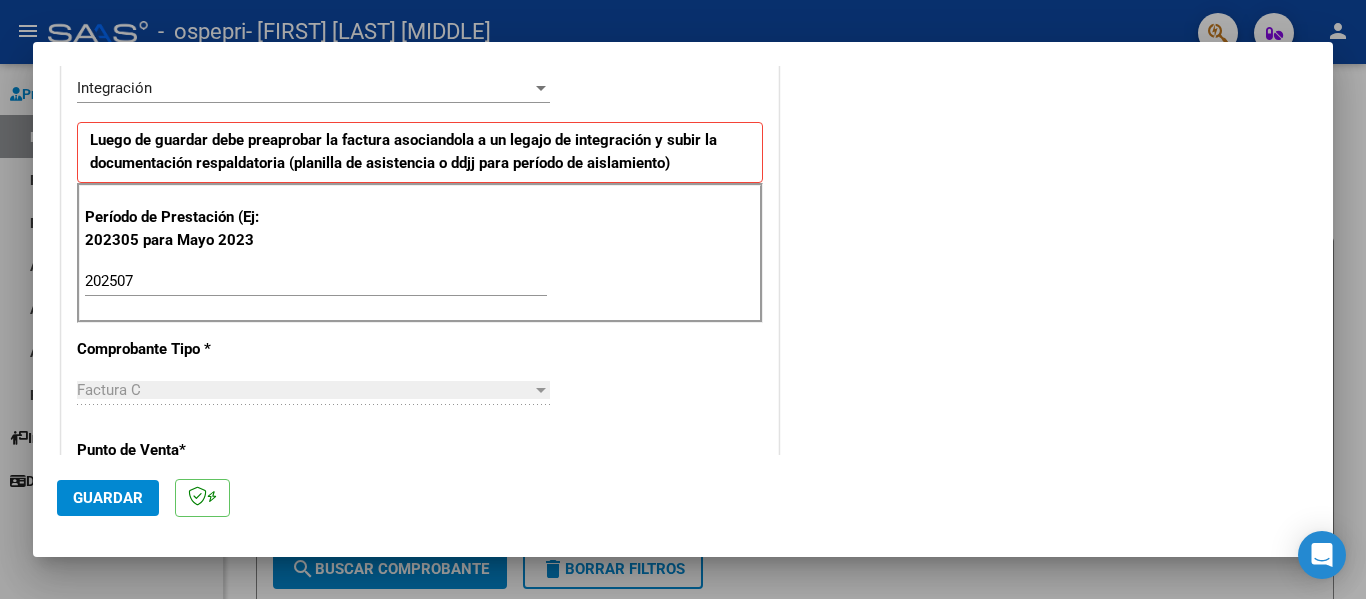 click on "CUIT  *   [NUMBER] Ingresar CUIT  ANALISIS PRESTADOR  Area destinado * Integración Seleccionar Area Luego de guardar debe preaprobar la factura asociandola a un legajo de integración y subir la documentación respaldatoria (planilla de asistencia o ddjj para período de aislamiento)  Período de Prestación (Ej: 202305 para Mayo 2023    202507 Ingrese el Período de Prestación como indica el ejemplo   Comprobante Tipo * Factura C Seleccionar Tipo Punto de Venta  *   2 Ingresar el Nro.  Número  *   [NUMBER] Ingresar el Nro.  Monto  *   $ 74.223,60 Ingresar el monto  Fecha del Cpbt.  *   2025-08-03 Ingresar la fecha  CAE / CAEA (no ingrese CAI)    [NUMBER] Ingresar el CAE o CAEA (no ingrese CAI)  Fecha de Vencimiento    Ingresar la fecha  Ref. Externa    Ingresar la ref.  N° Liquidación    Ingresar el N° Liquidación" at bounding box center [420, 585] 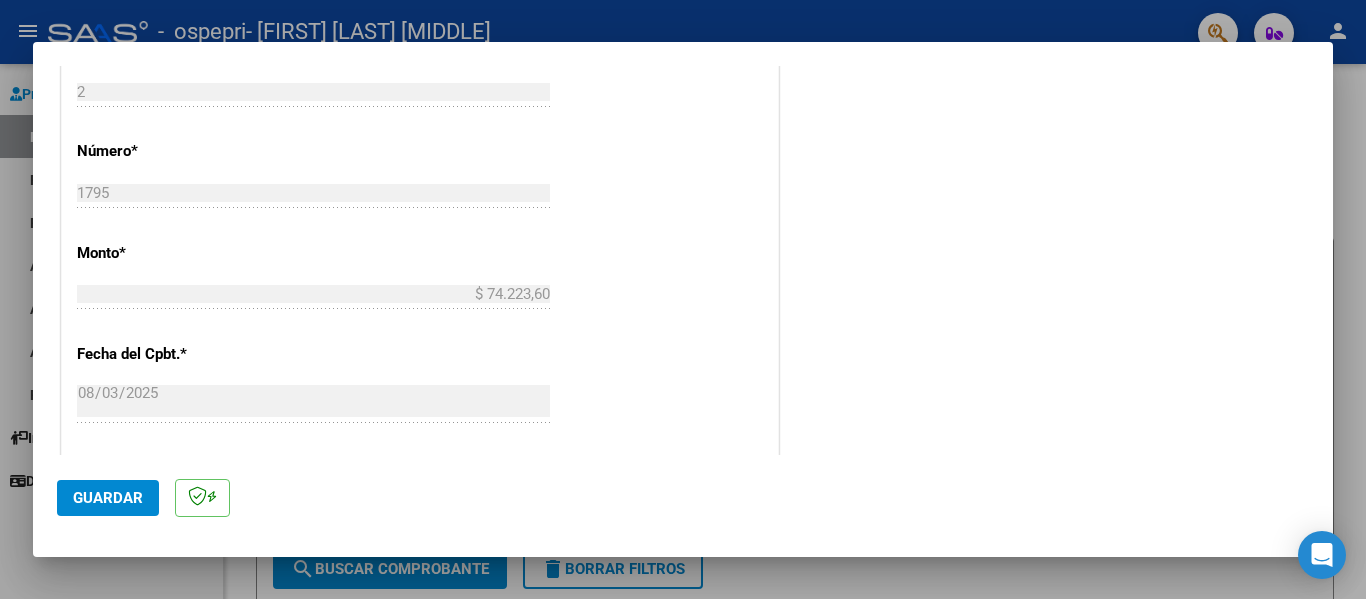 scroll, scrollTop: 1164, scrollLeft: 0, axis: vertical 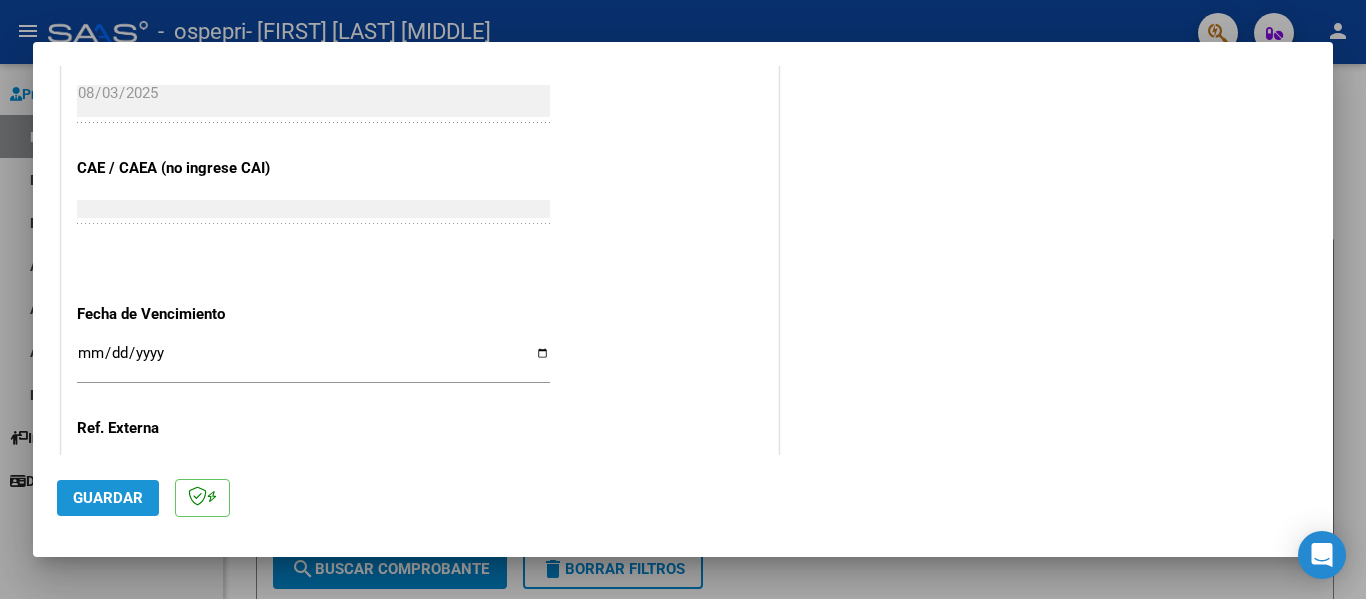 click on "Guardar" 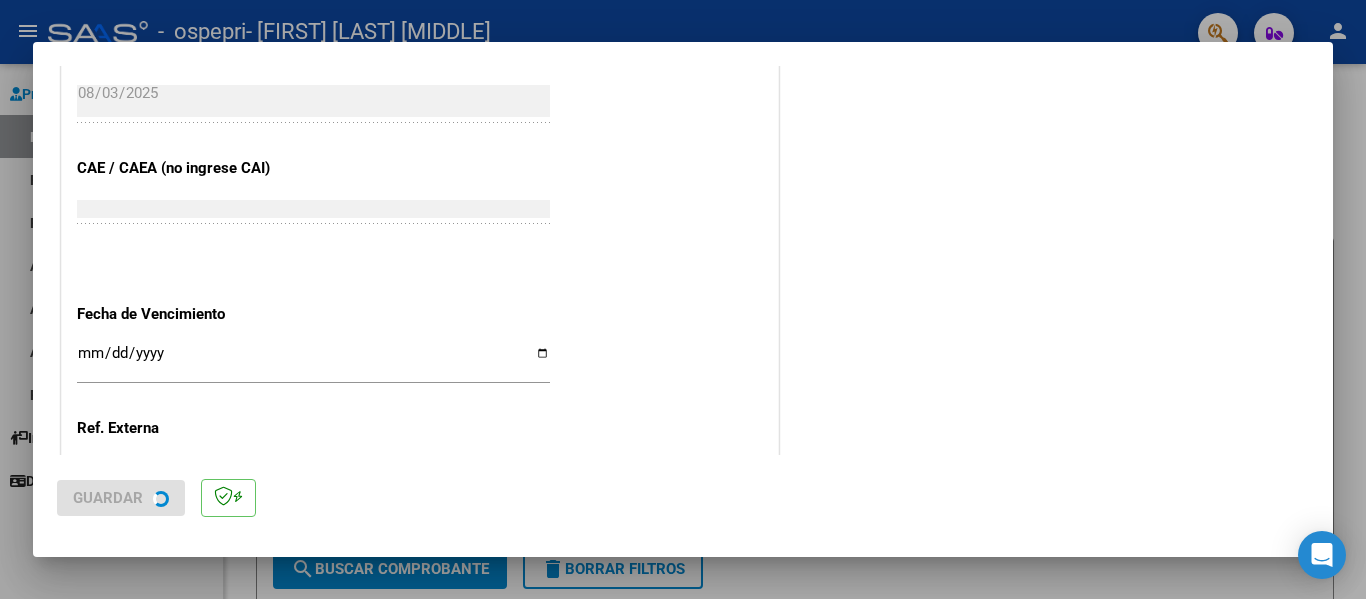 scroll, scrollTop: 0, scrollLeft: 0, axis: both 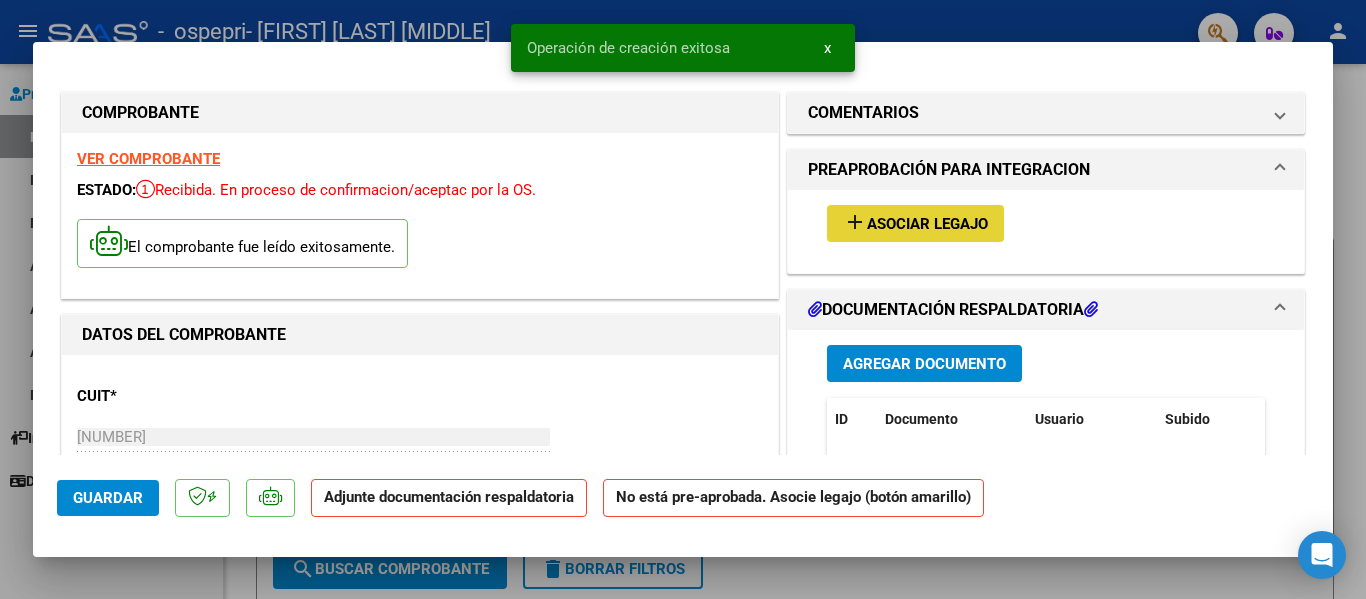 click on "Asociar Legajo" at bounding box center [927, 224] 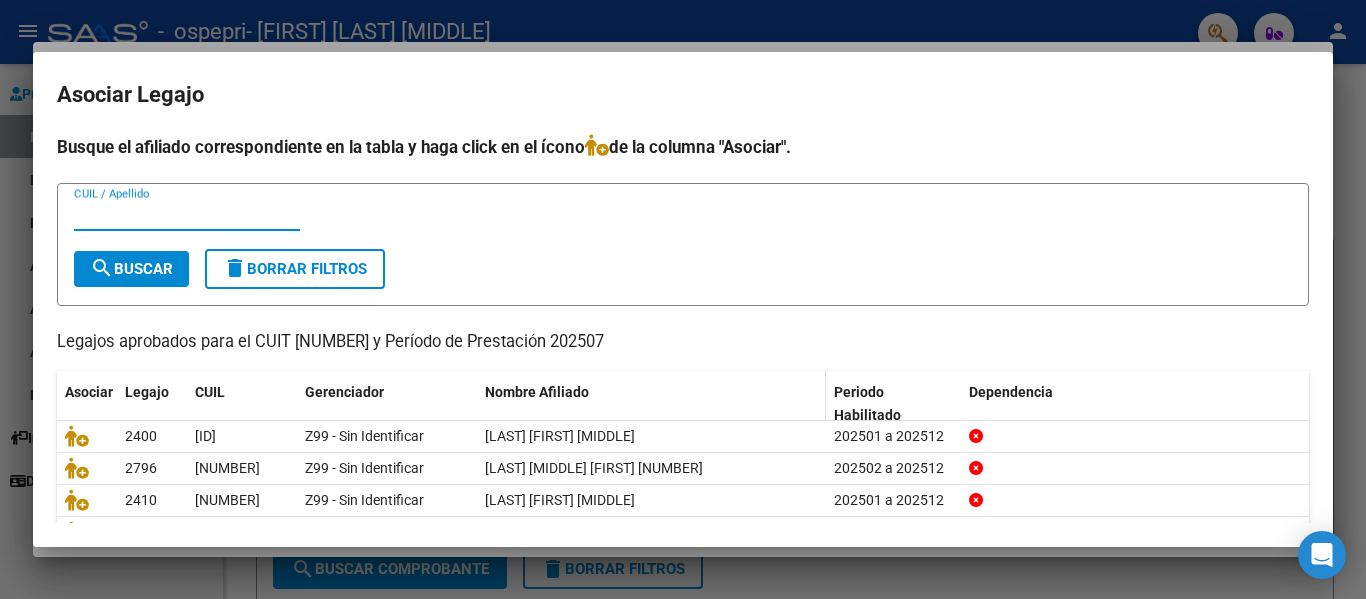 scroll, scrollTop: 100, scrollLeft: 0, axis: vertical 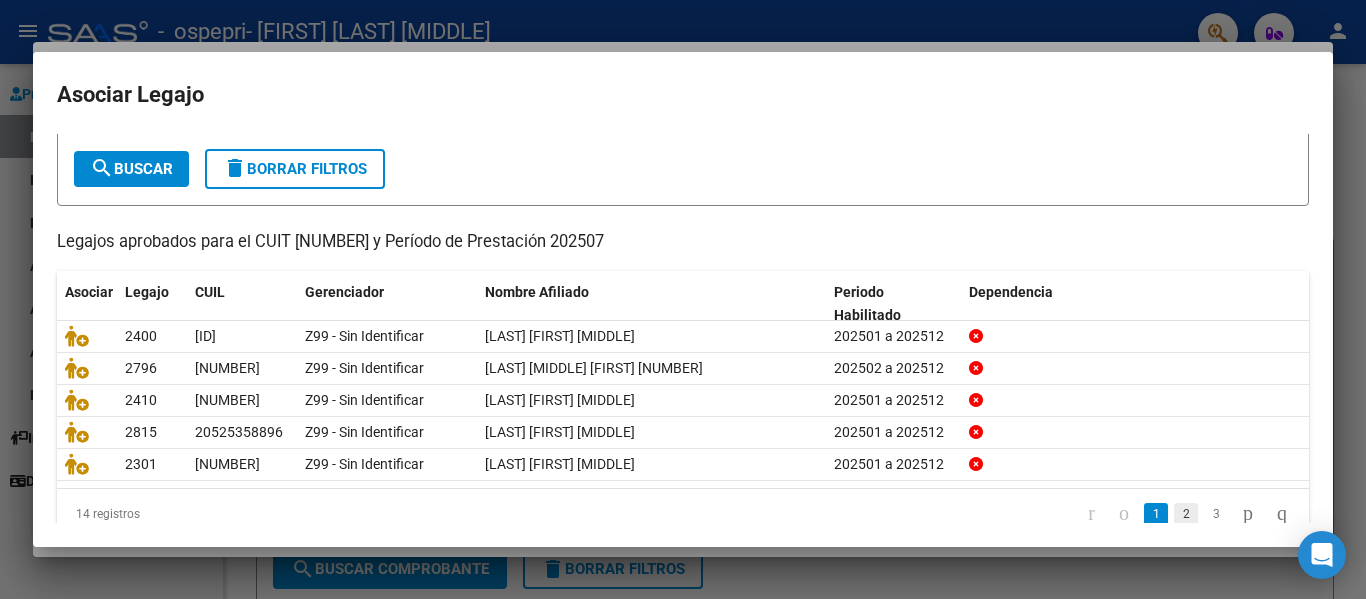 click on "2" 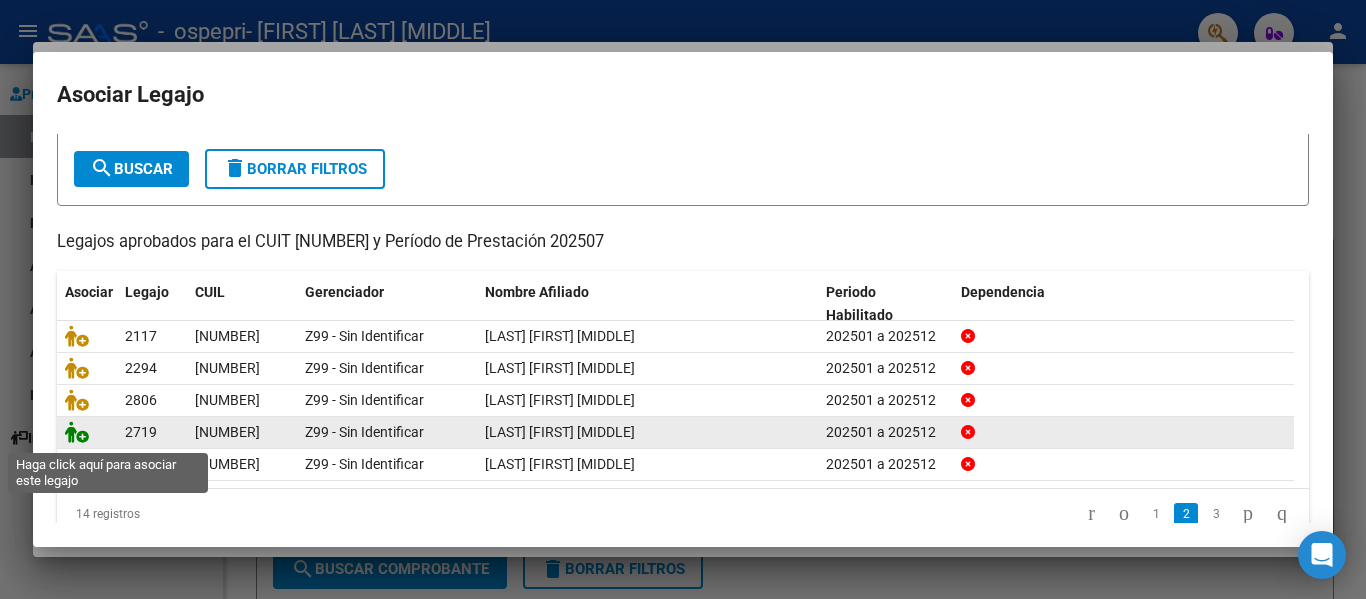 click 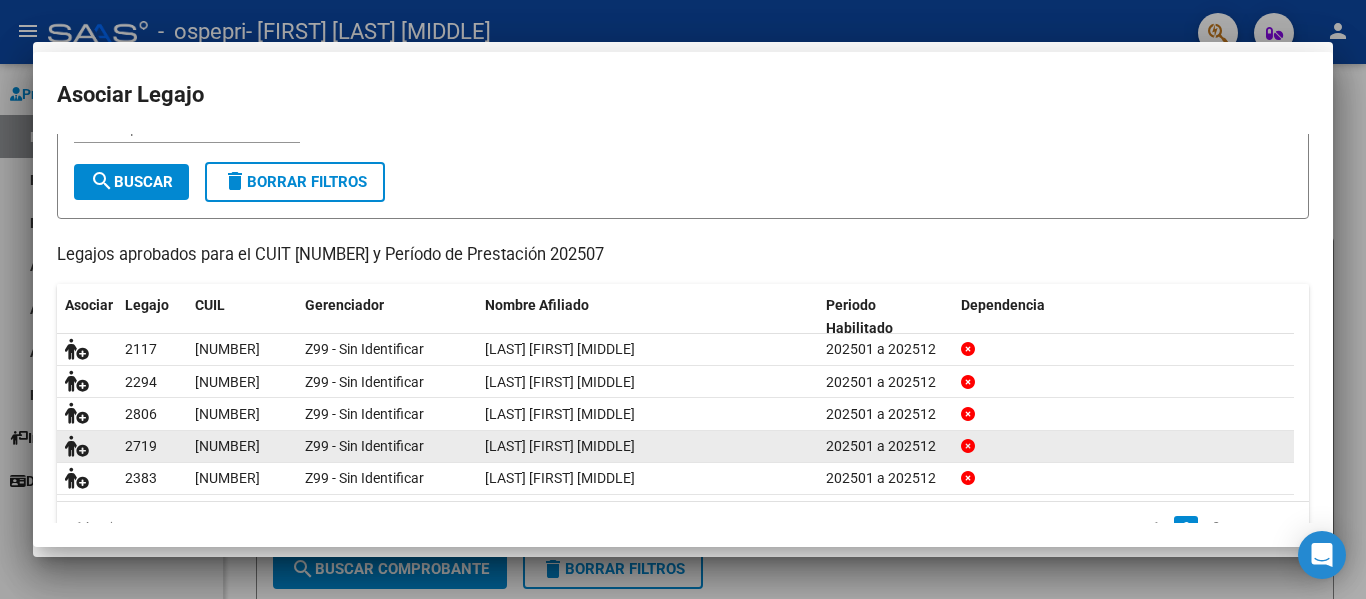 scroll, scrollTop: 0, scrollLeft: 0, axis: both 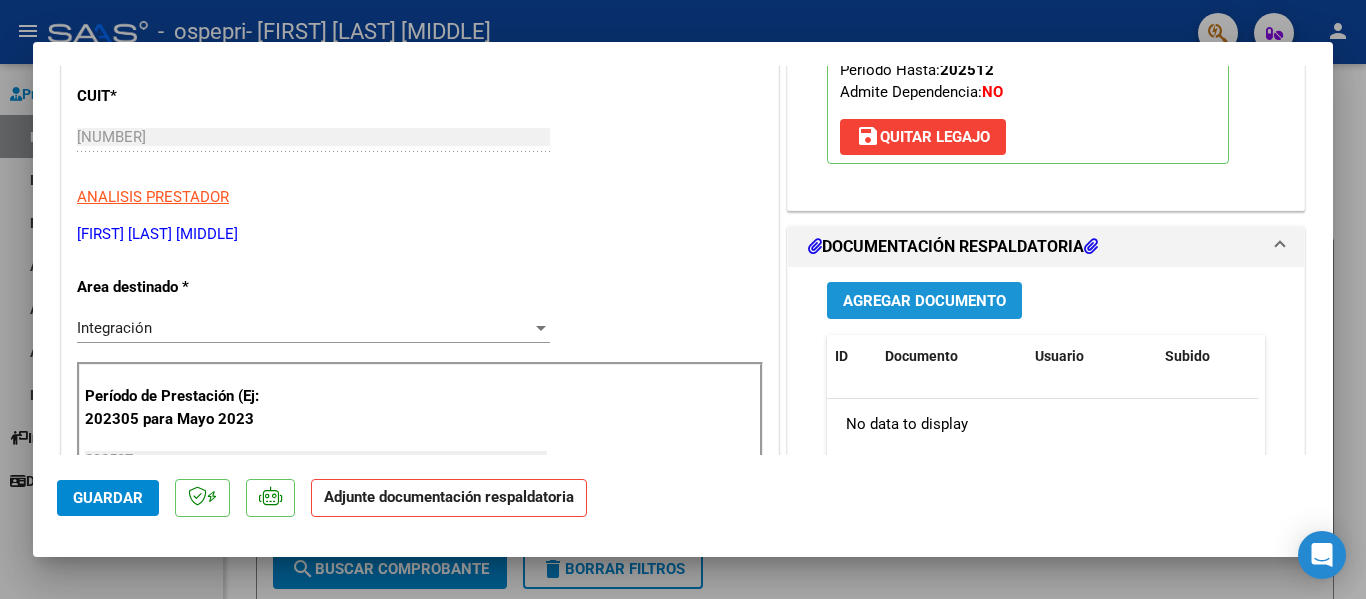 click on "Agregar Documento" at bounding box center (924, 301) 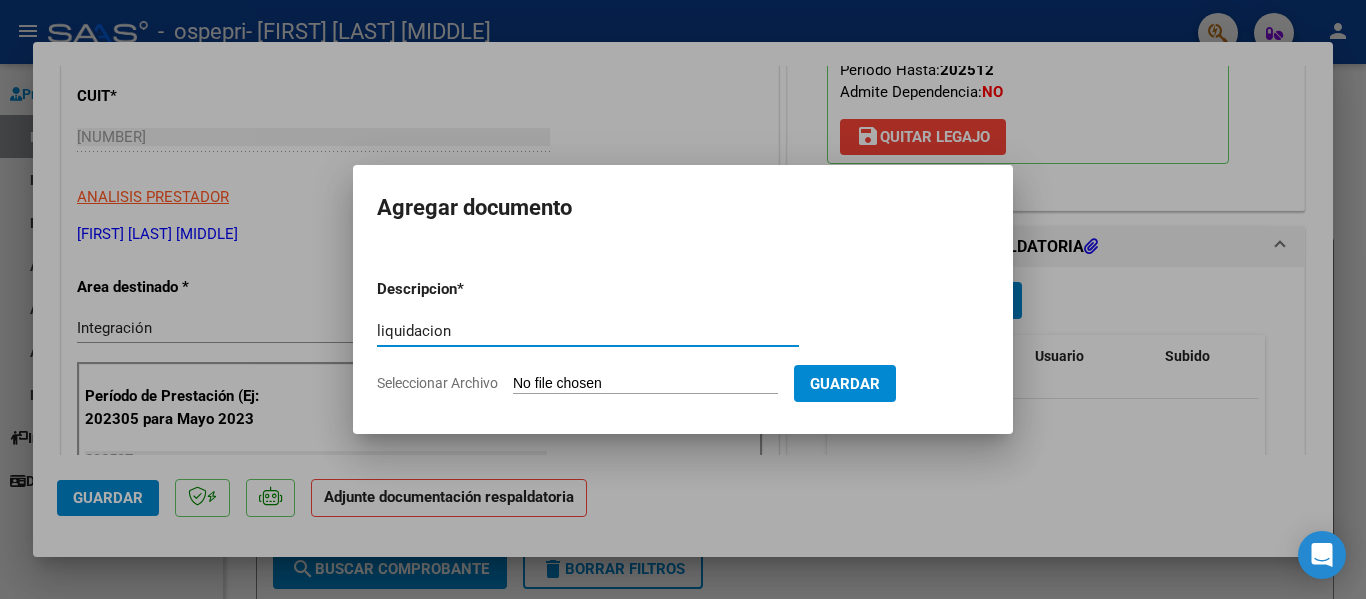 type on "liquidacion" 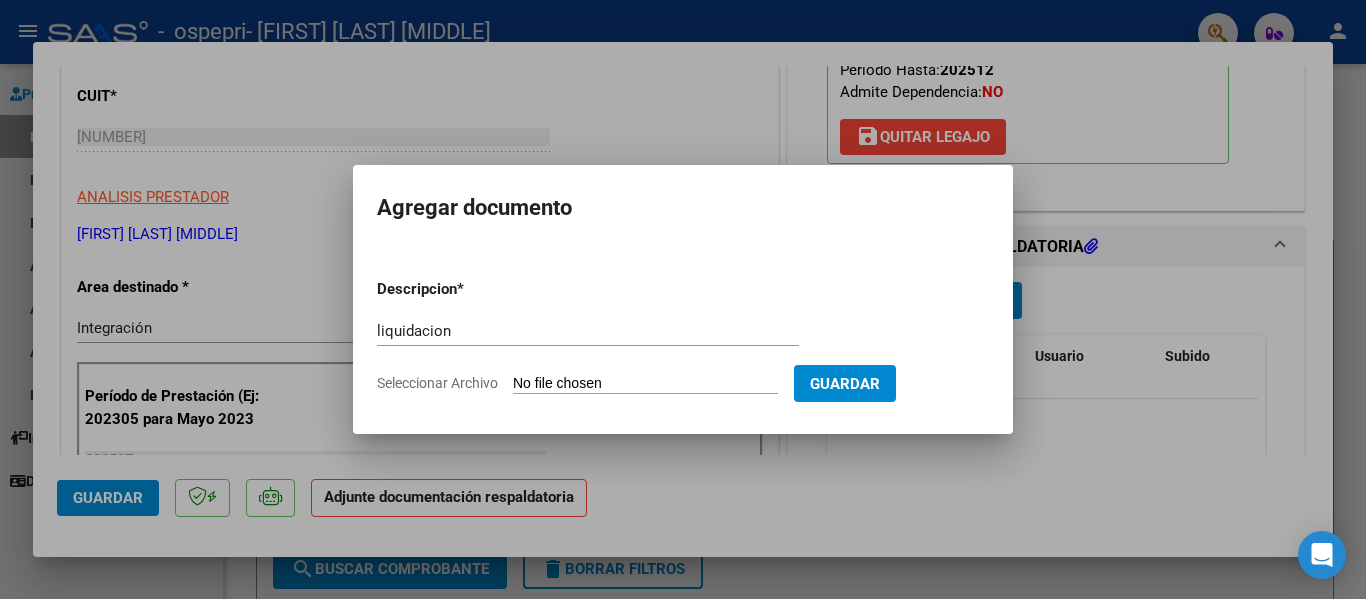 click on "Seleccionar Archivo" at bounding box center [645, 384] 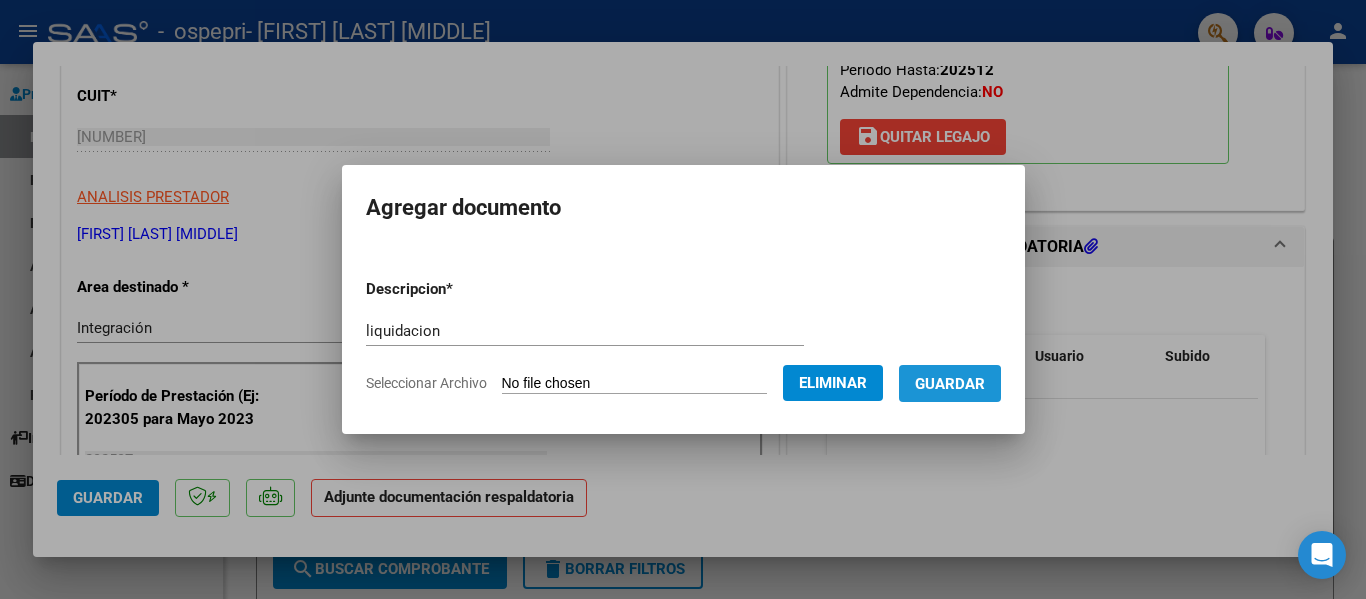 click on "Guardar" at bounding box center (950, 384) 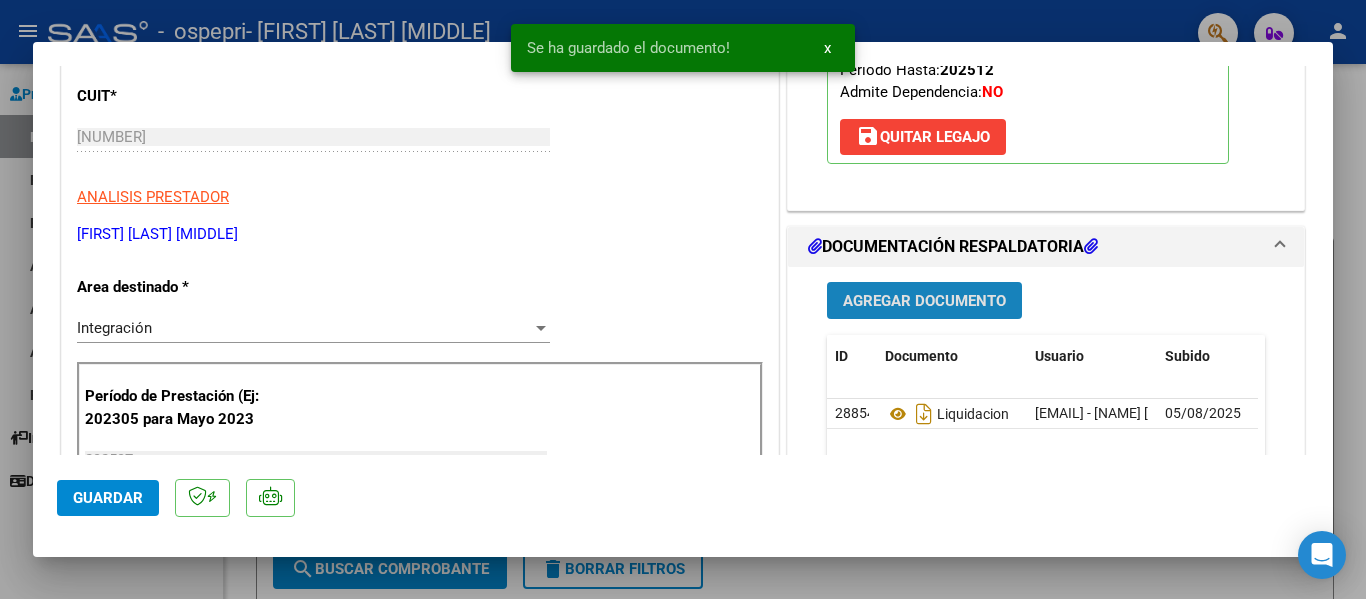 click on "Agregar Documento" at bounding box center (924, 301) 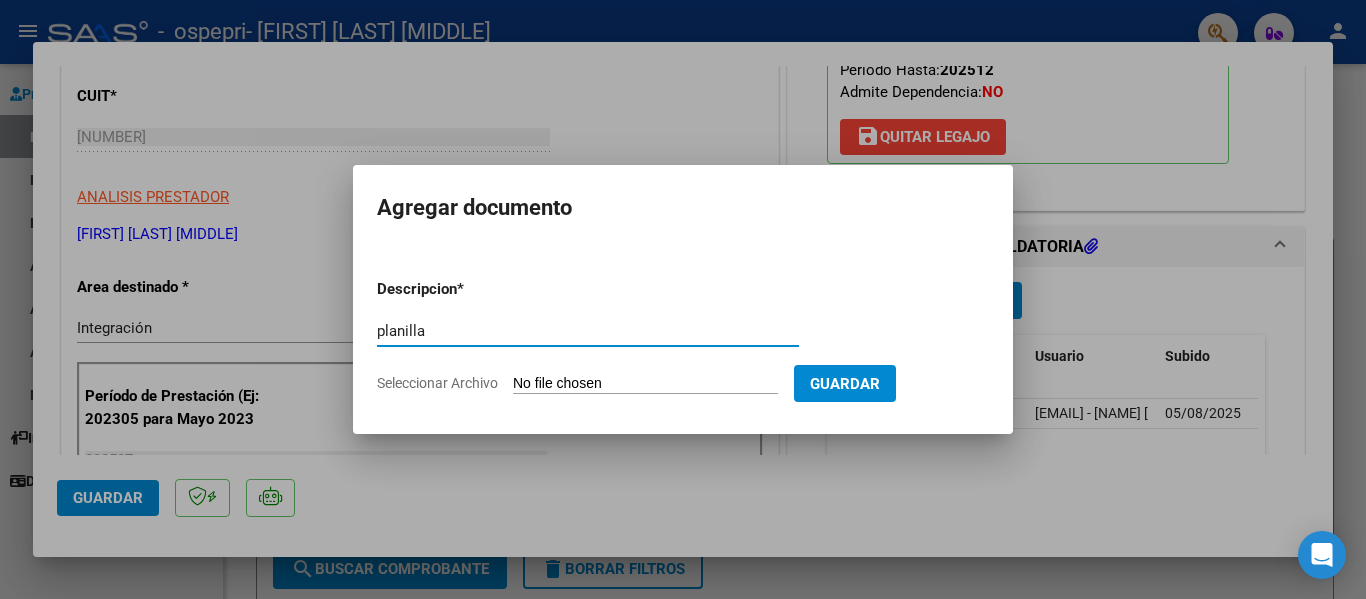 type on "planilla" 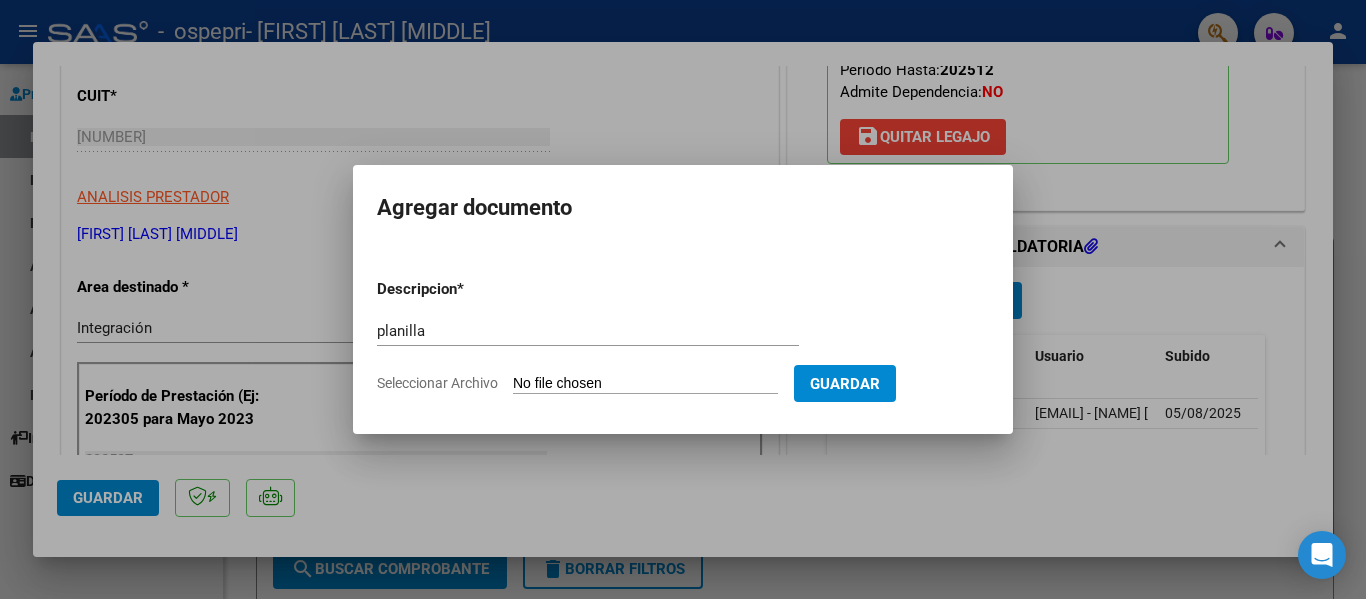 click on "Seleccionar Archivo" at bounding box center [645, 384] 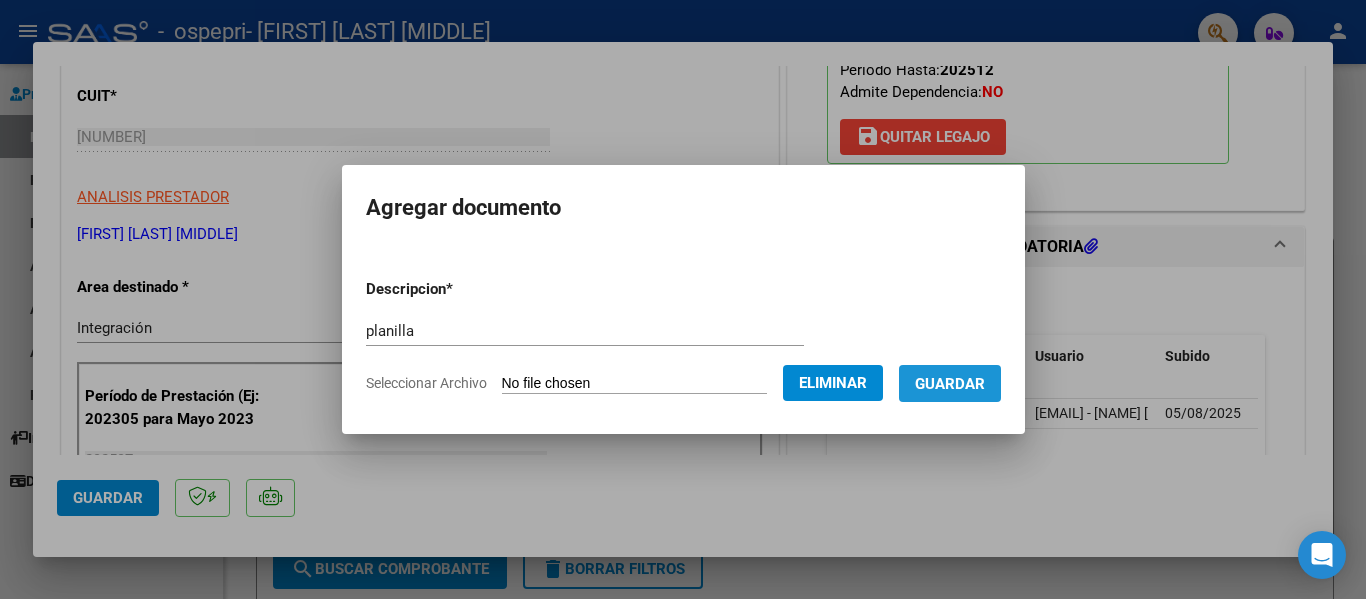 click on "Guardar" at bounding box center [950, 383] 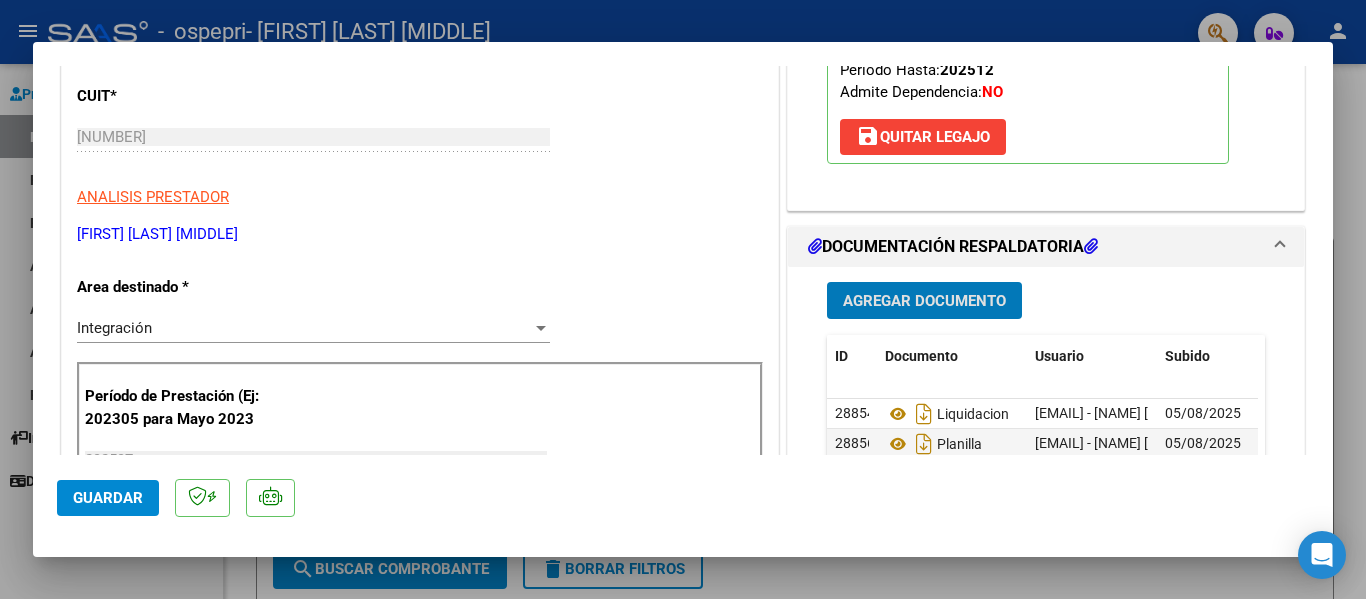 scroll, scrollTop: 500, scrollLeft: 0, axis: vertical 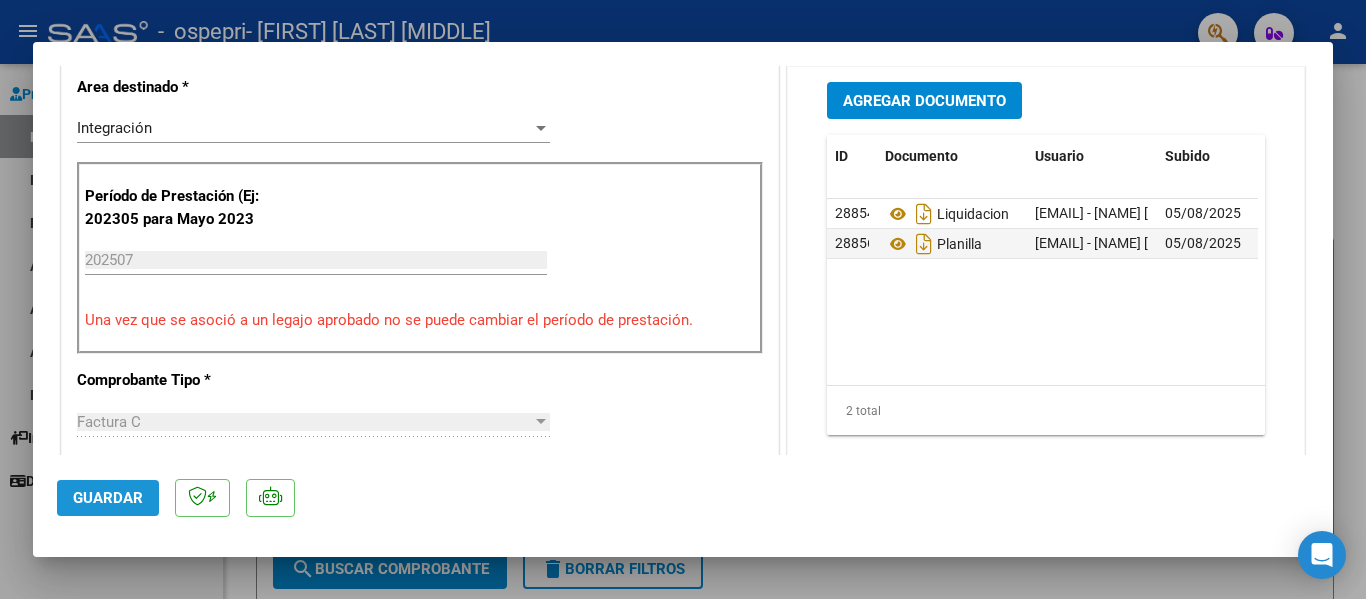 click on "Guardar" 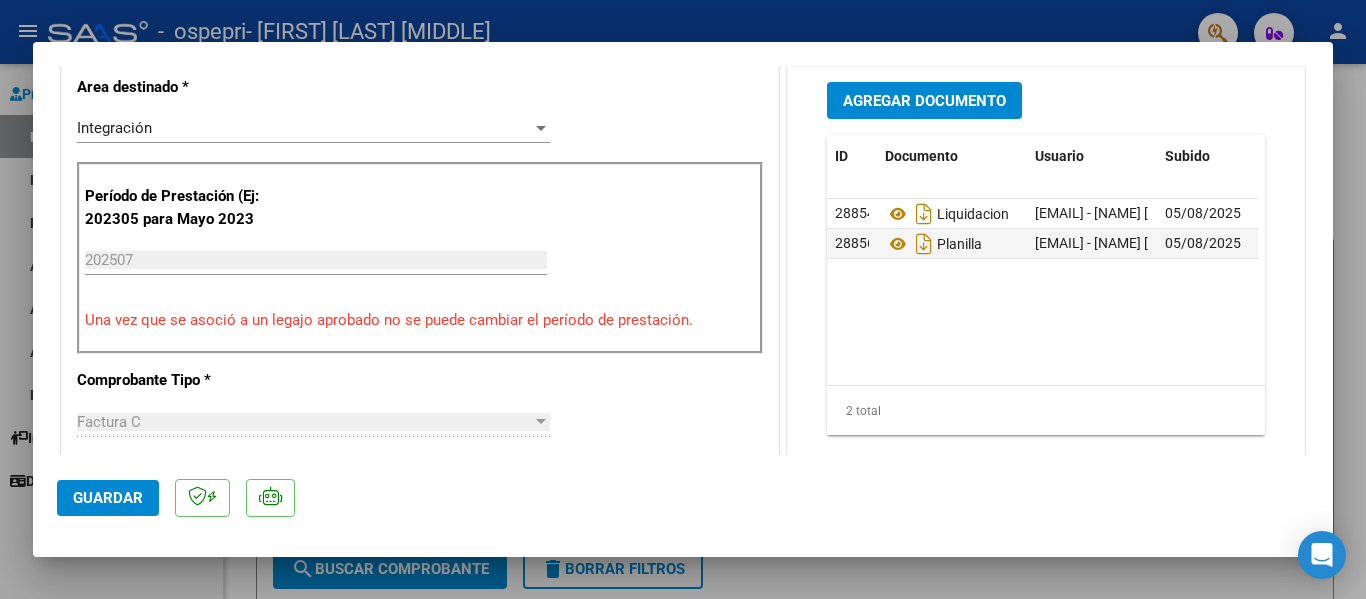 click at bounding box center [683, 299] 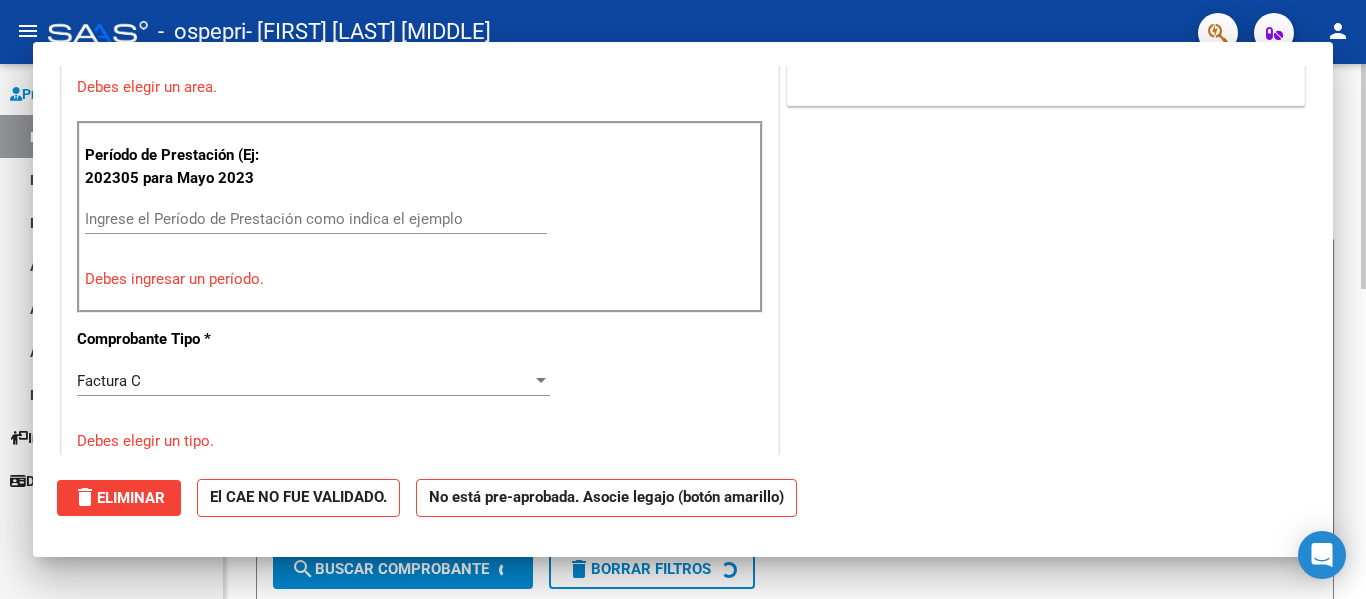 scroll, scrollTop: 0, scrollLeft: 0, axis: both 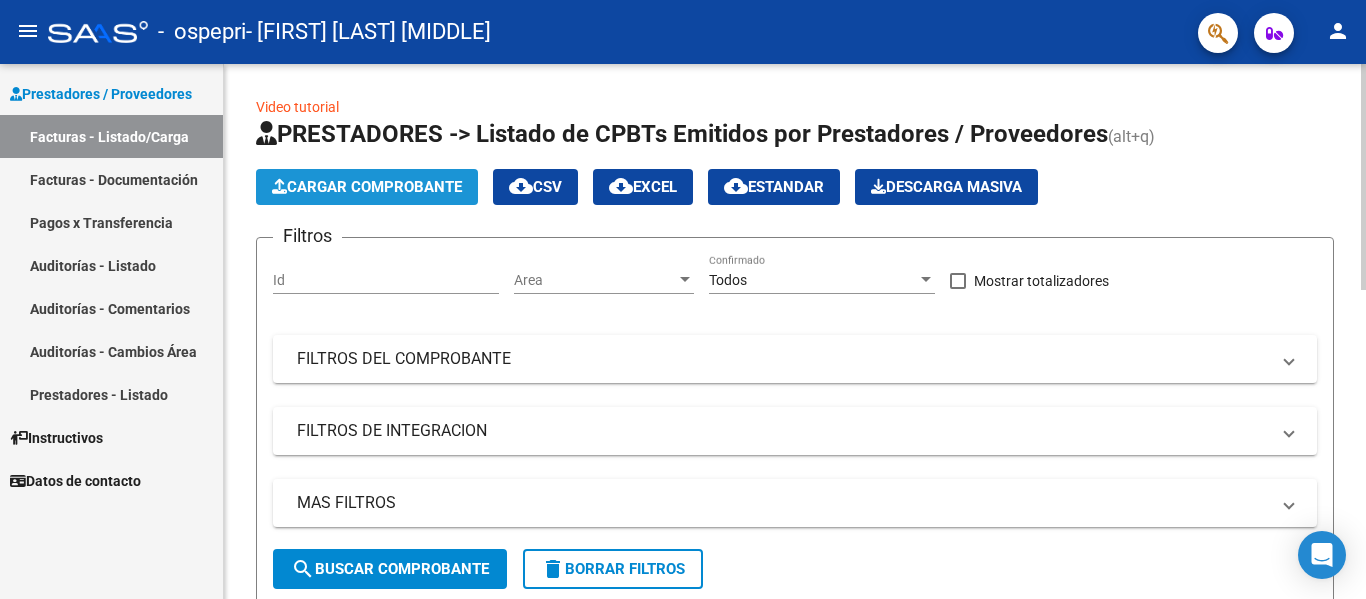 click on "Cargar Comprobante" 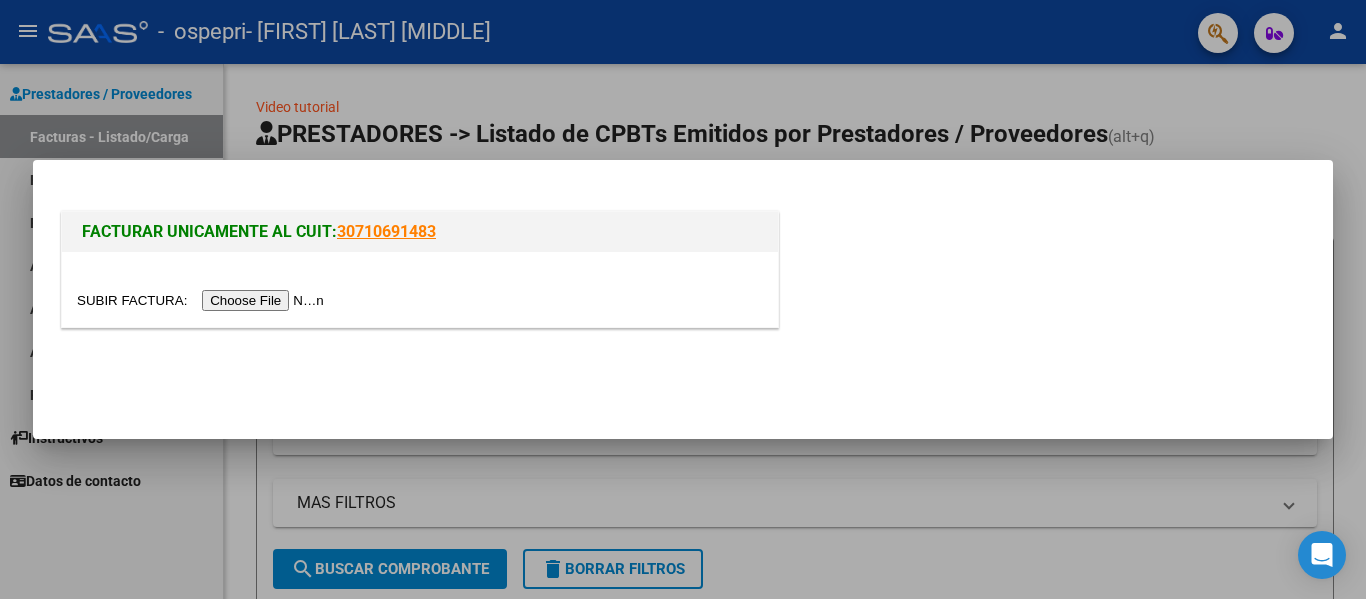 click at bounding box center [203, 300] 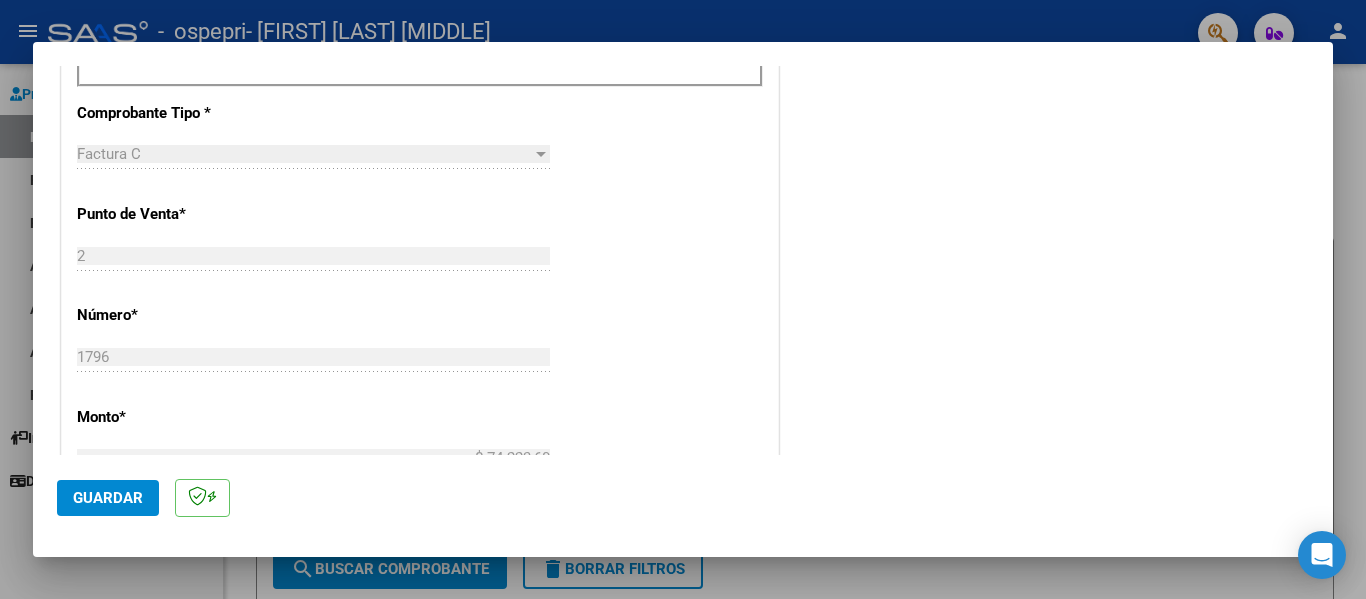 scroll, scrollTop: 400, scrollLeft: 0, axis: vertical 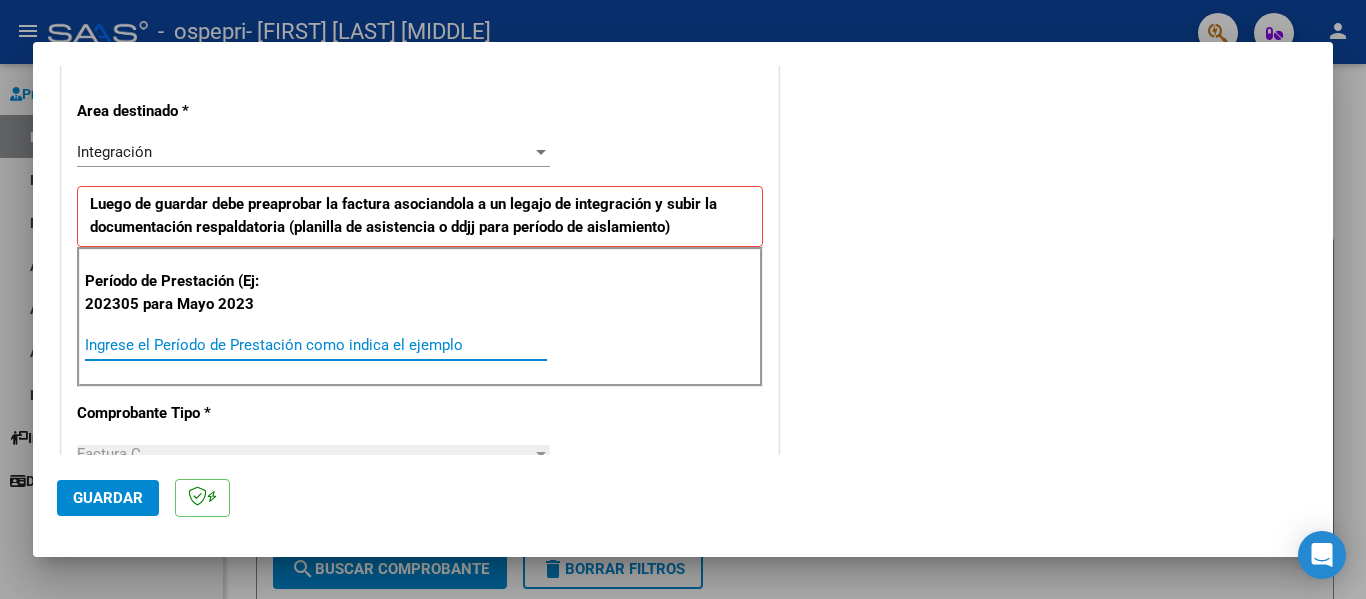 click on "Ingrese el Período de Prestación como indica el ejemplo" at bounding box center [316, 345] 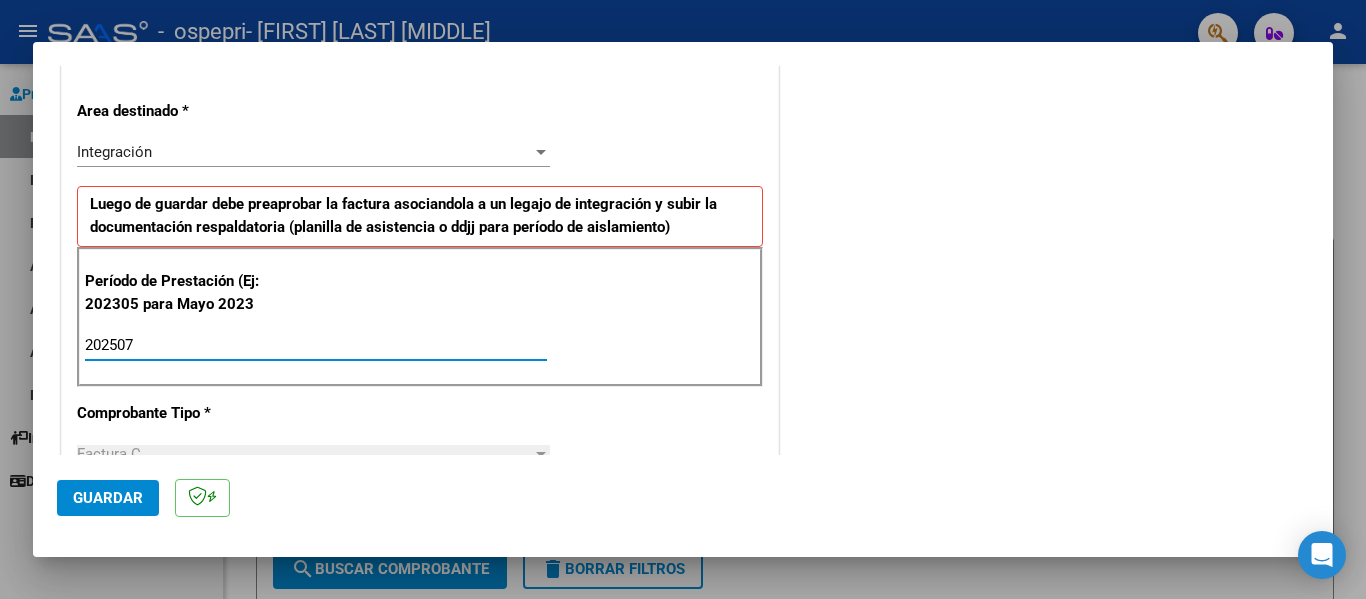 type on "202507" 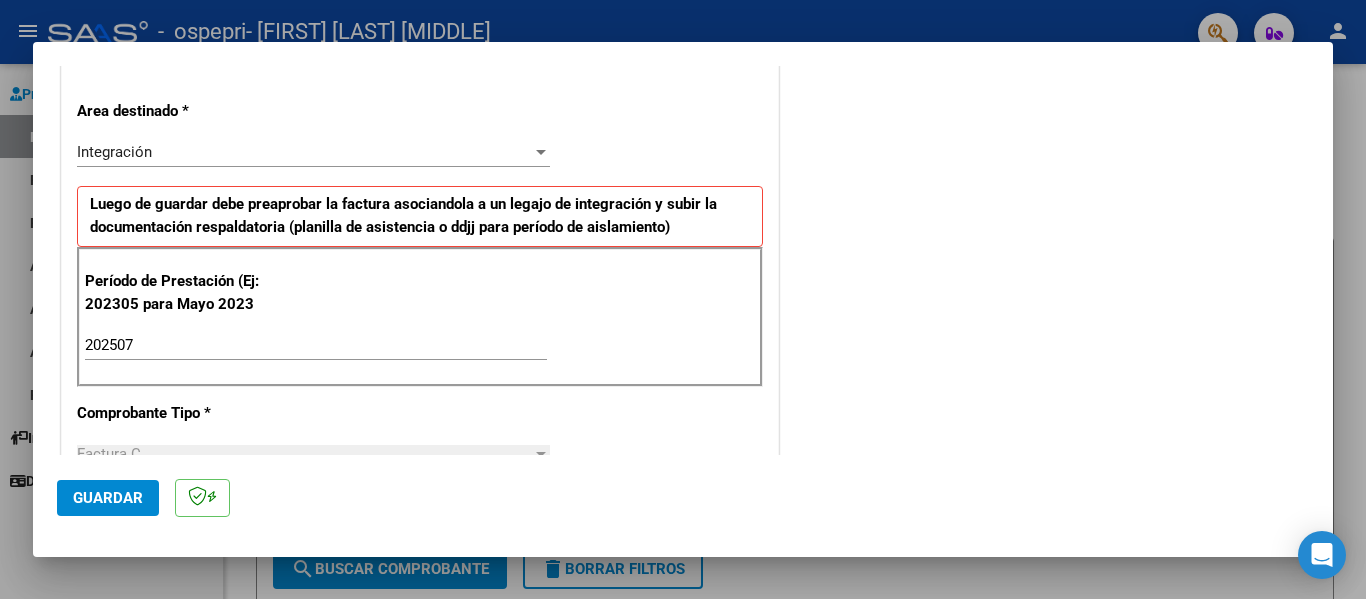 click on "CUIT  *   [CUIT] Ingresar CUIT  ANALISIS PRESTADOR  Area destinado * Integración Seleccionar Area Luego de guardar debe preaprobar la factura asociandola a un legajo de integración y subir la documentación respaldatoria (planilla de asistencia o ddjj para período de aislamiento)  Período de Prestación (Ej: 202305 para Mayo 2023    202507 Ingrese el Período de Prestación como indica el ejemplo   Comprobante Tipo * Factura C Seleccionar Tipo Punto de Venta  *   2 Ingresar el Nro.  Número  *   1796 Ingresar el Nro.  Monto  *   $ 74.223,60 Ingresar el monto  Fecha del Cpbt.  *   2025-08-03 Ingresar la fecha  CAE / CAEA (no ingrese CAI)    75311869892998 Ingresar el CAE o CAEA (no ingrese CAI)  Fecha de Vencimiento    Ingresar la fecha  Ref. Externa    Ingresar la ref.  N° Liquidación    Ingresar el N° Liquidación" at bounding box center [420, 649] 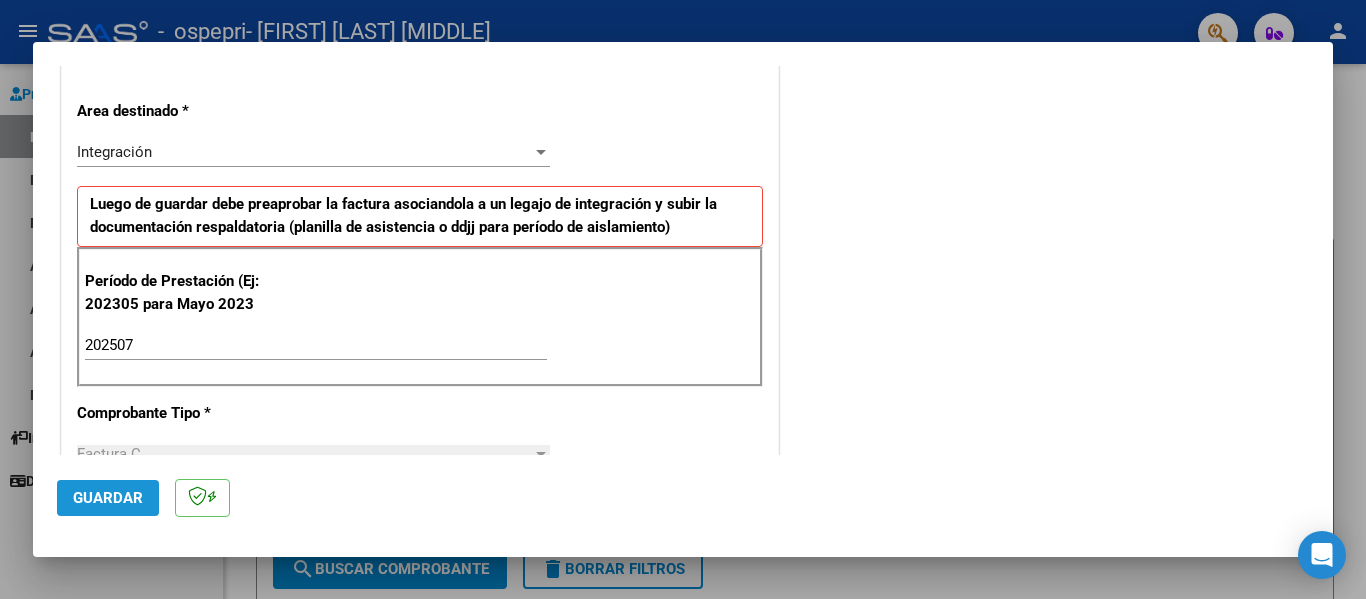 click on "Guardar" 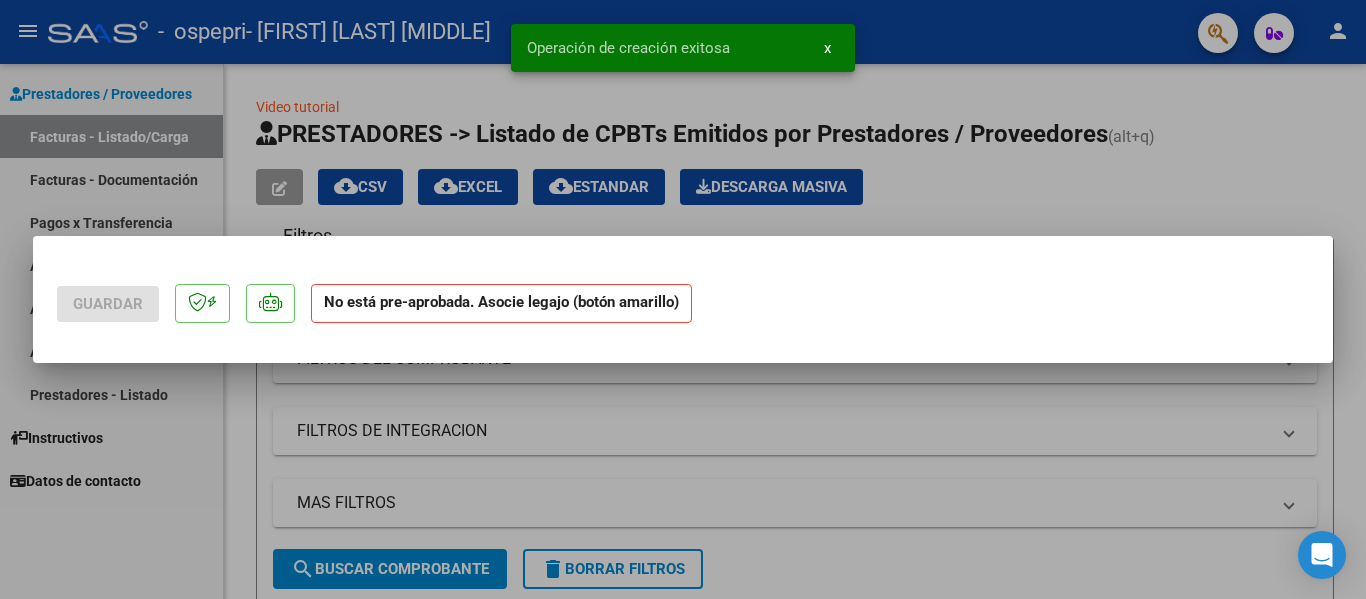 scroll, scrollTop: 0, scrollLeft: 0, axis: both 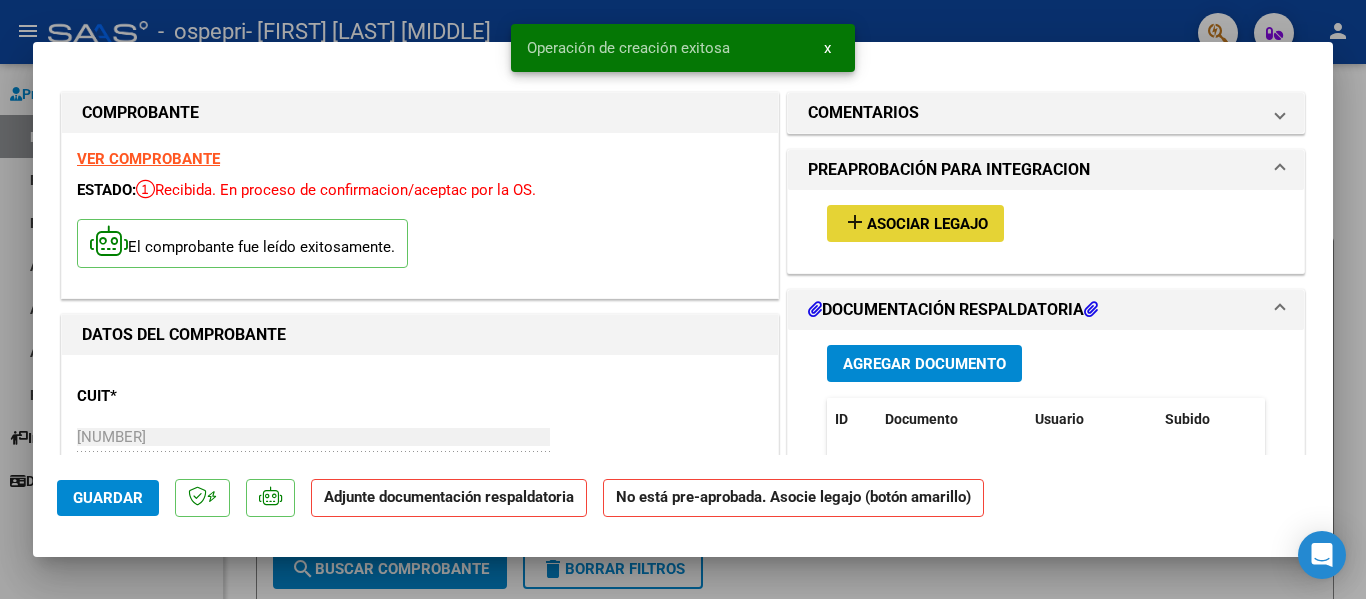 click on "Asociar Legajo" at bounding box center (927, 224) 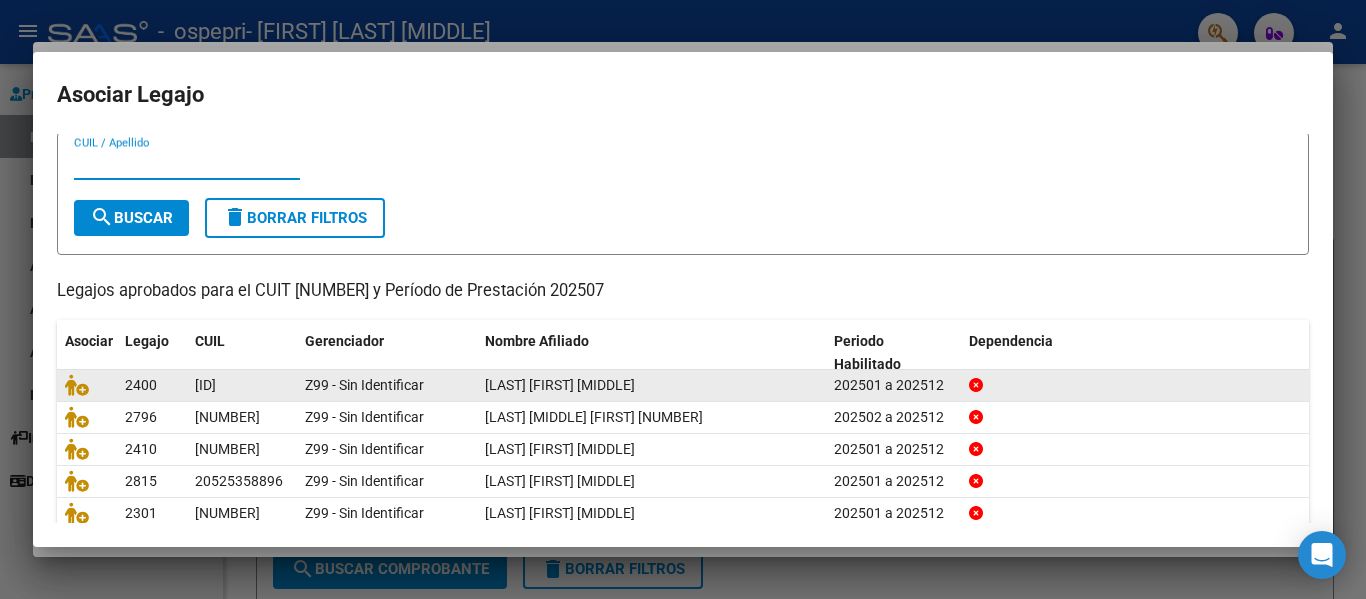 scroll, scrollTop: 100, scrollLeft: 0, axis: vertical 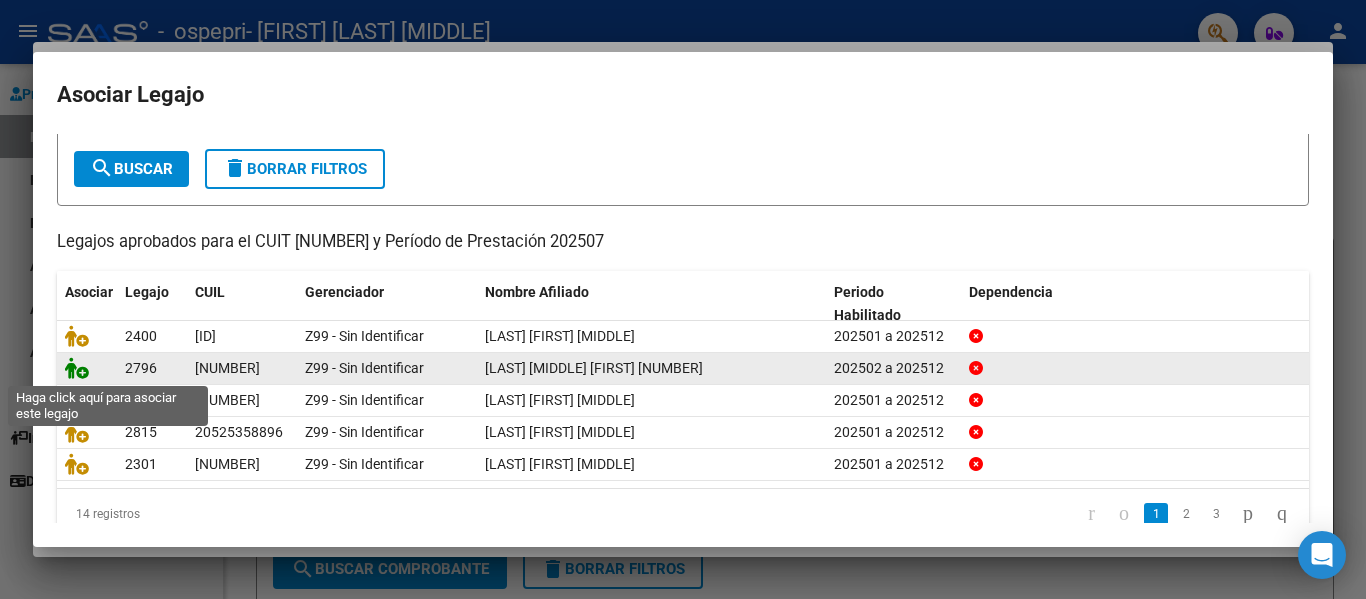 click 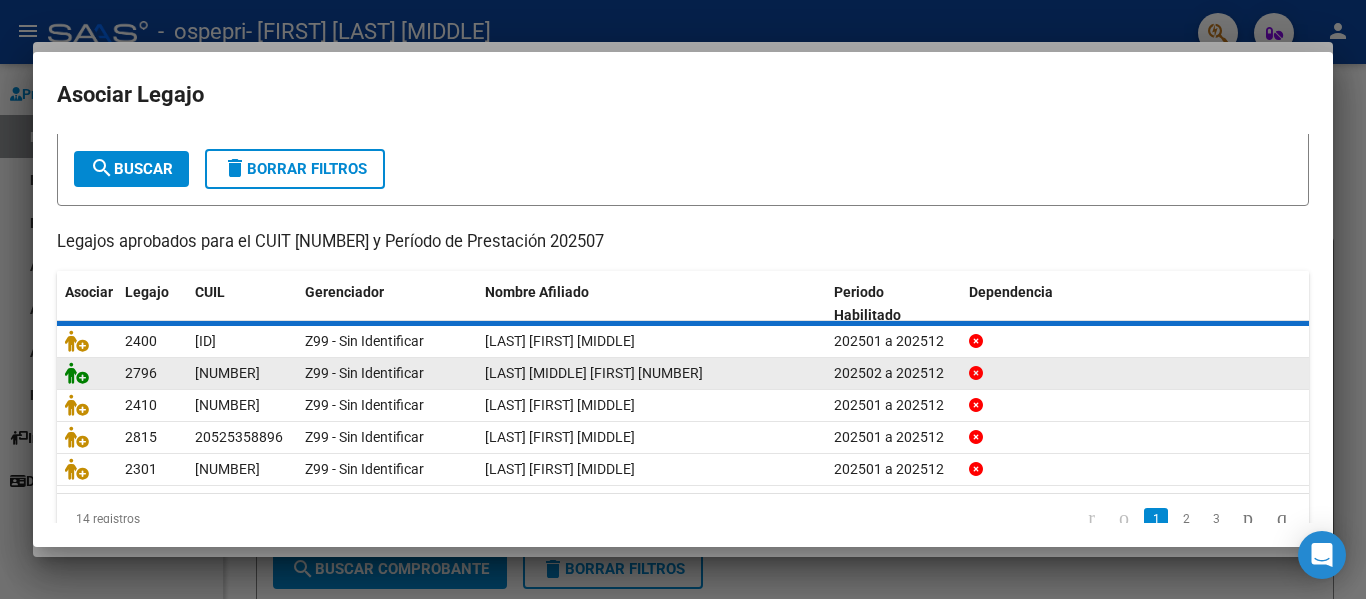 scroll, scrollTop: 0, scrollLeft: 0, axis: both 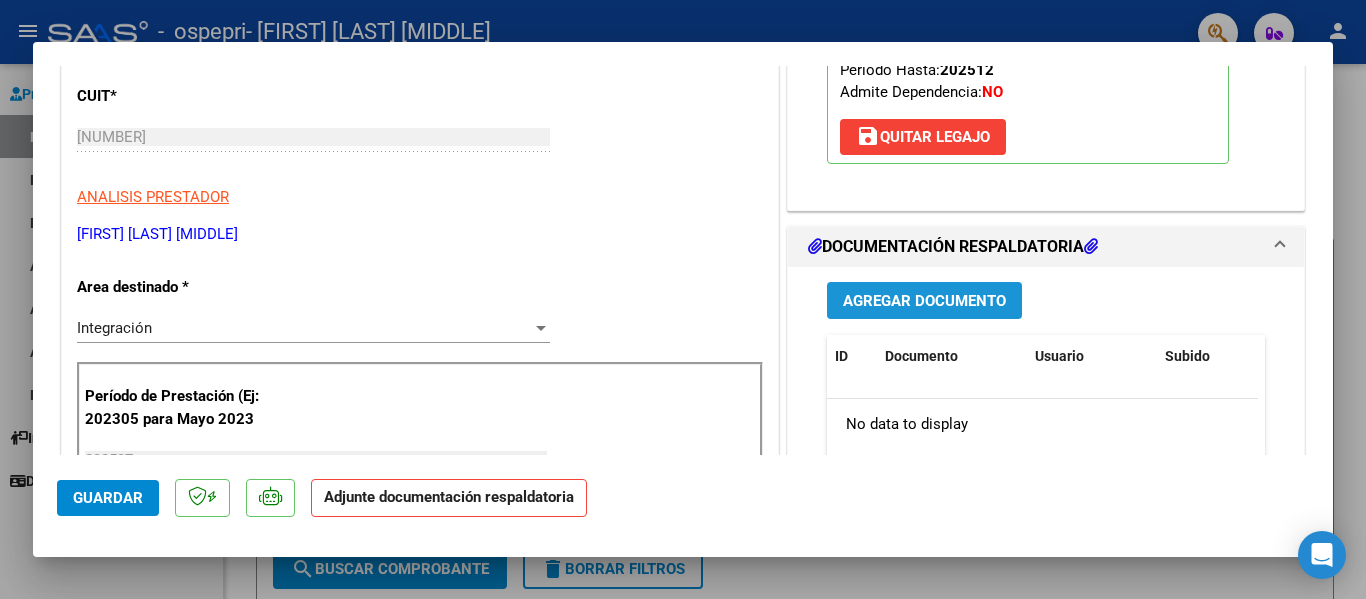 click on "Agregar Documento" at bounding box center (924, 301) 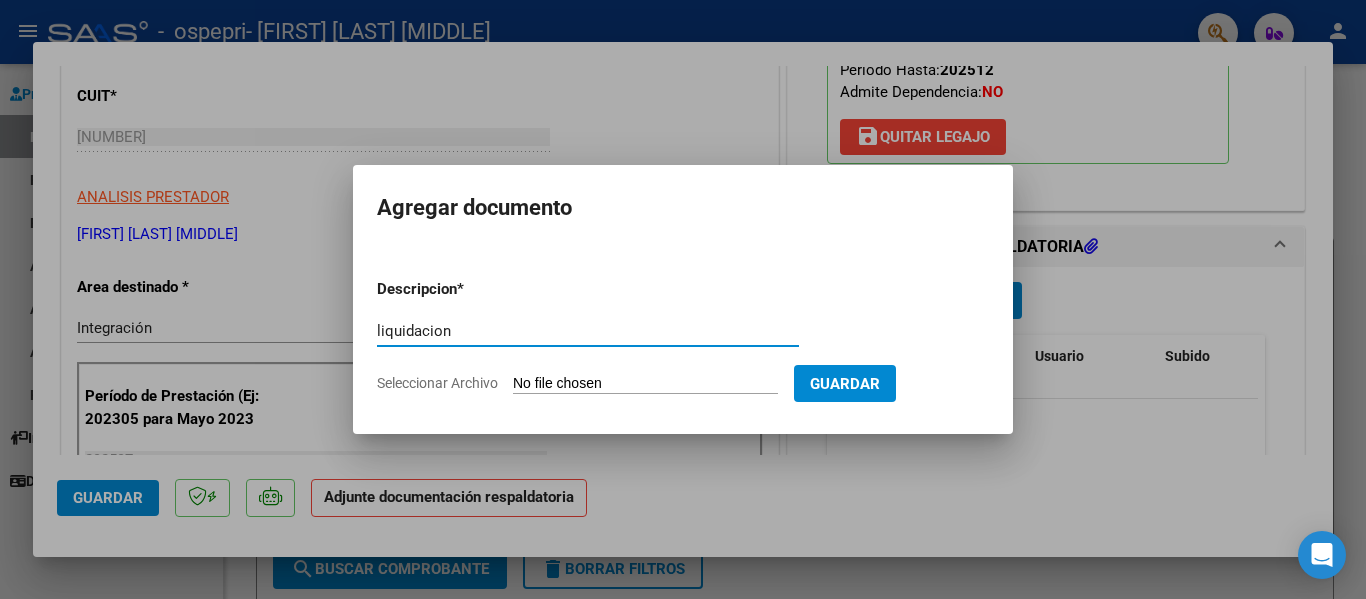 type on "liquidacion" 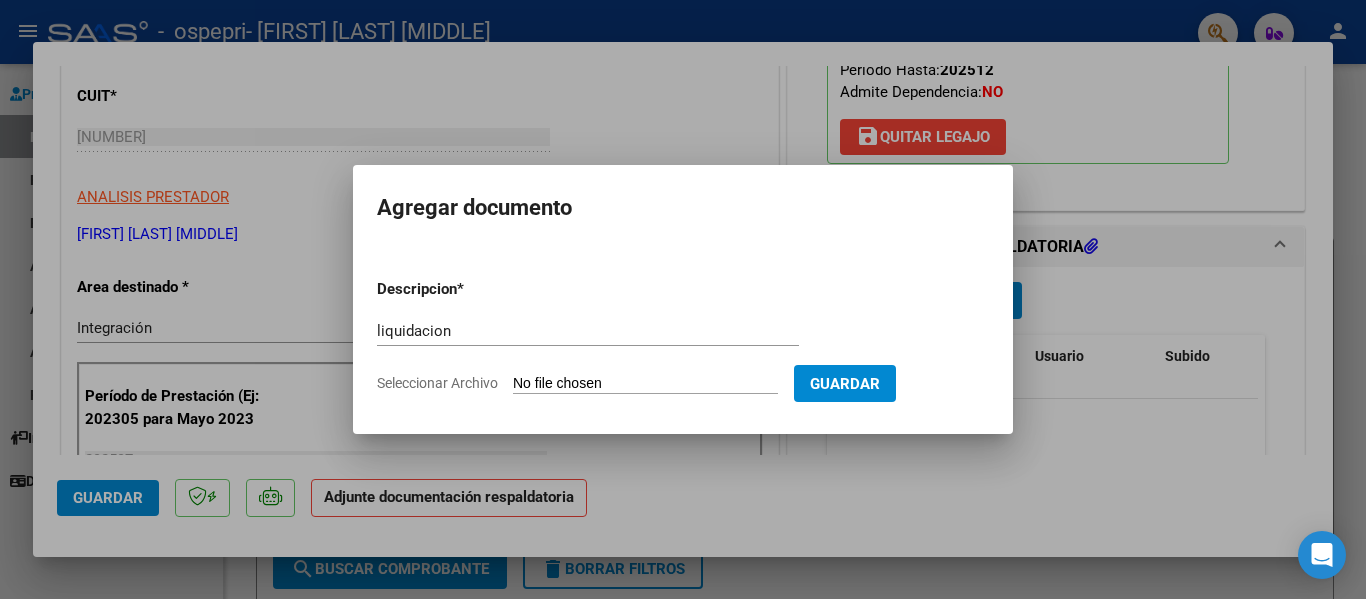 click on "Seleccionar Archivo" at bounding box center [645, 384] 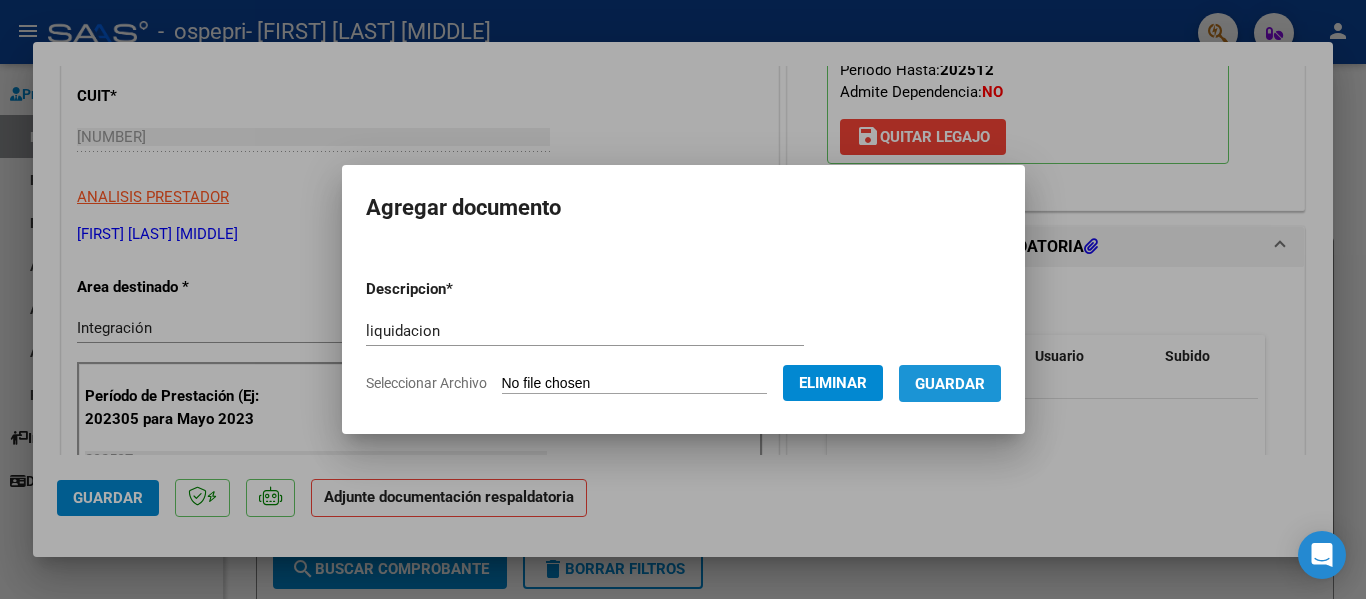 click on "Guardar" at bounding box center (950, 384) 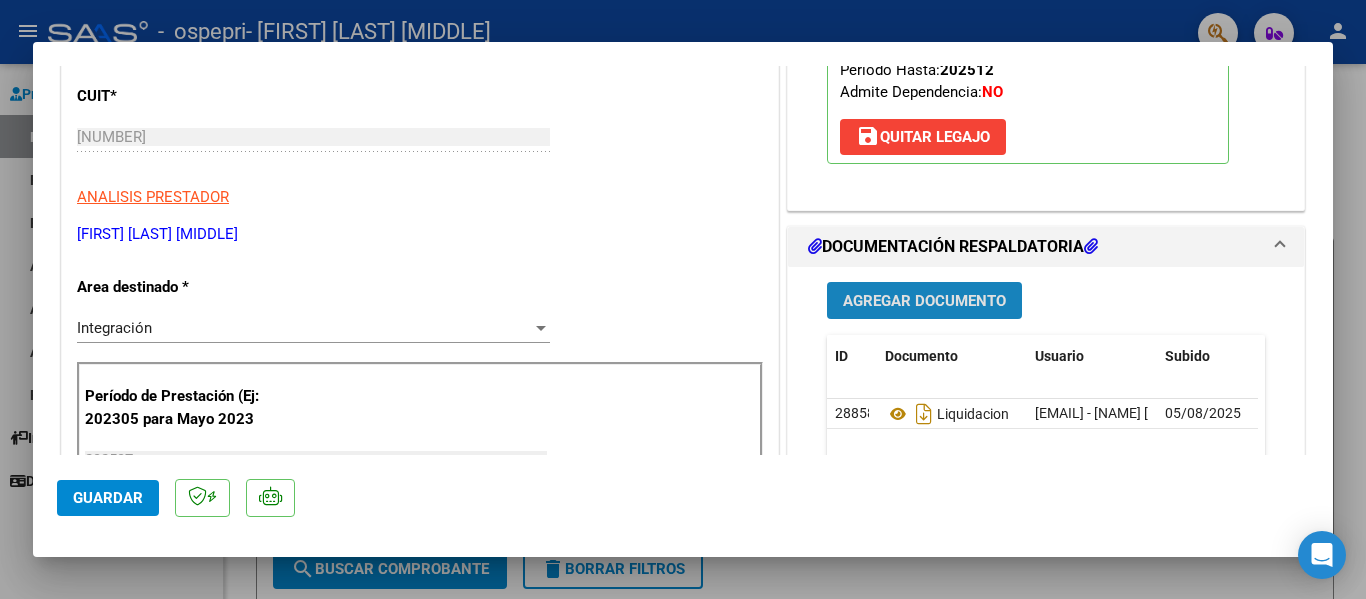 click on "Agregar Documento" at bounding box center (924, 301) 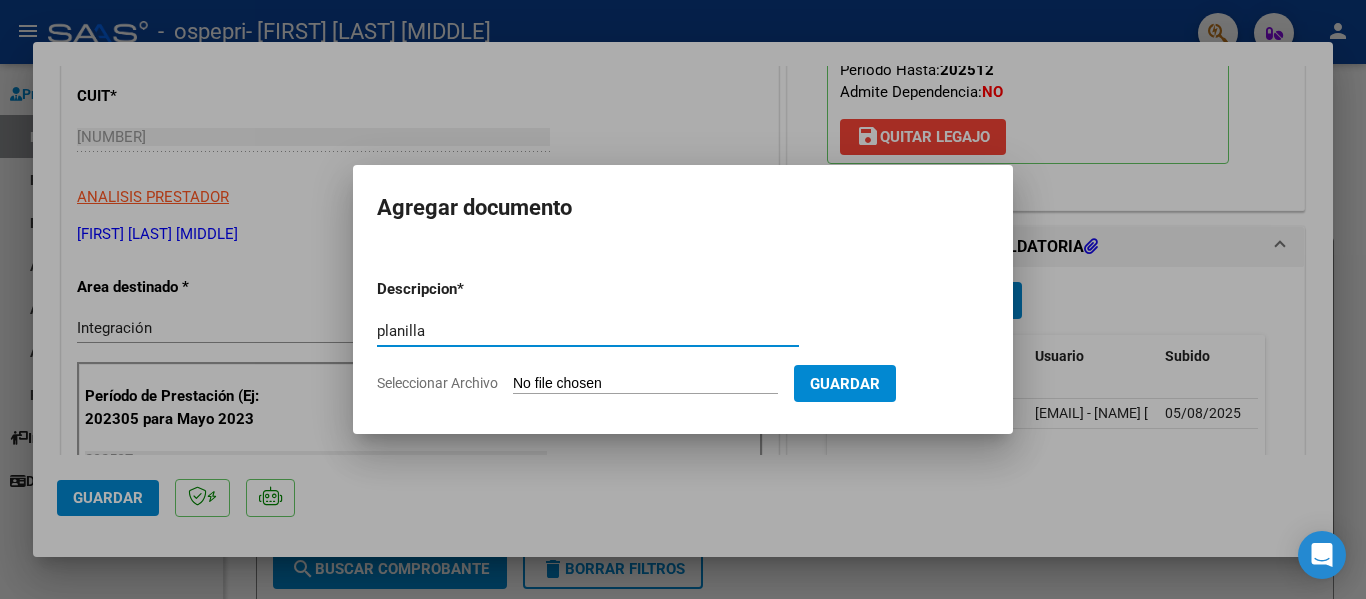 type on "planilla" 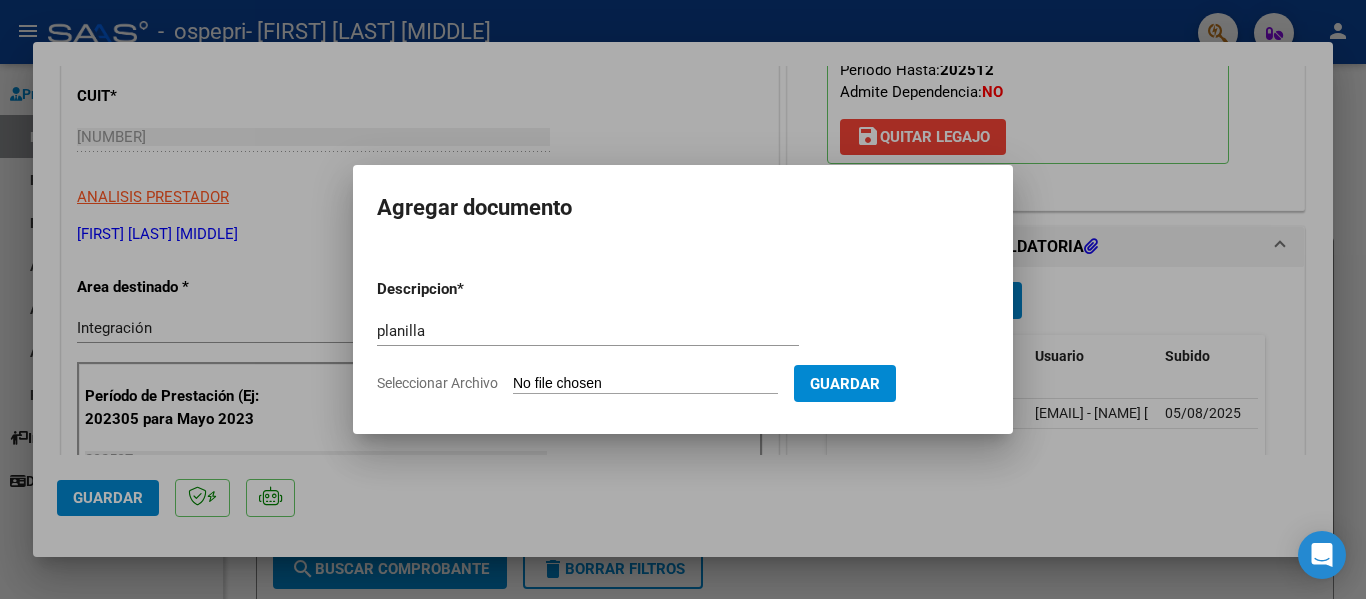 click on "Seleccionar Archivo" at bounding box center [645, 384] 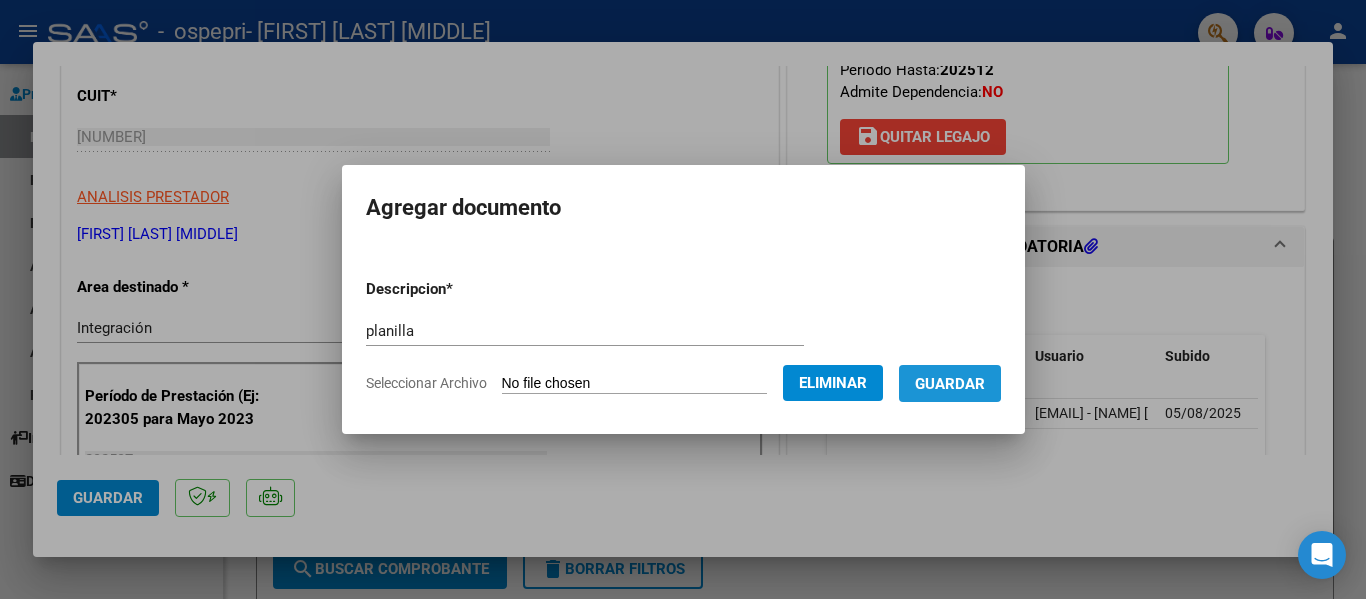 click on "Guardar" at bounding box center (950, 384) 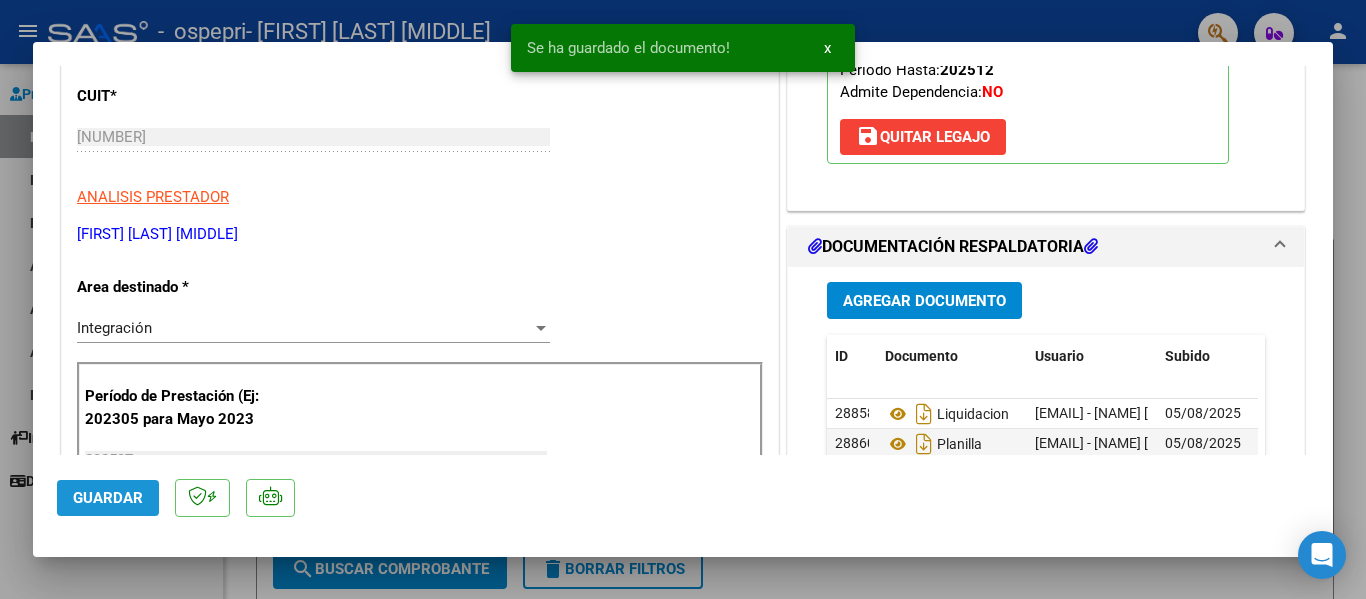 drag, startPoint x: 148, startPoint y: 495, endPoint x: 139, endPoint y: 504, distance: 12.727922 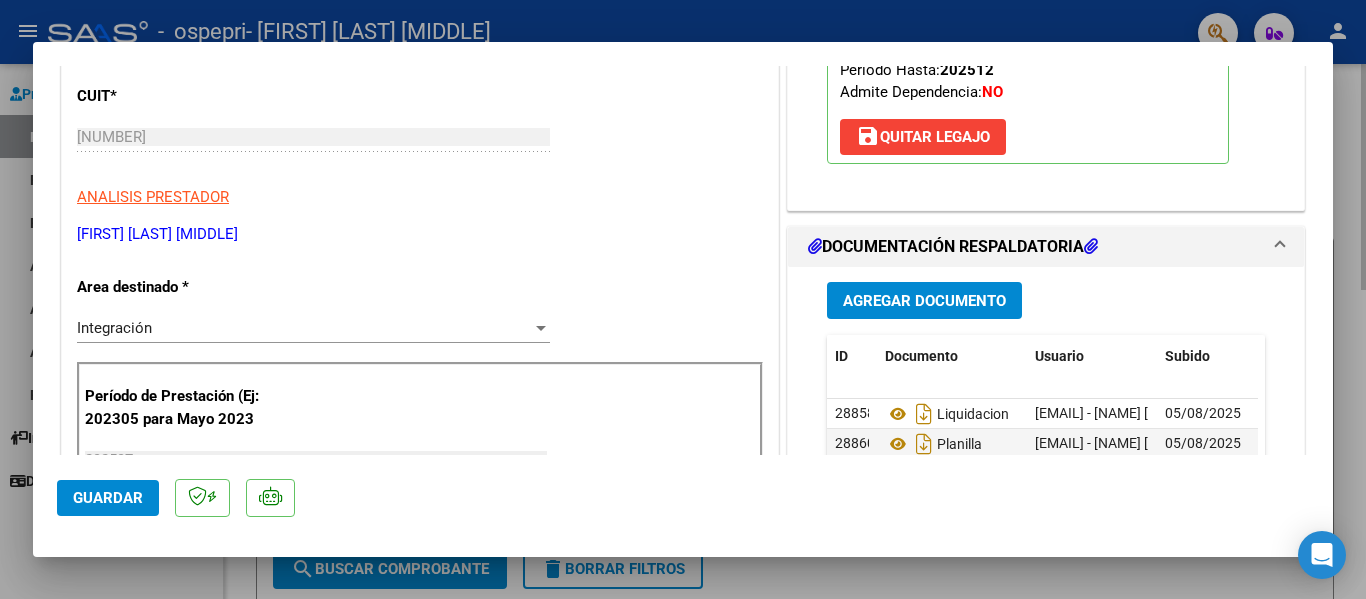 click at bounding box center (683, 299) 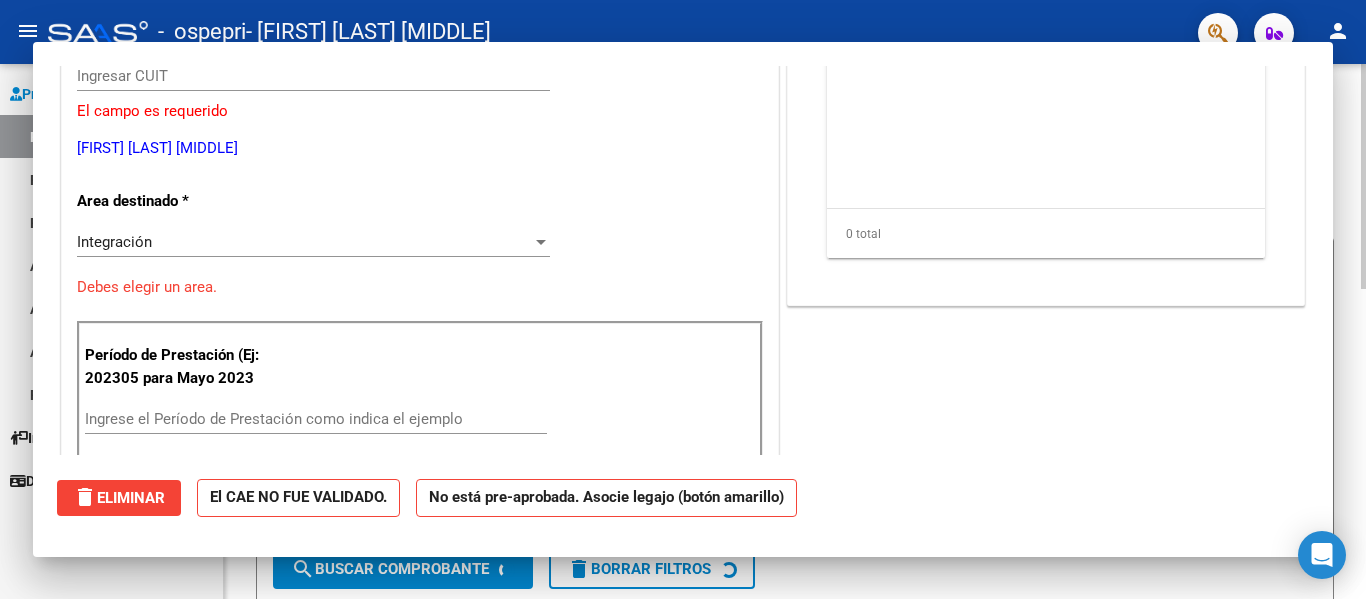 scroll, scrollTop: 0, scrollLeft: 0, axis: both 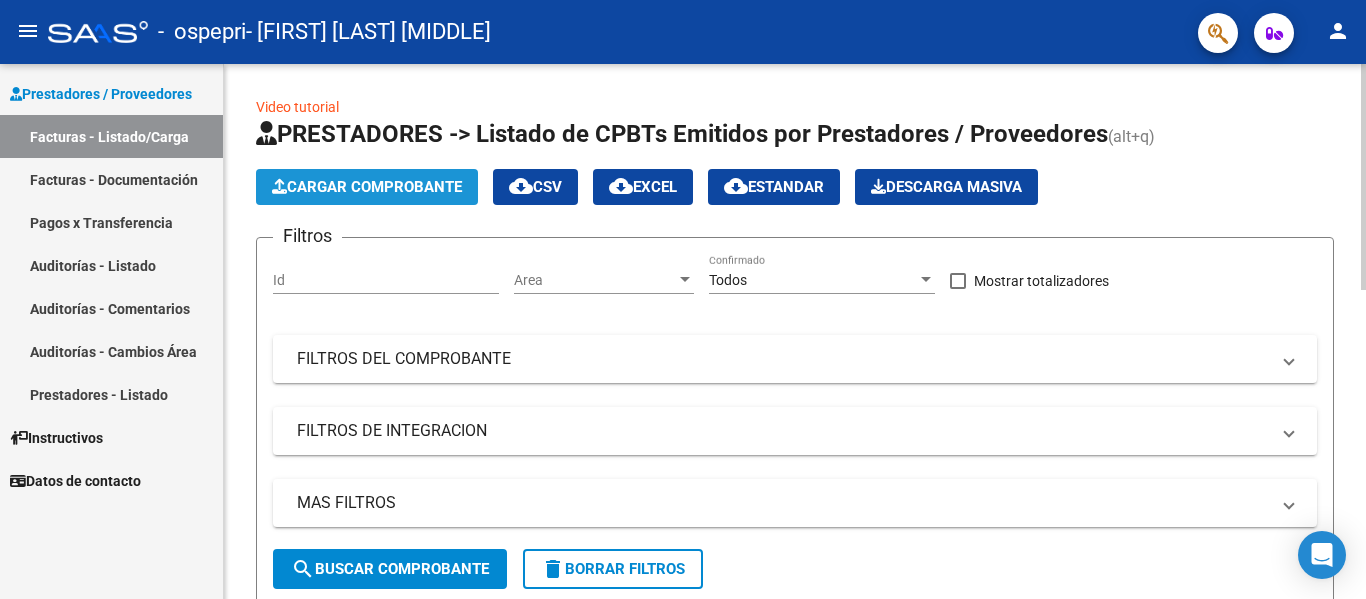 click on "Cargar Comprobante" 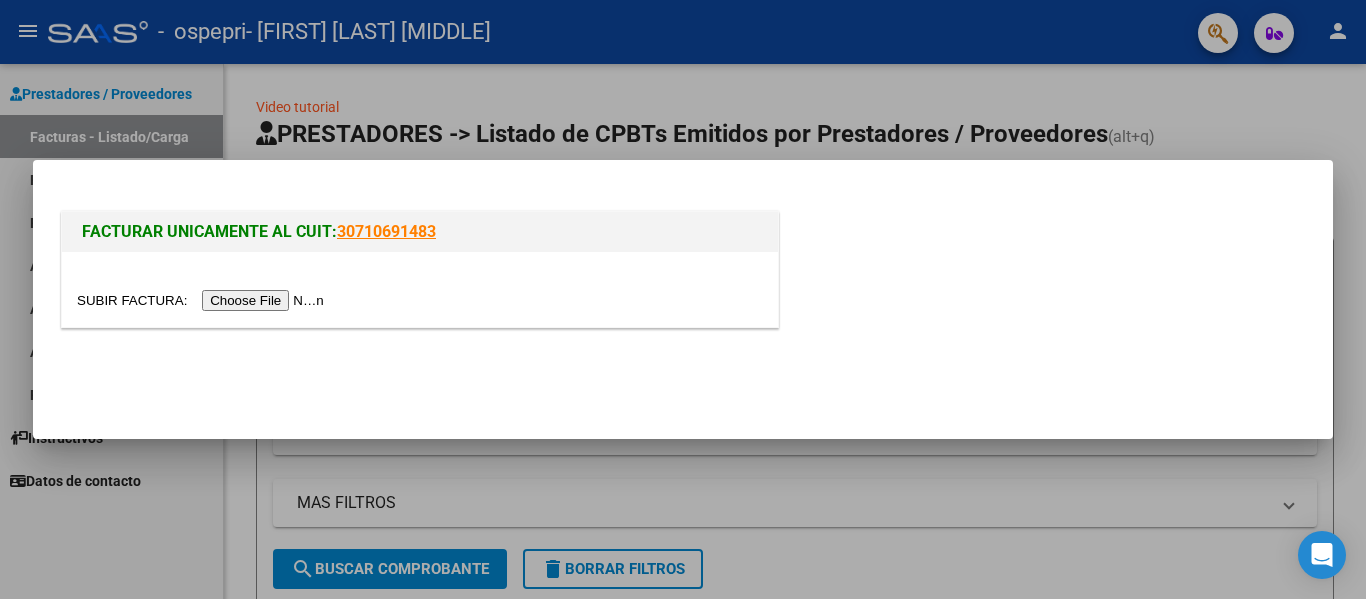 click at bounding box center [203, 300] 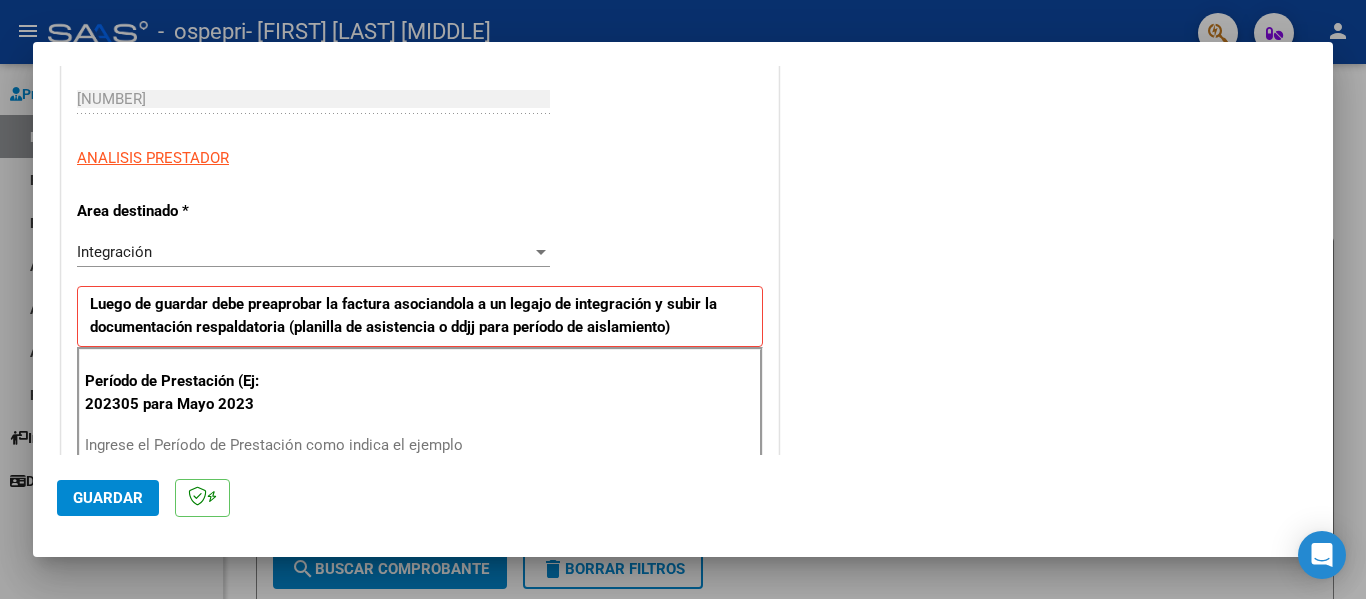 scroll, scrollTop: 400, scrollLeft: 0, axis: vertical 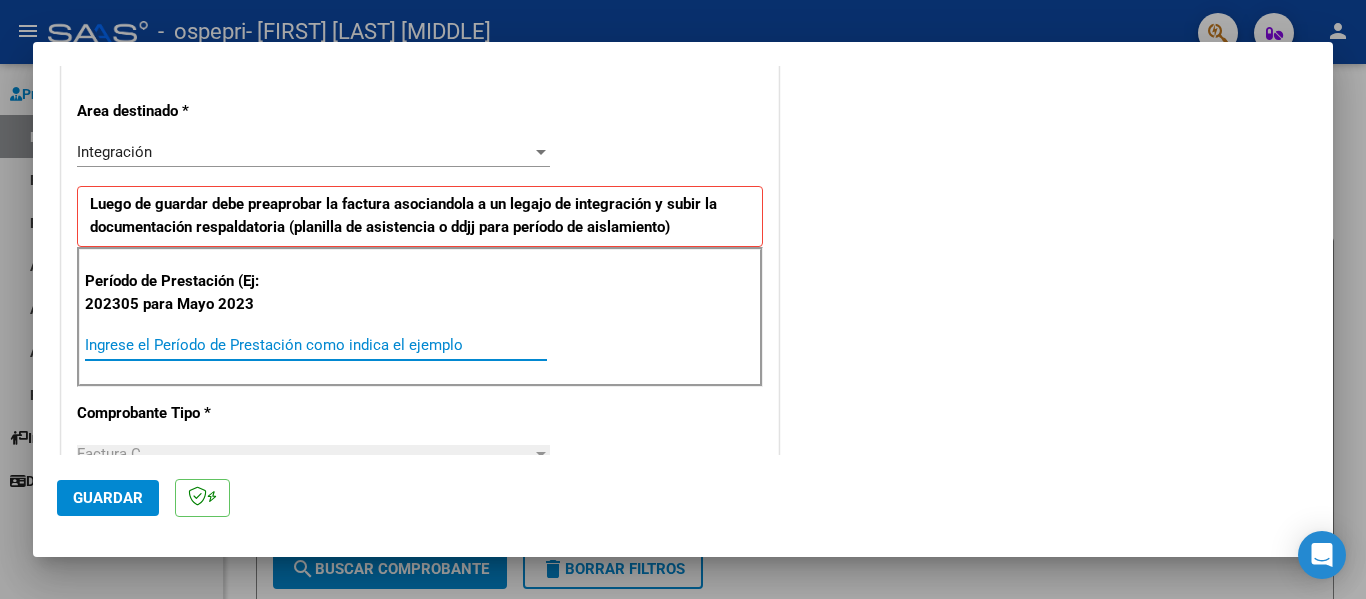 click on "Ingrese el Período de Prestación como indica el ejemplo" at bounding box center (316, 345) 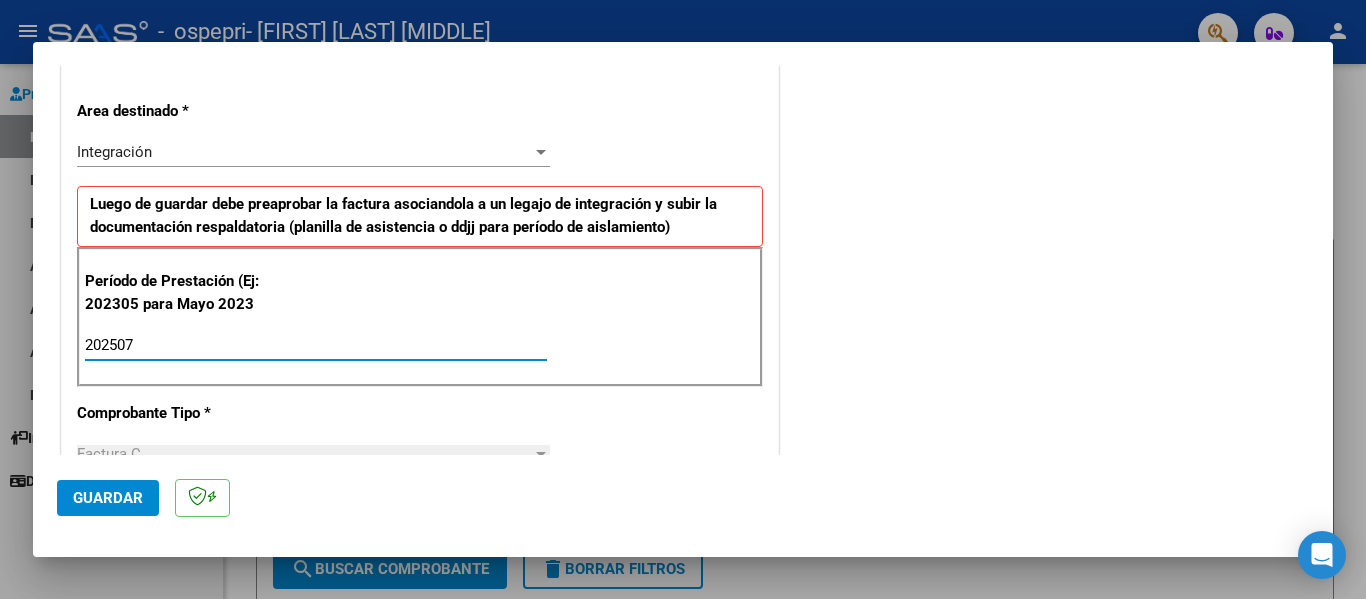 type on "202507" 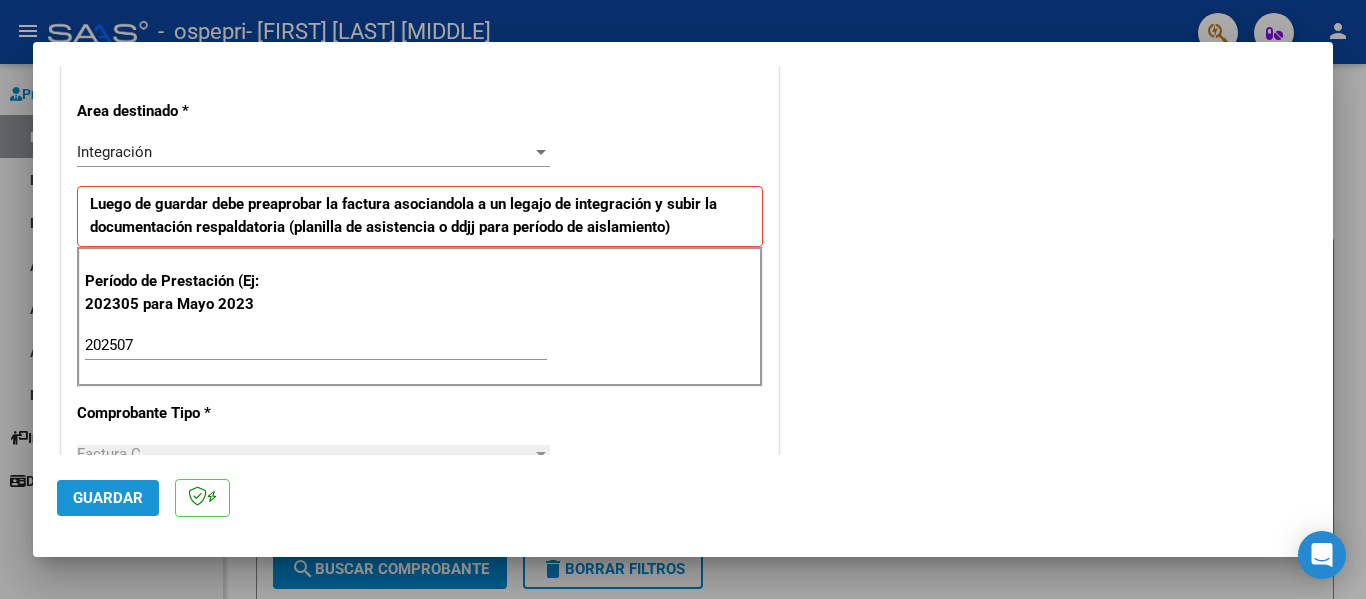 click on "Guardar" 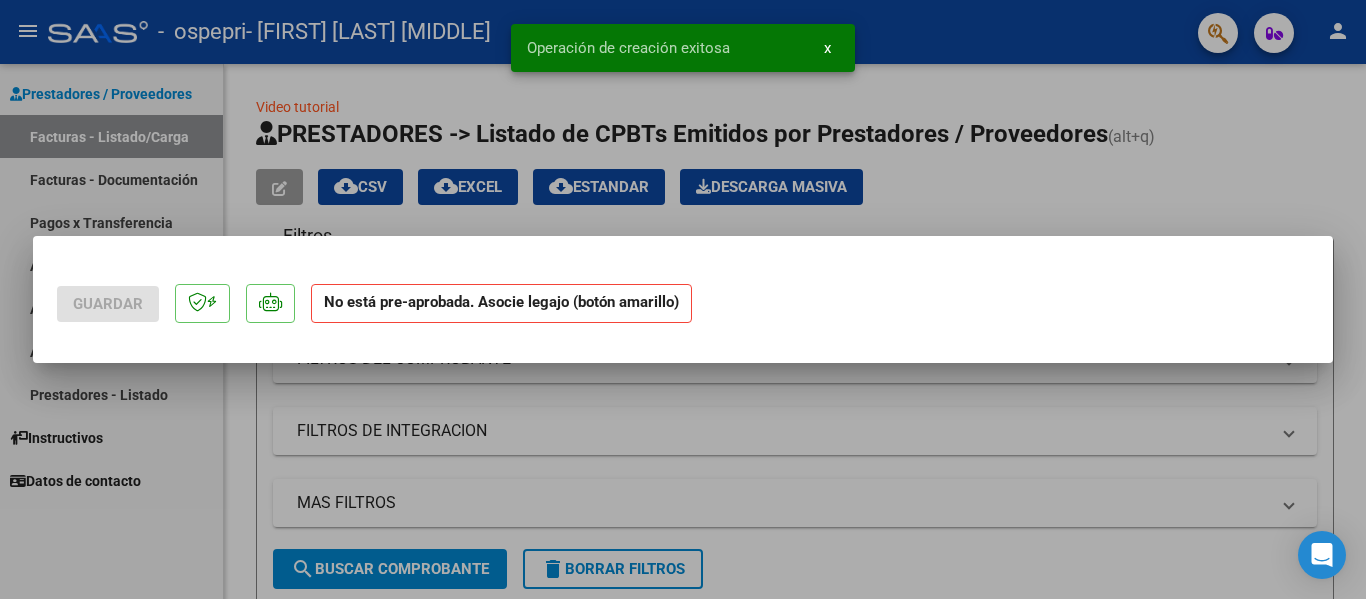 scroll, scrollTop: 0, scrollLeft: 0, axis: both 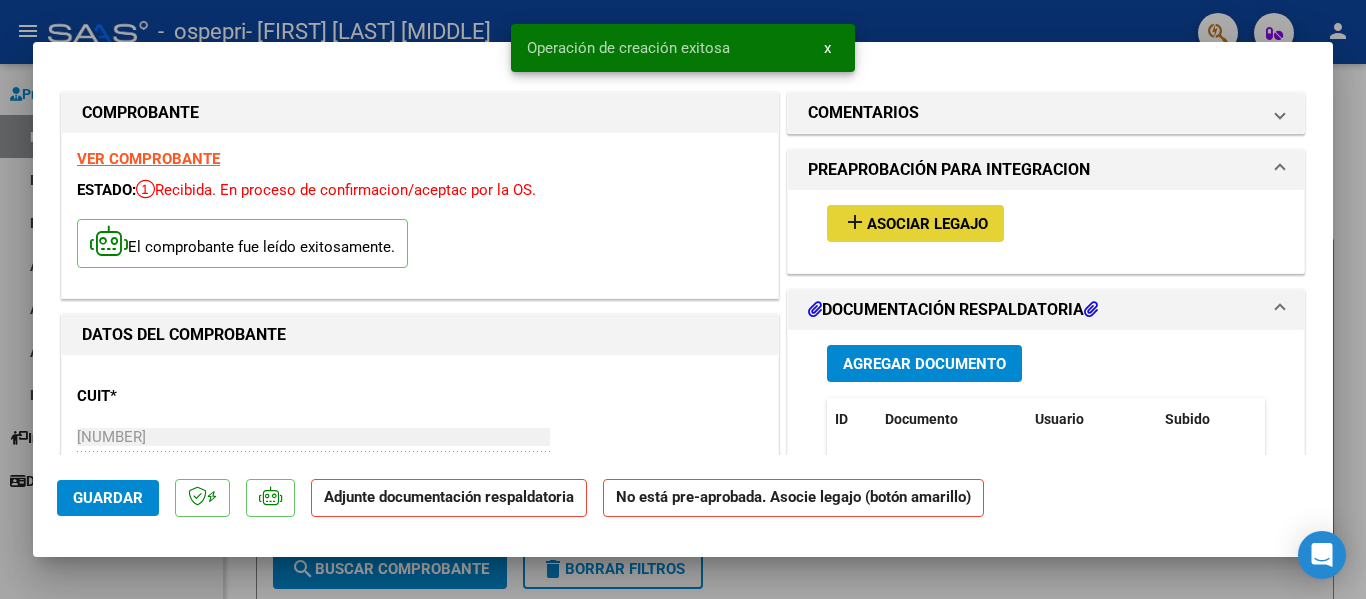 click on "add Asociar Legajo" at bounding box center (915, 223) 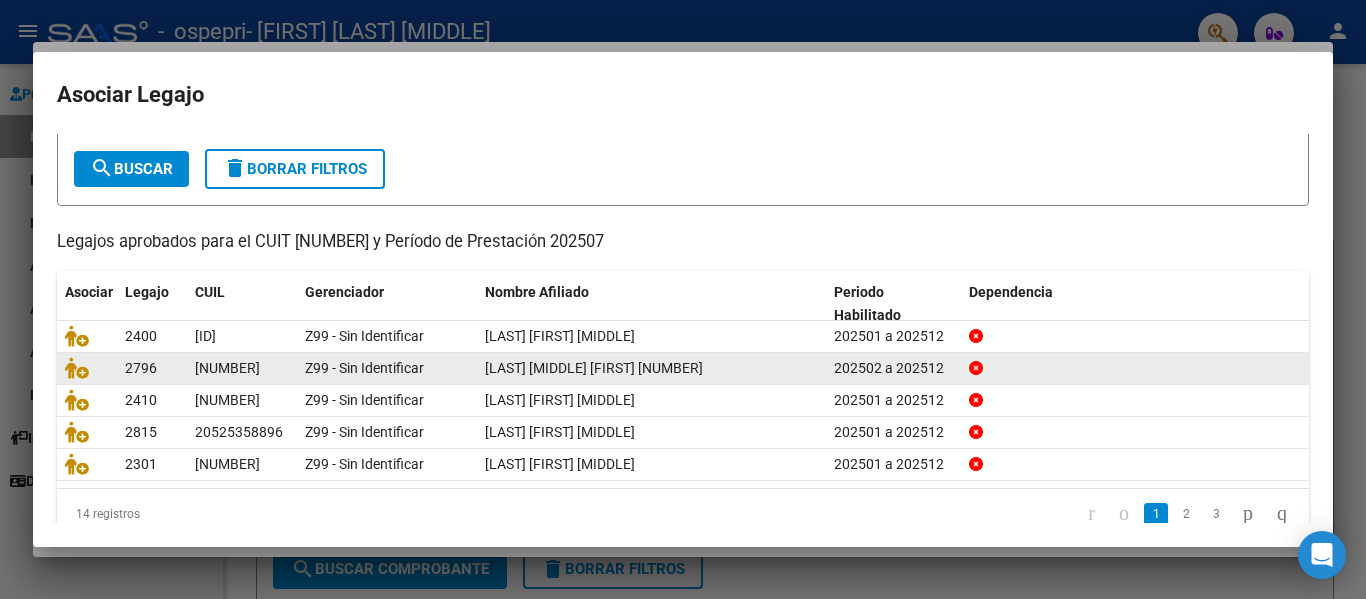scroll, scrollTop: 137, scrollLeft: 0, axis: vertical 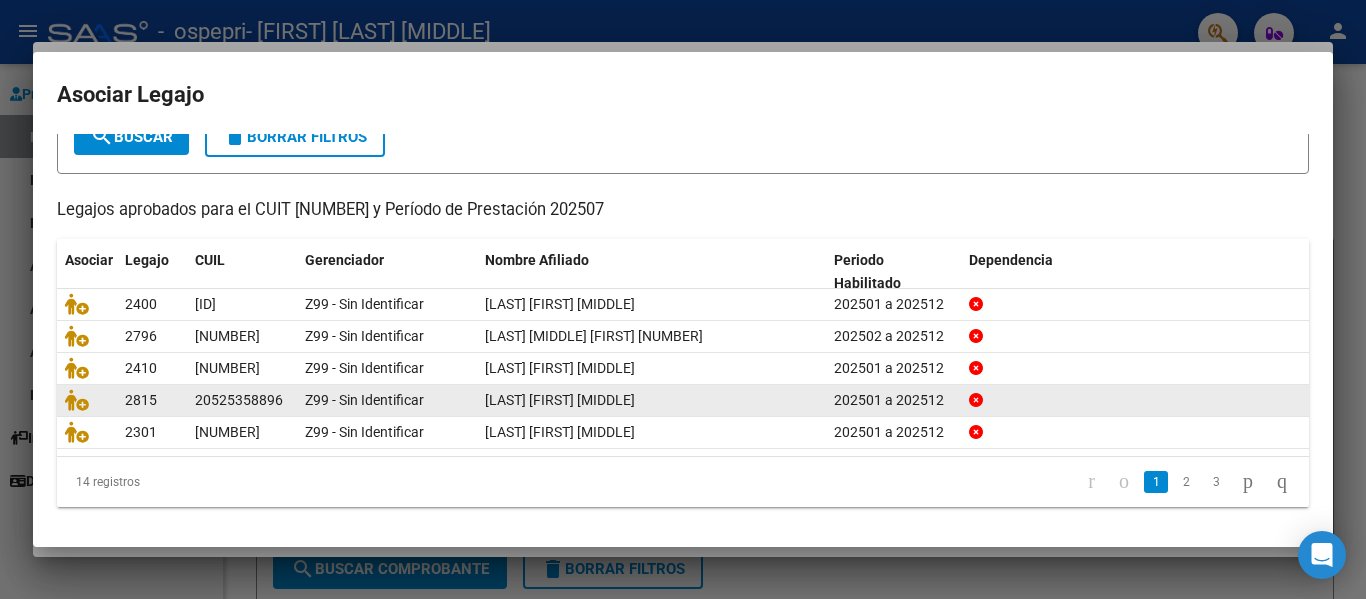 click on "2" 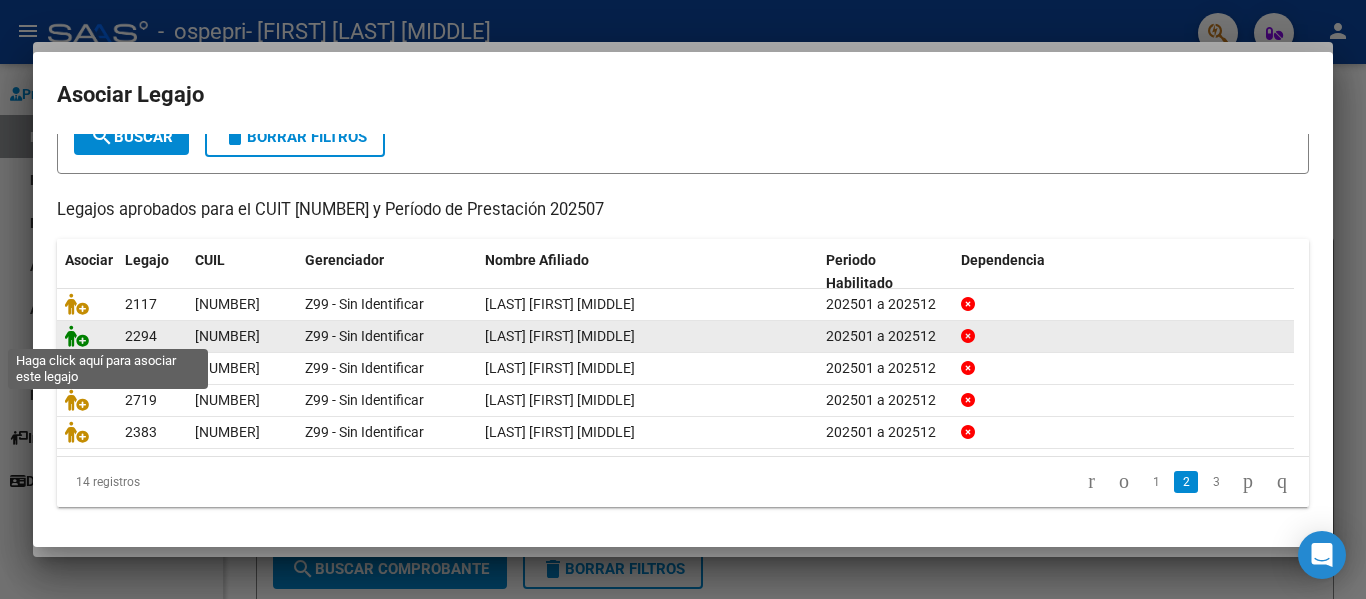 click 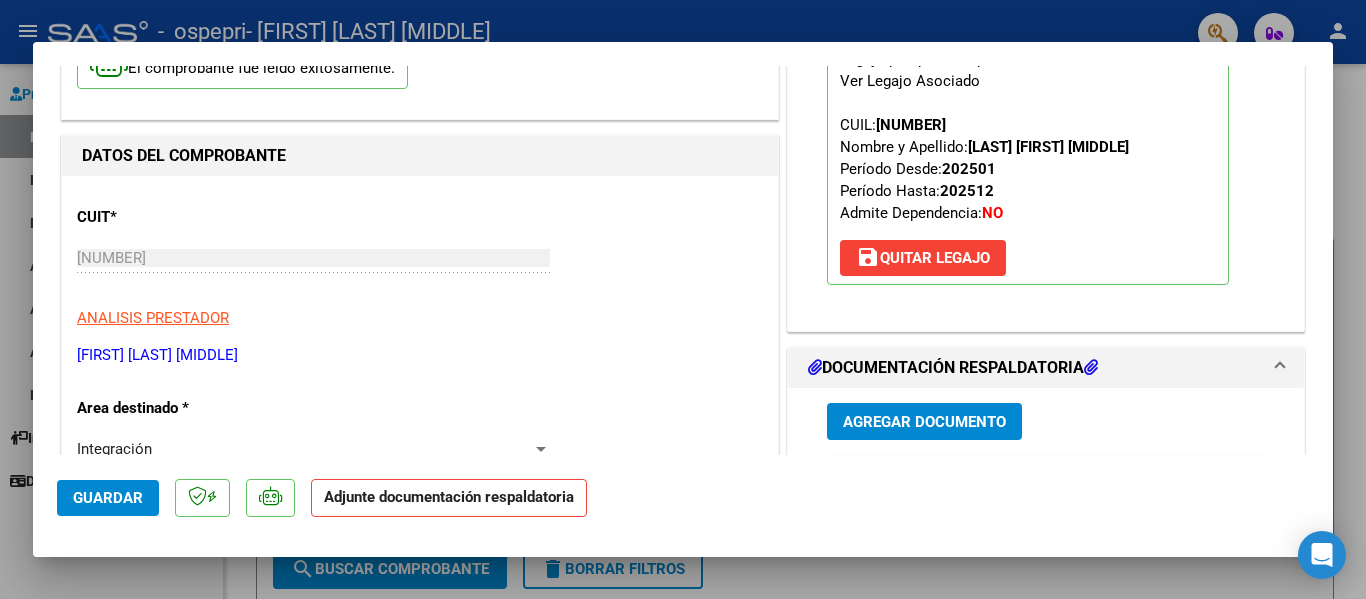 scroll, scrollTop: 200, scrollLeft: 0, axis: vertical 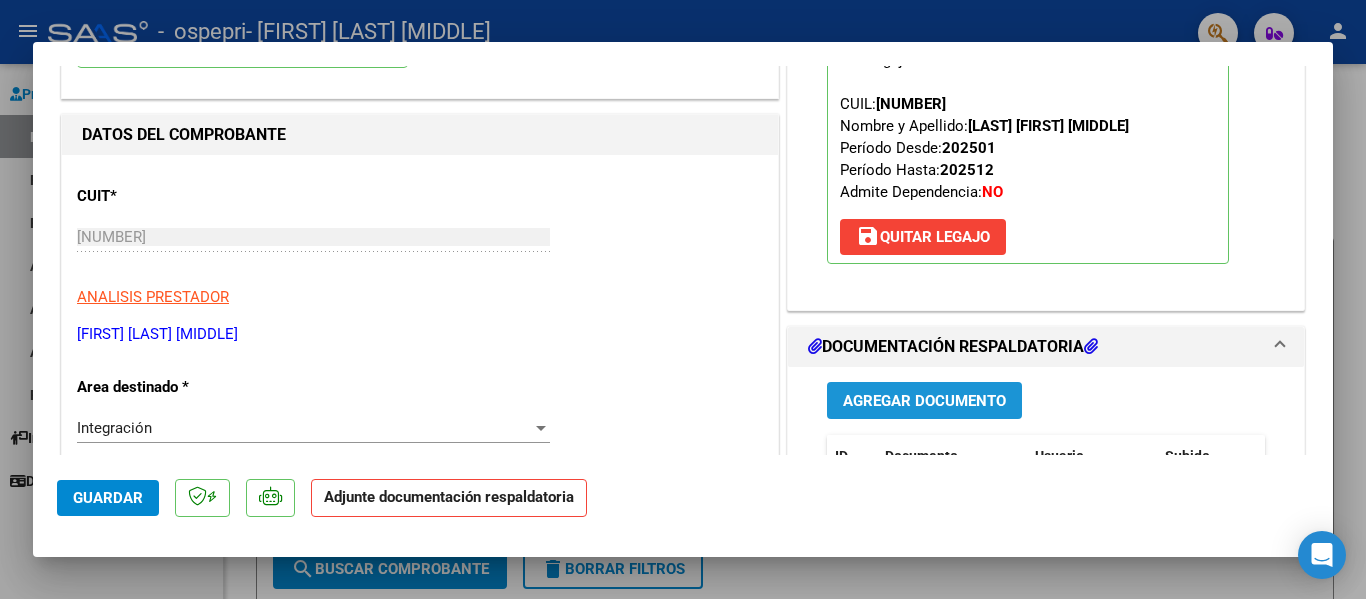 click on "Agregar Documento" at bounding box center [924, 401] 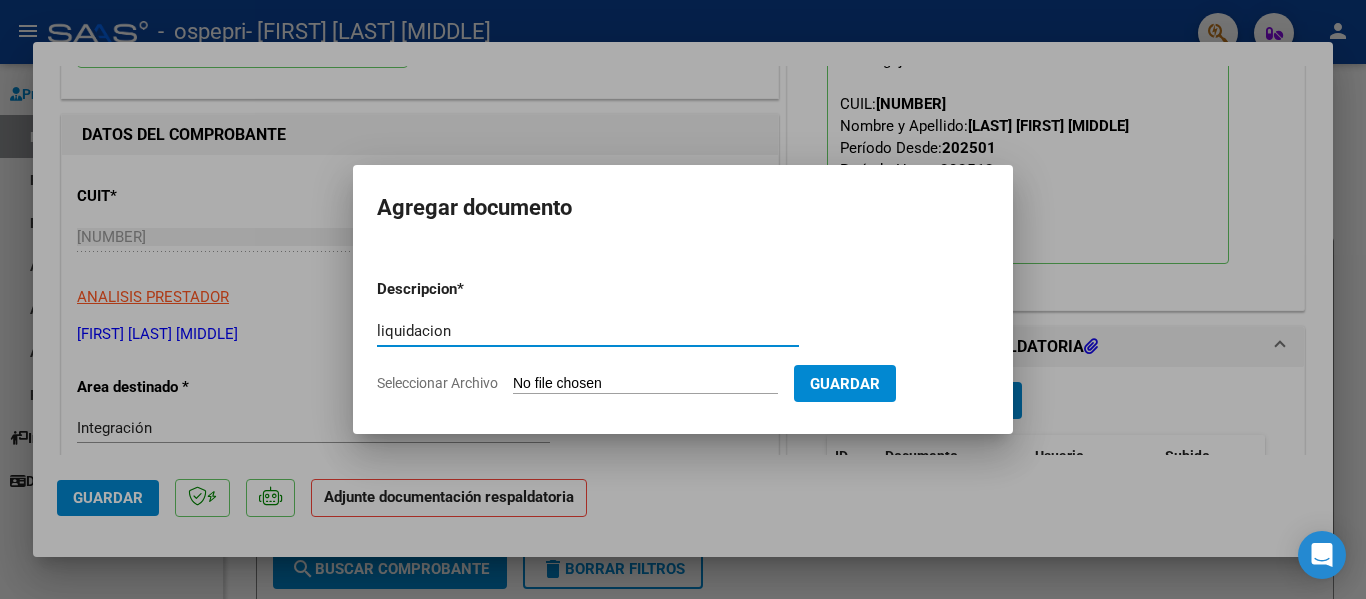 type on "liquidacion" 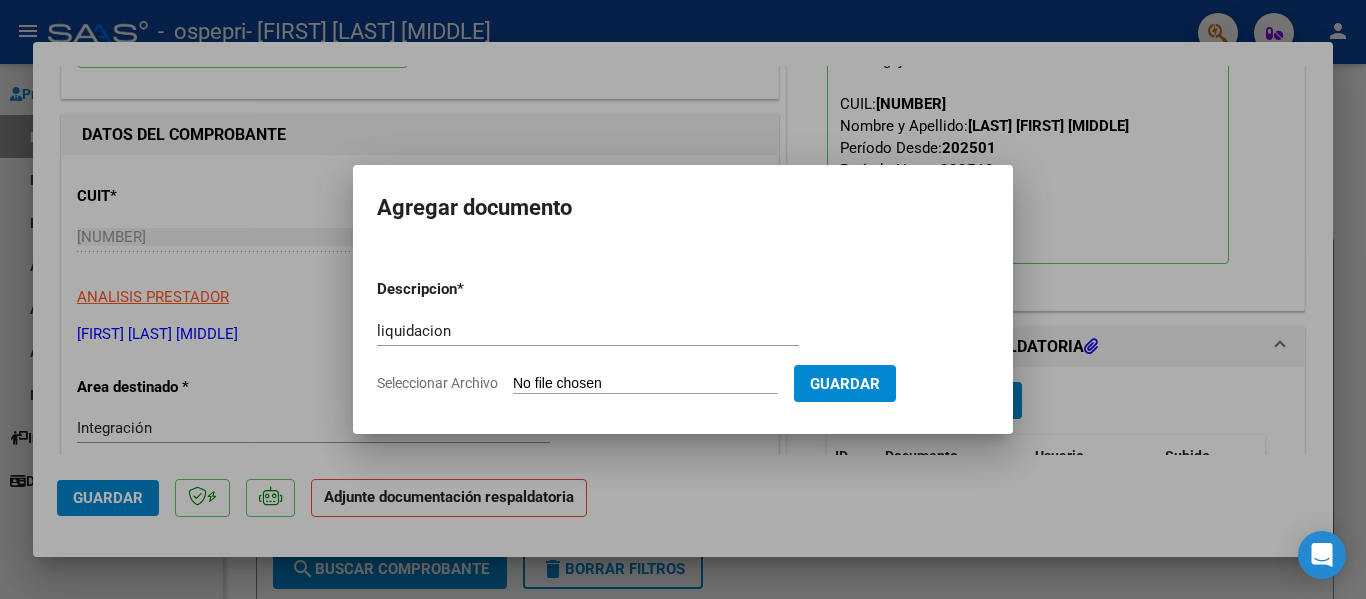 click on "Seleccionar Archivo" at bounding box center [645, 384] 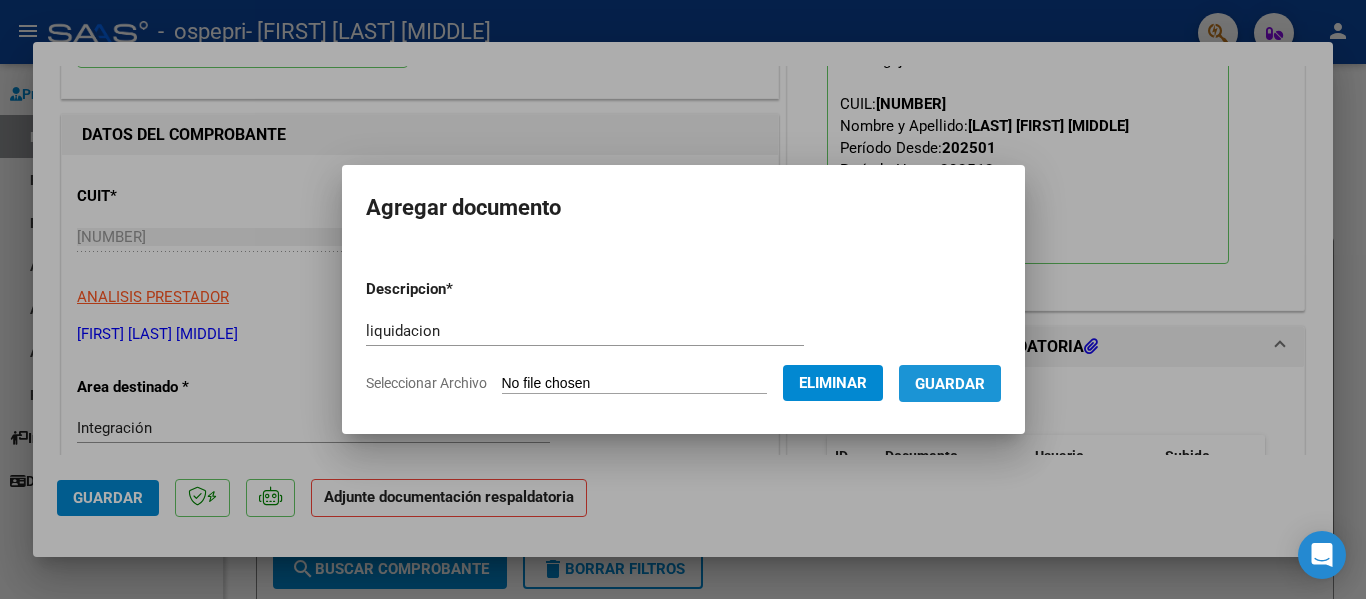 click on "Guardar" at bounding box center (950, 384) 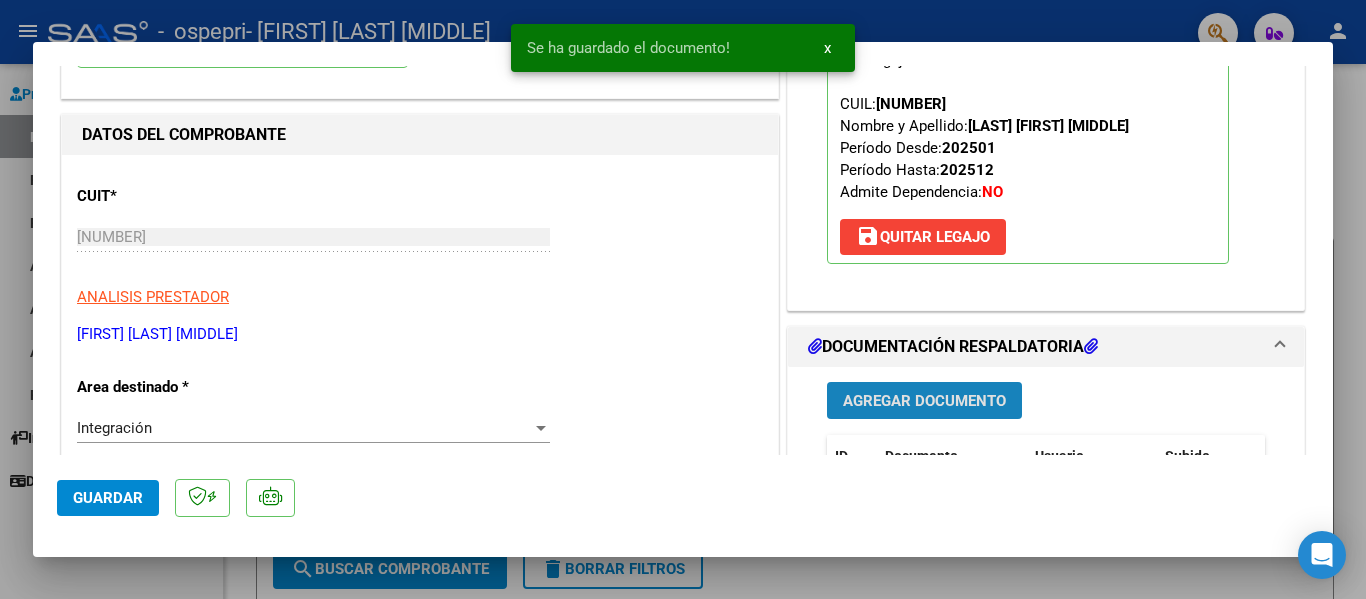click on "Agregar Documento" at bounding box center (924, 401) 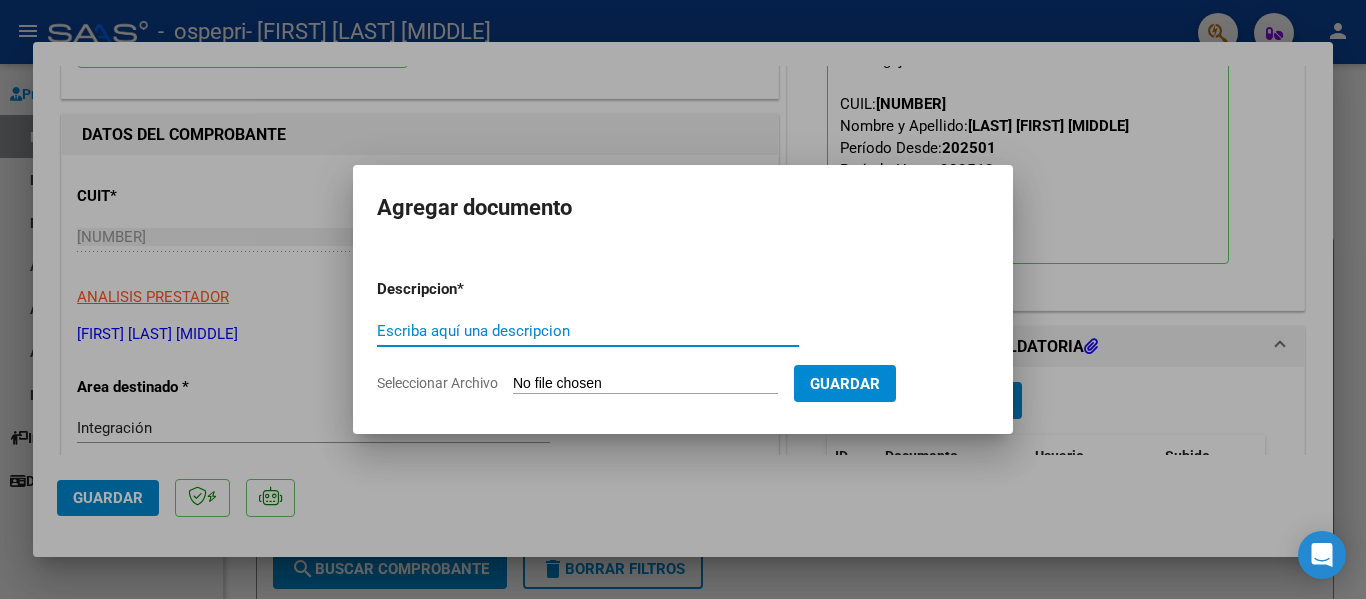 click on "Escriba aquí una descripcion" at bounding box center [588, 331] 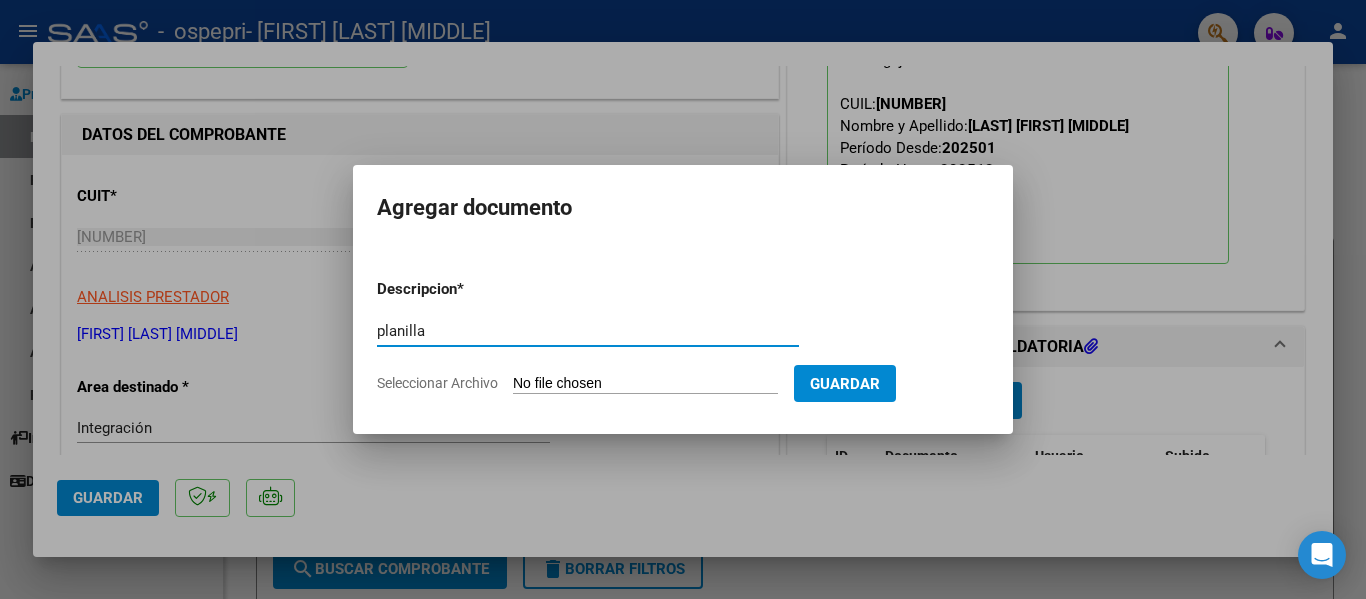 type on "planilla" 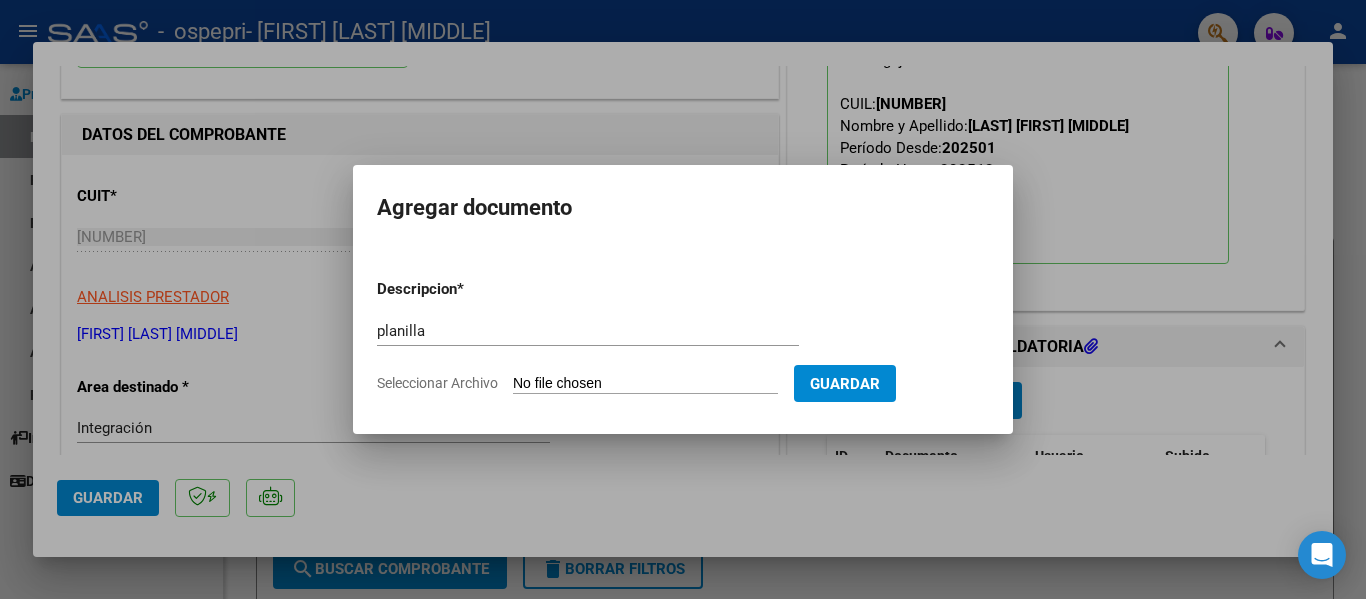 click on "Seleccionar Archivo" at bounding box center [645, 384] 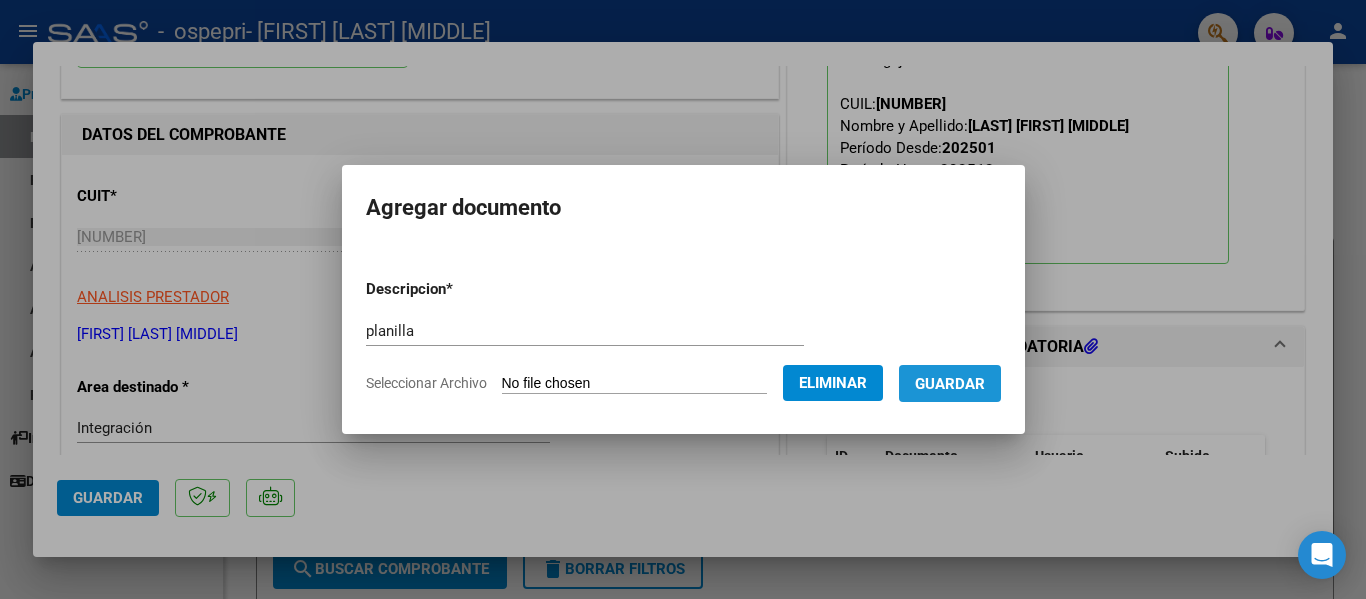 click on "Guardar" at bounding box center (950, 384) 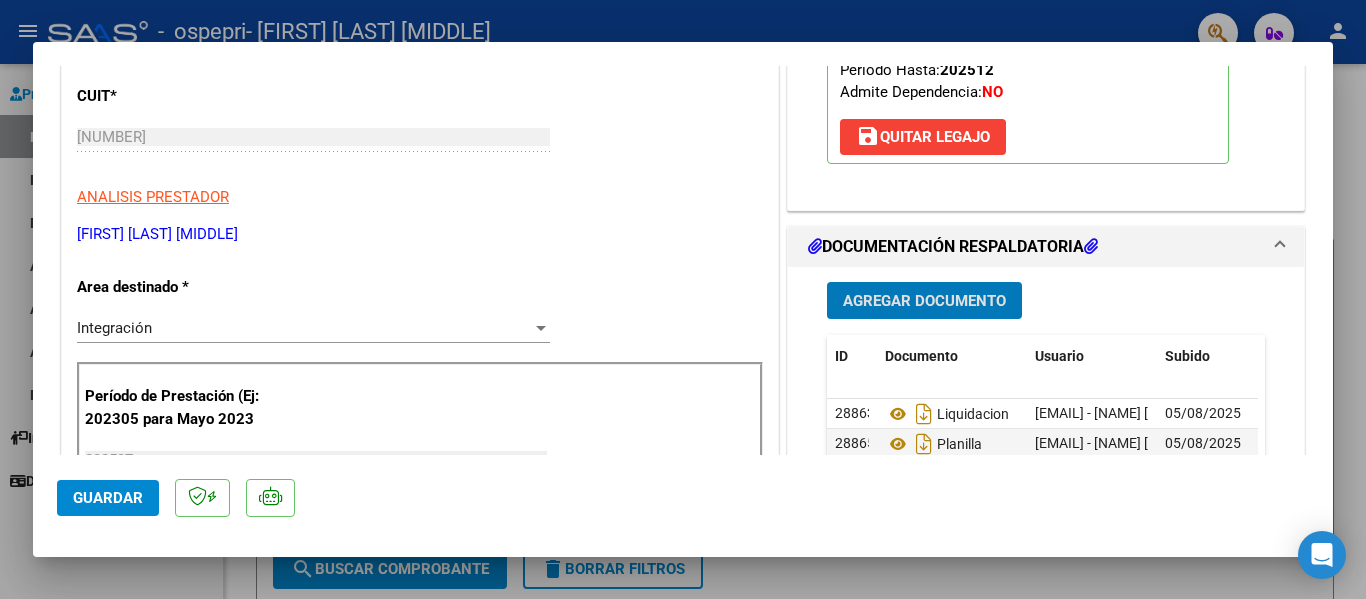 scroll, scrollTop: 500, scrollLeft: 0, axis: vertical 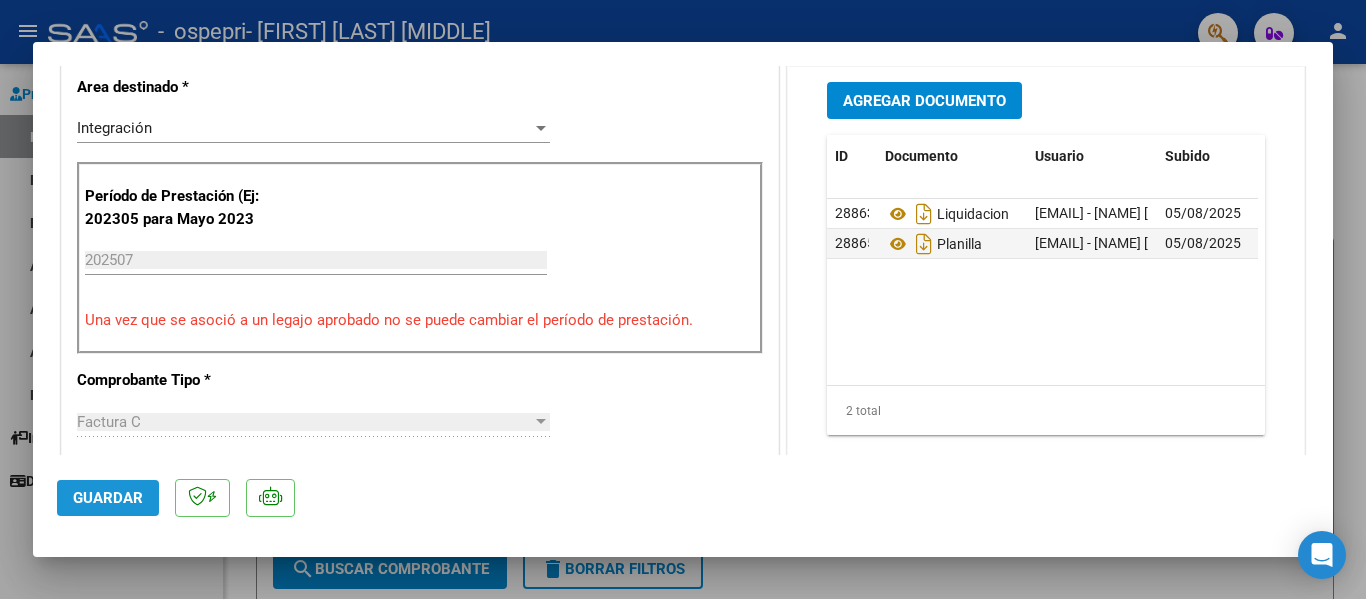click on "Guardar" 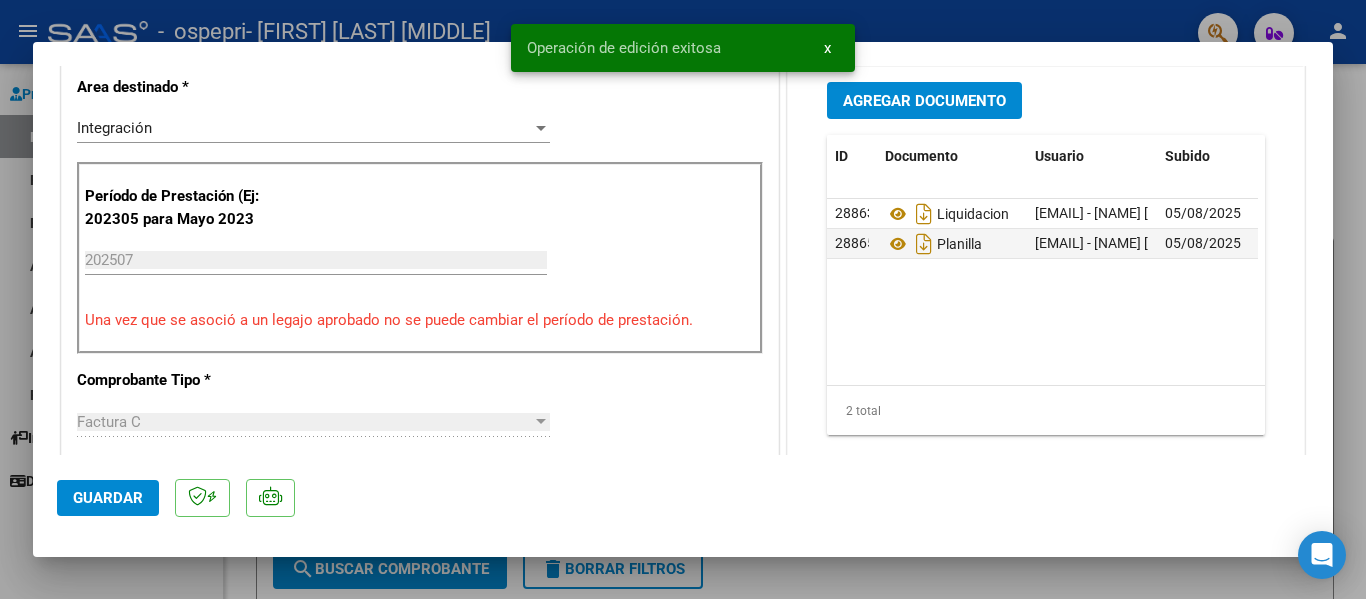 click at bounding box center (683, 299) 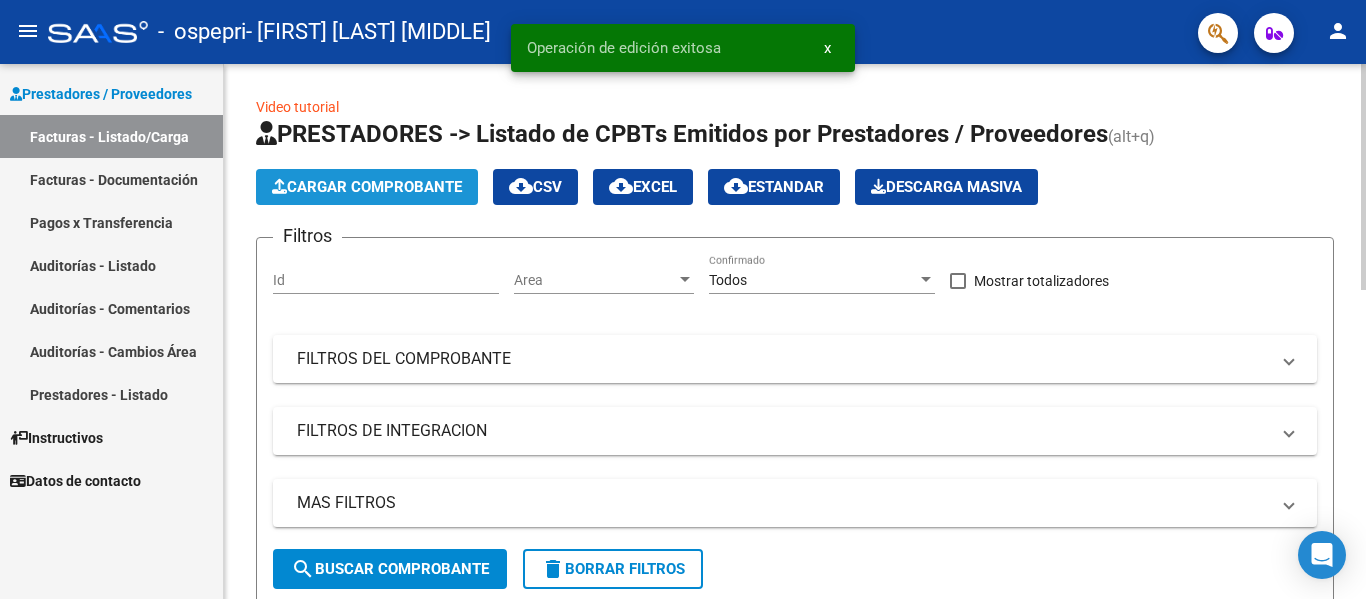 click on "Cargar Comprobante" 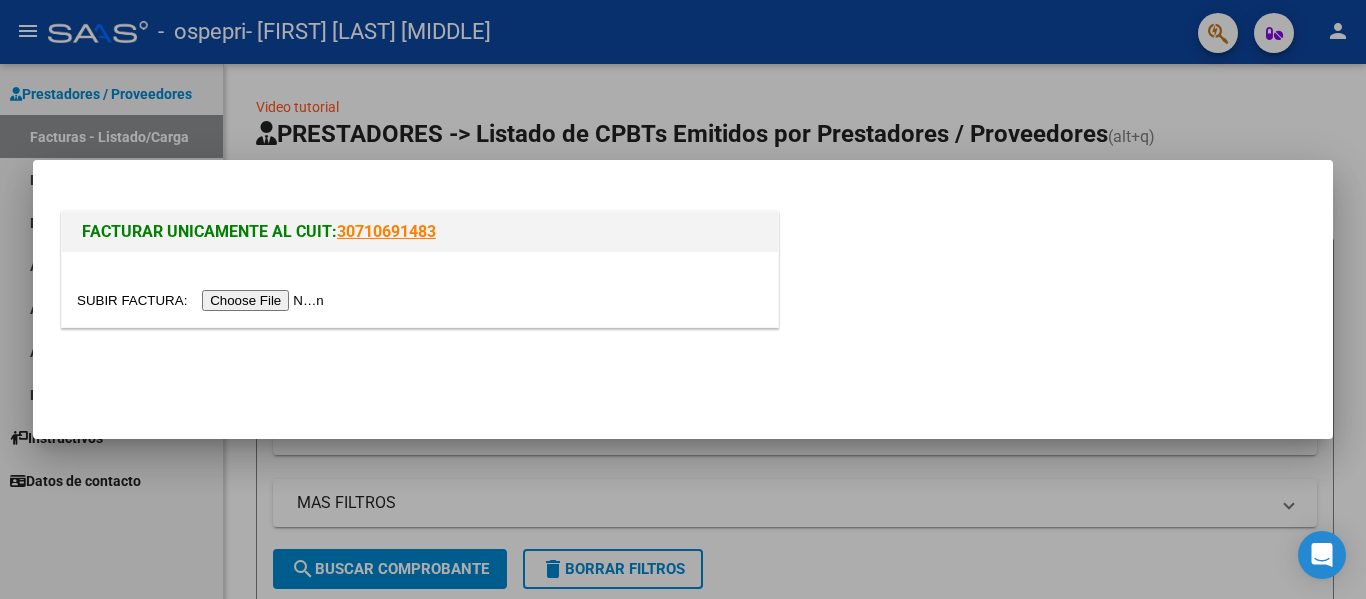 click at bounding box center (203, 300) 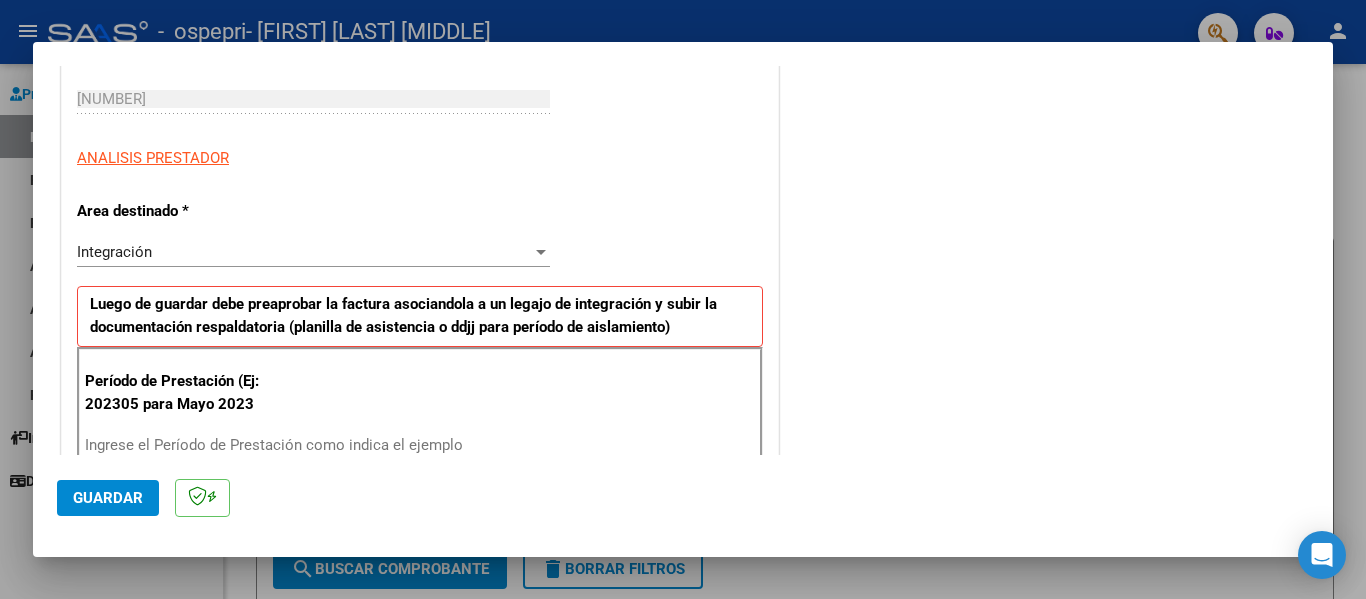 scroll, scrollTop: 400, scrollLeft: 0, axis: vertical 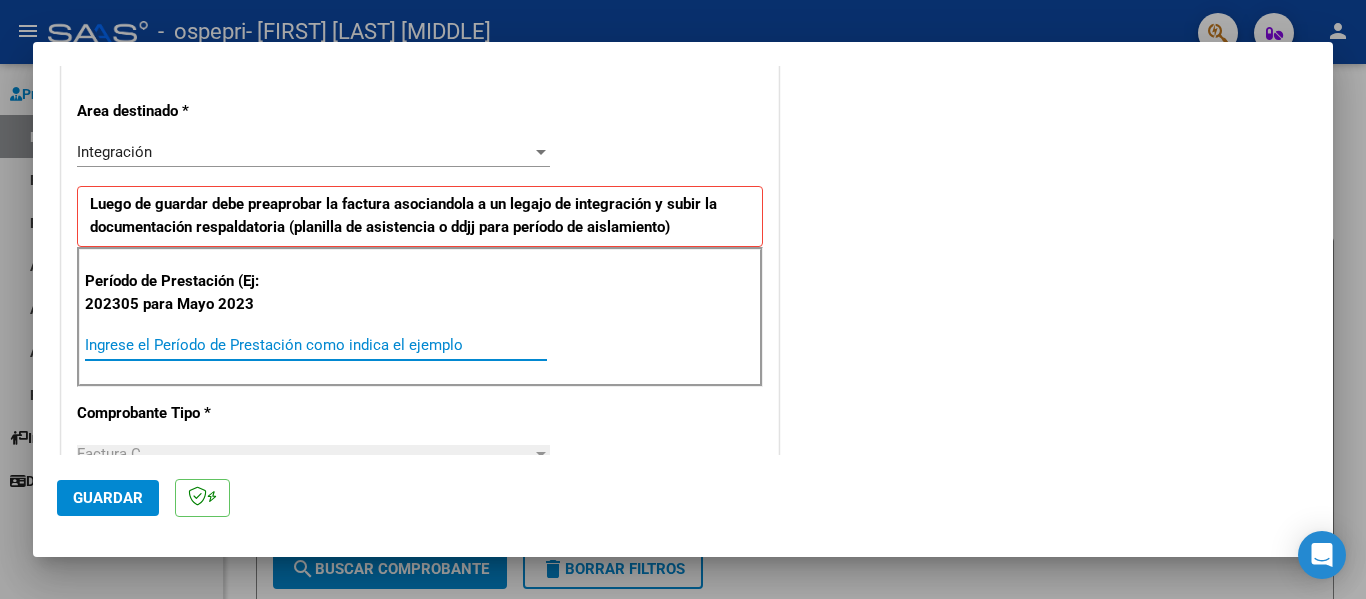 click on "Ingrese el Período de Prestación como indica el ejemplo" at bounding box center [316, 345] 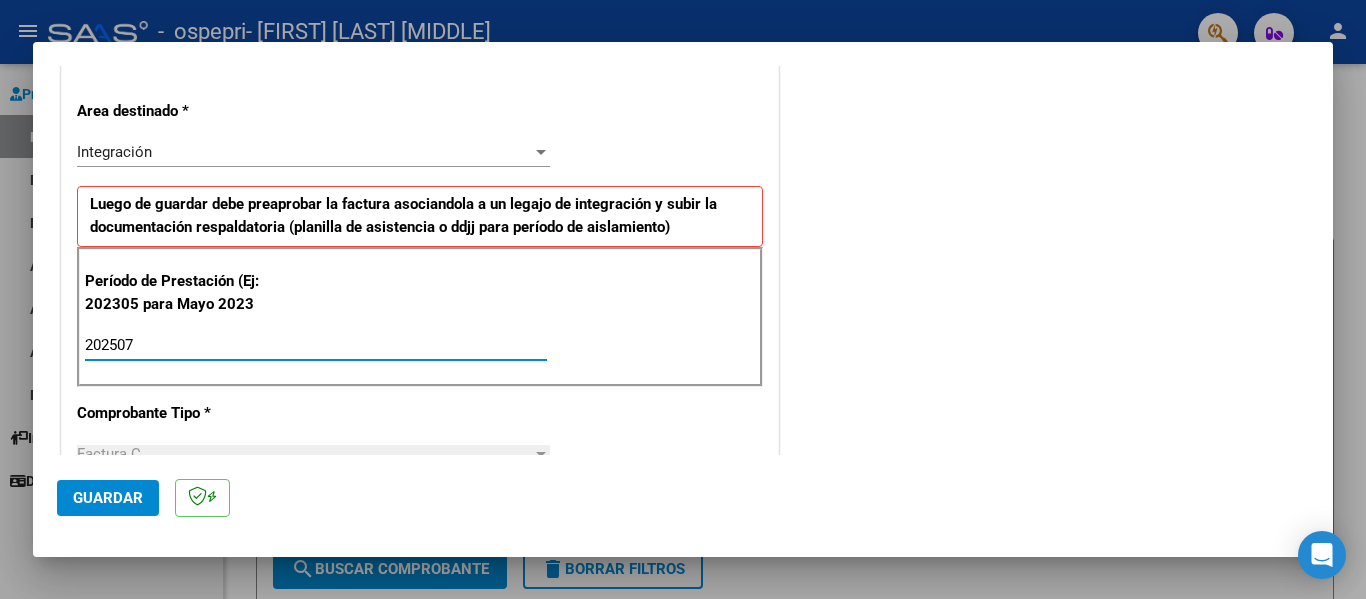 type on "202507" 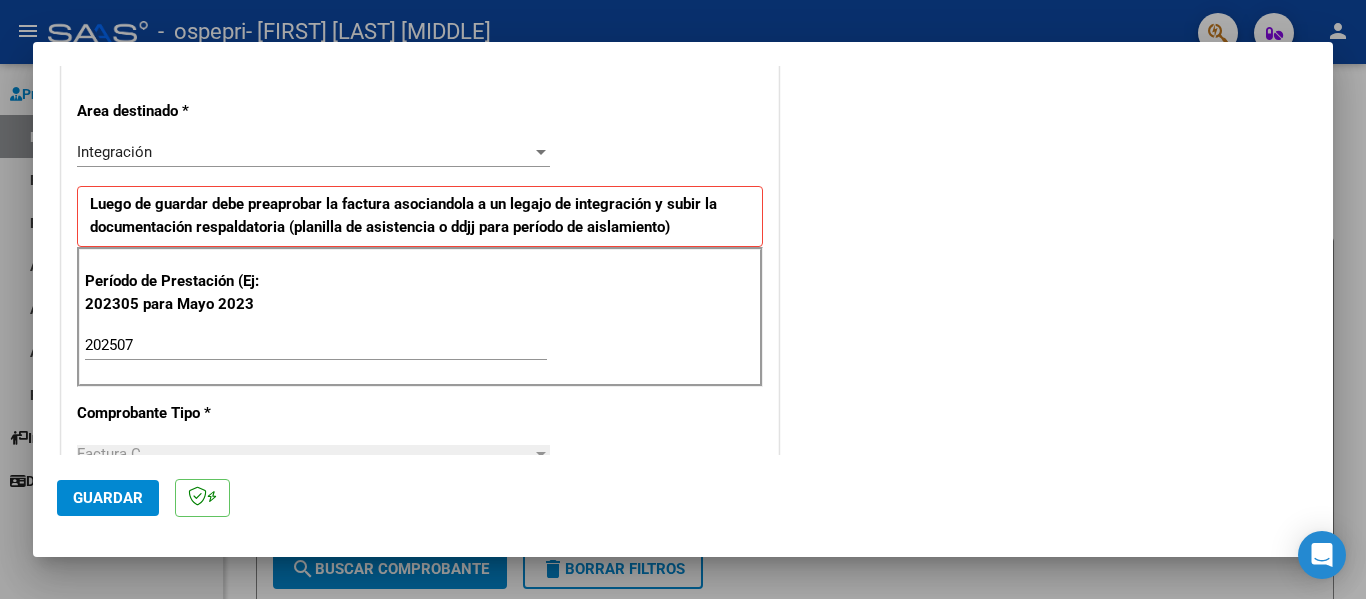 click on "CUIT  *   [NUMBER] Ingresar CUIT  ANALISIS PRESTADOR  Area destinado * Integración Seleccionar Area Luego de guardar debe preaprobar la factura asociandola a un legajo de integración y subir la documentación respaldatoria (planilla de asistencia o ddjj para período de aislamiento)  Período de Prestación (Ej: 202305 para Mayo 2023    202507 Ingrese el Período de Prestación como indica el ejemplo   Comprobante Tipo * Factura C Seleccionar Tipo Punto de Venta  *   2 Ingresar el Nro.  Número  *   [NUMBER] Ingresar el Nro.  Monto  *   $ 74.223,60 Ingresar el monto  Fecha del Cpbt.  *   2025-08-03 Ingresar la fecha  CAE / CAEA (no ingrese CAI)    [NUMBER] Ingresar el CAE o CAEA (no ingrese CAI)  Fecha de Vencimiento    Ingresar la fecha  Ref. Externa    Ingresar la ref.  N° Liquidación    Ingresar el N° Liquidación" at bounding box center [420, 649] 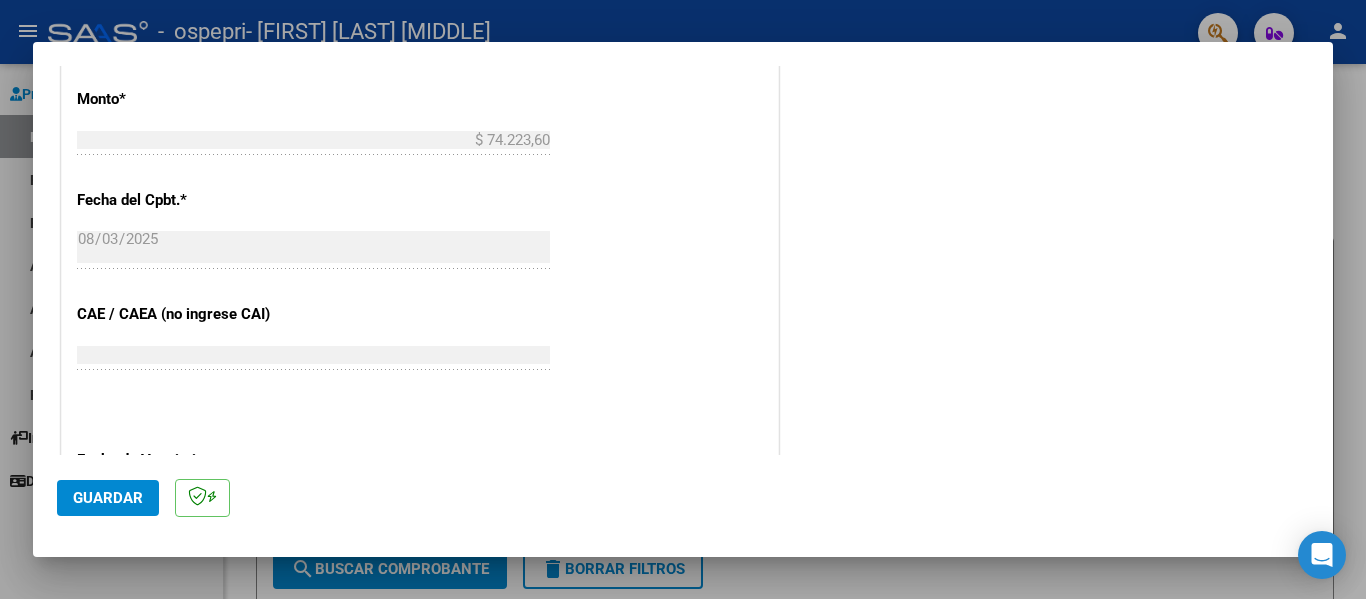 scroll, scrollTop: 1100, scrollLeft: 0, axis: vertical 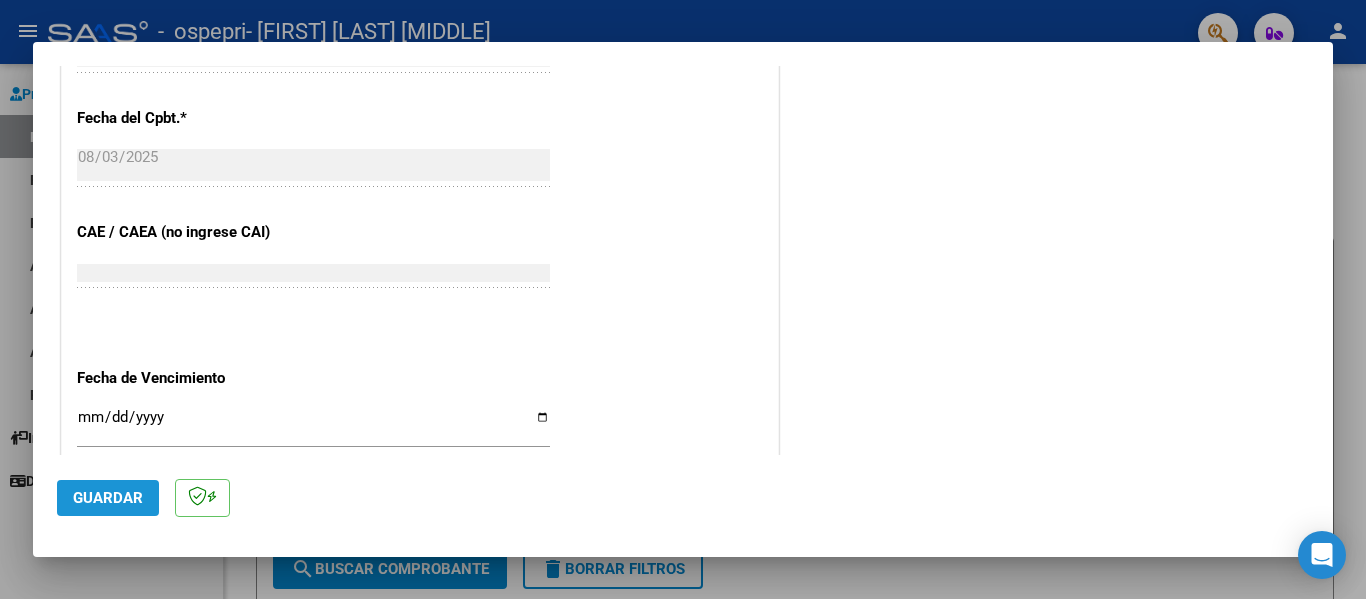 click on "Guardar" 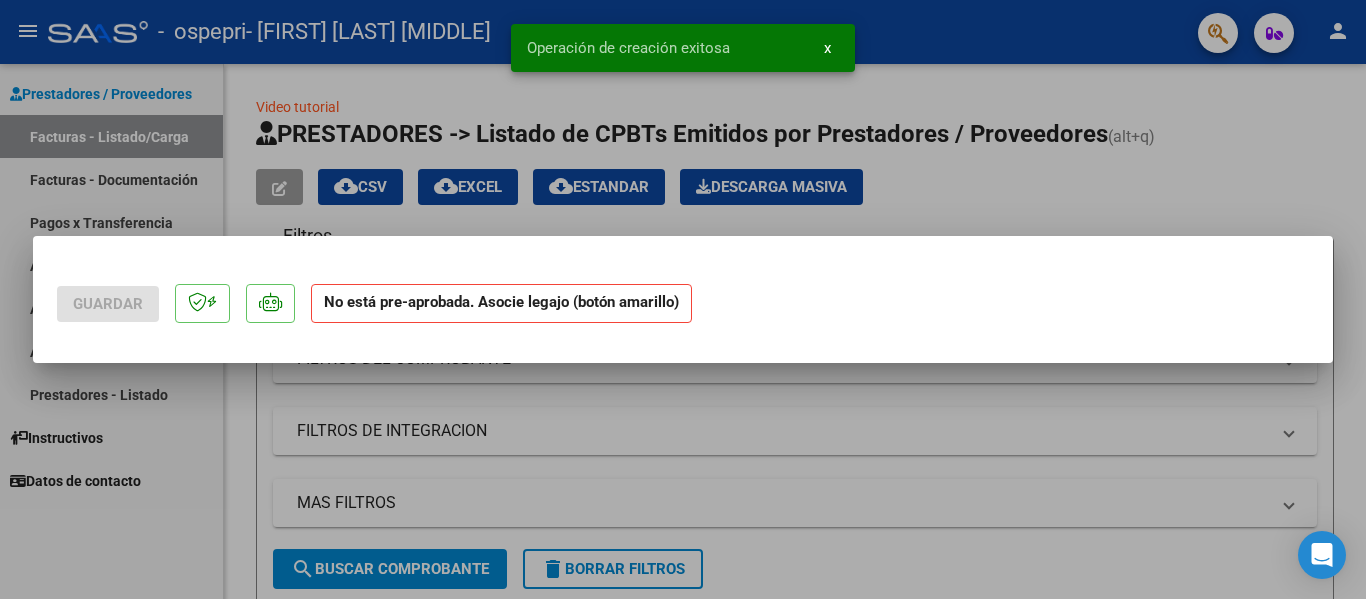 scroll, scrollTop: 0, scrollLeft: 0, axis: both 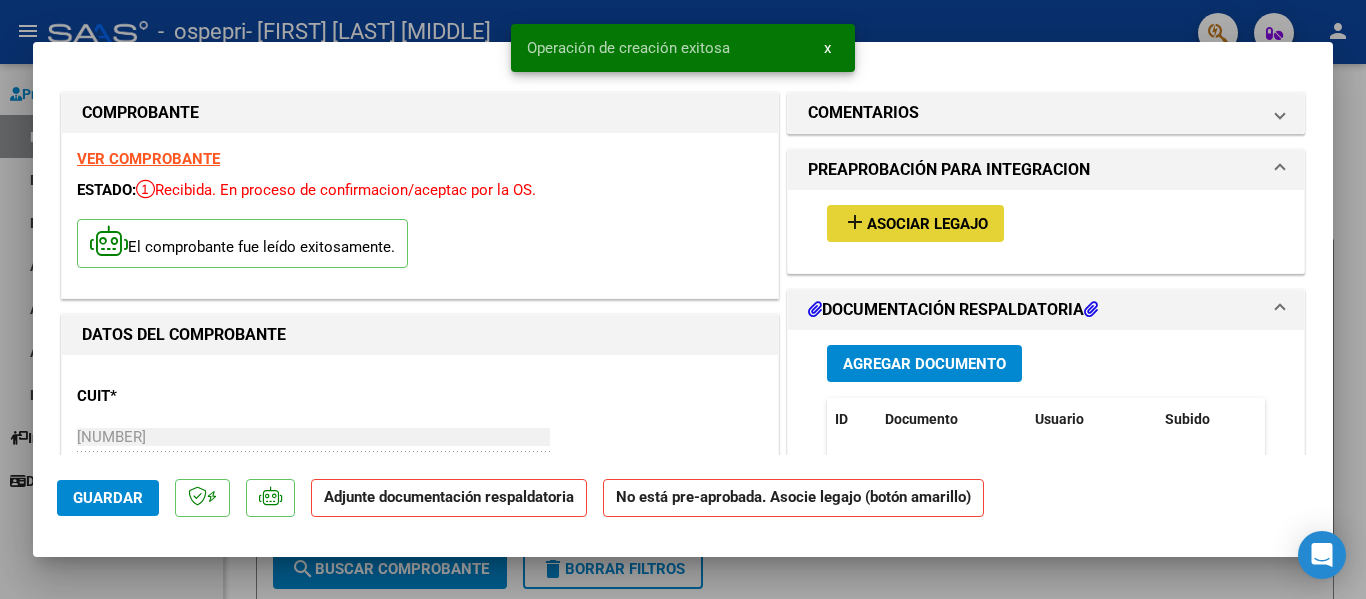 click on "Asociar Legajo" at bounding box center (927, 224) 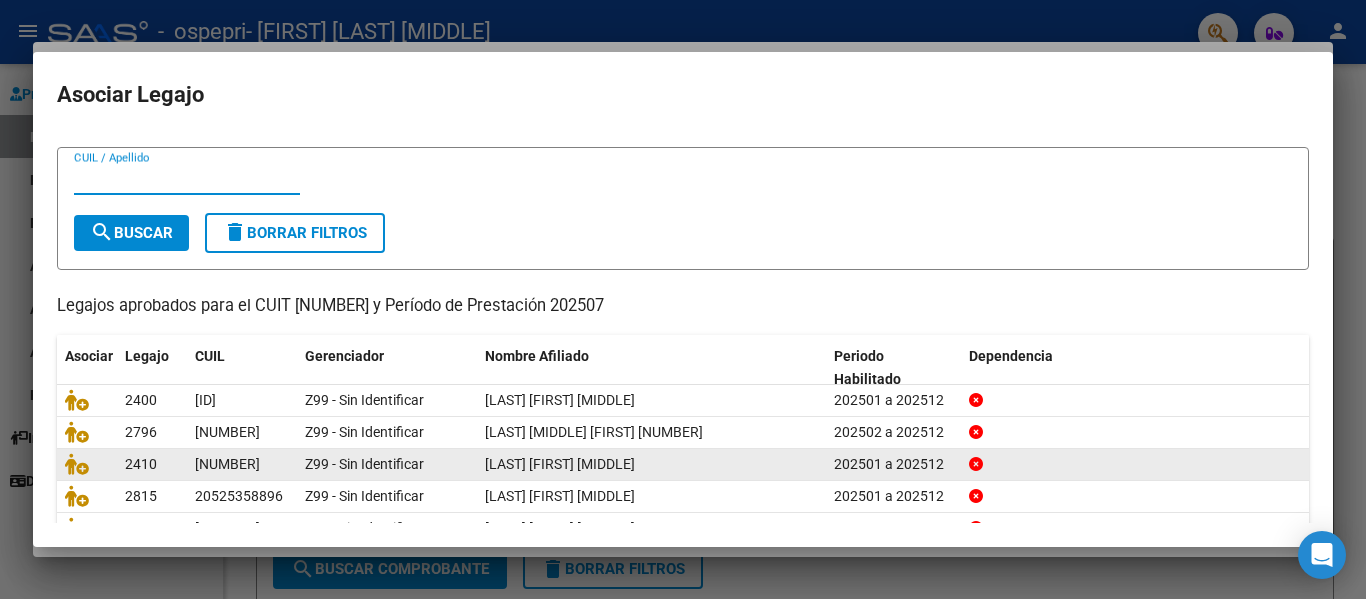 scroll, scrollTop: 137, scrollLeft: 0, axis: vertical 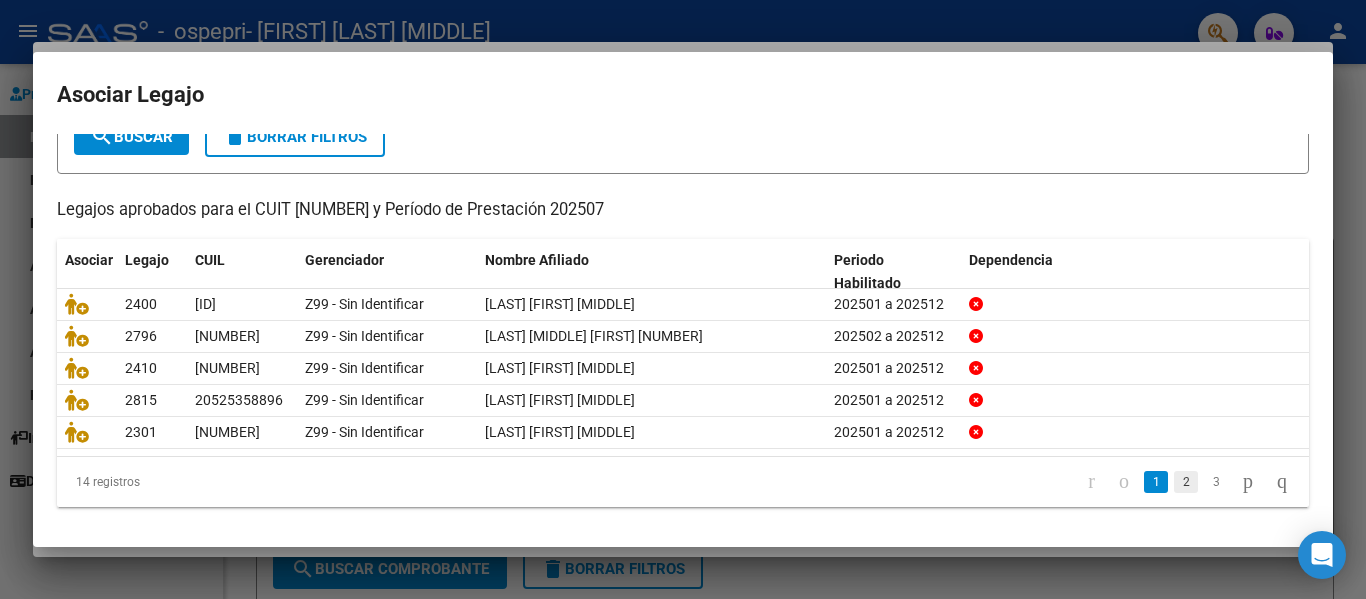 click on "2" 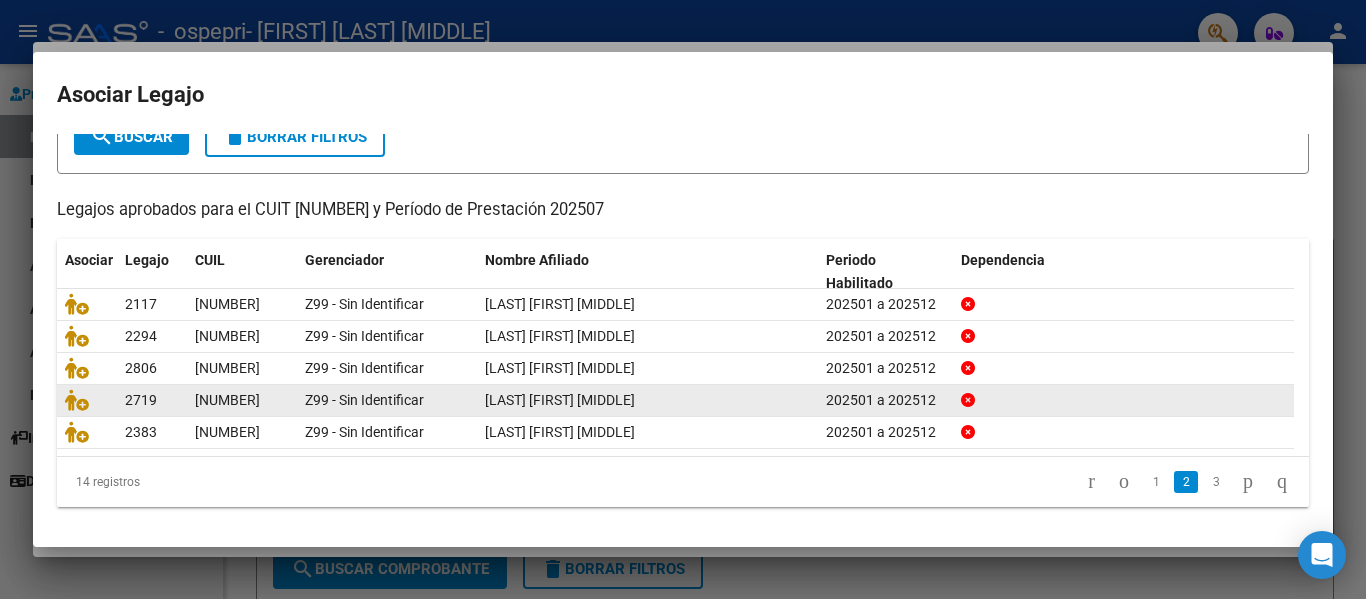 click on "3" 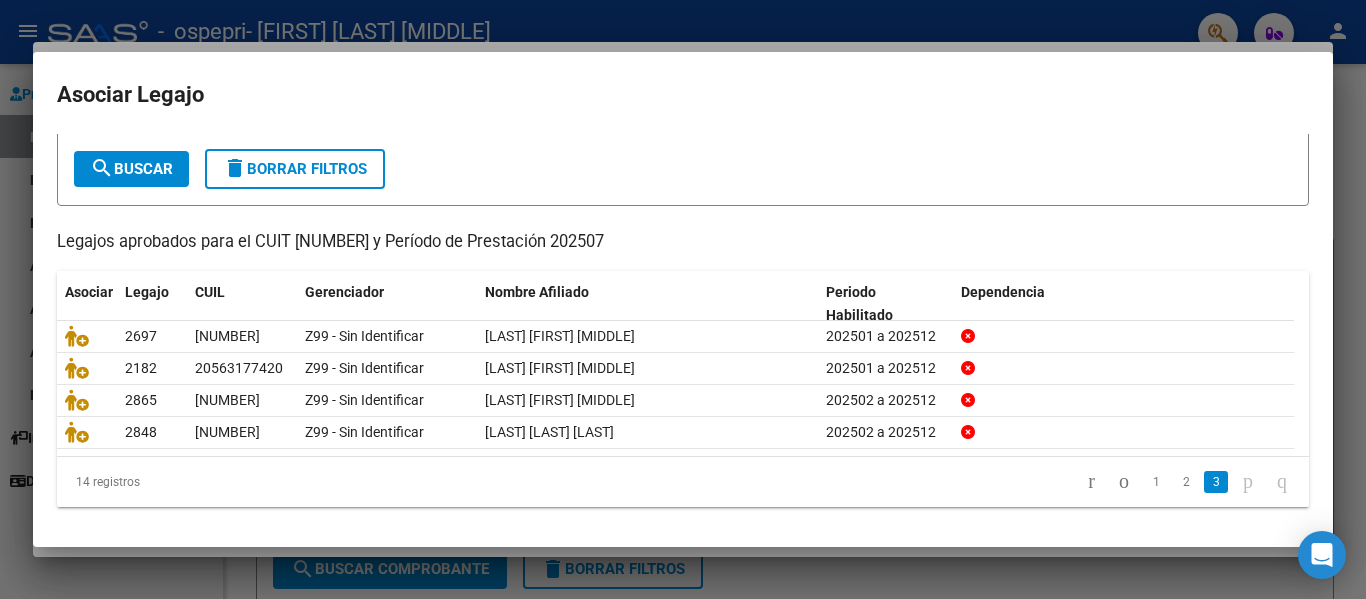 scroll, scrollTop: 104, scrollLeft: 0, axis: vertical 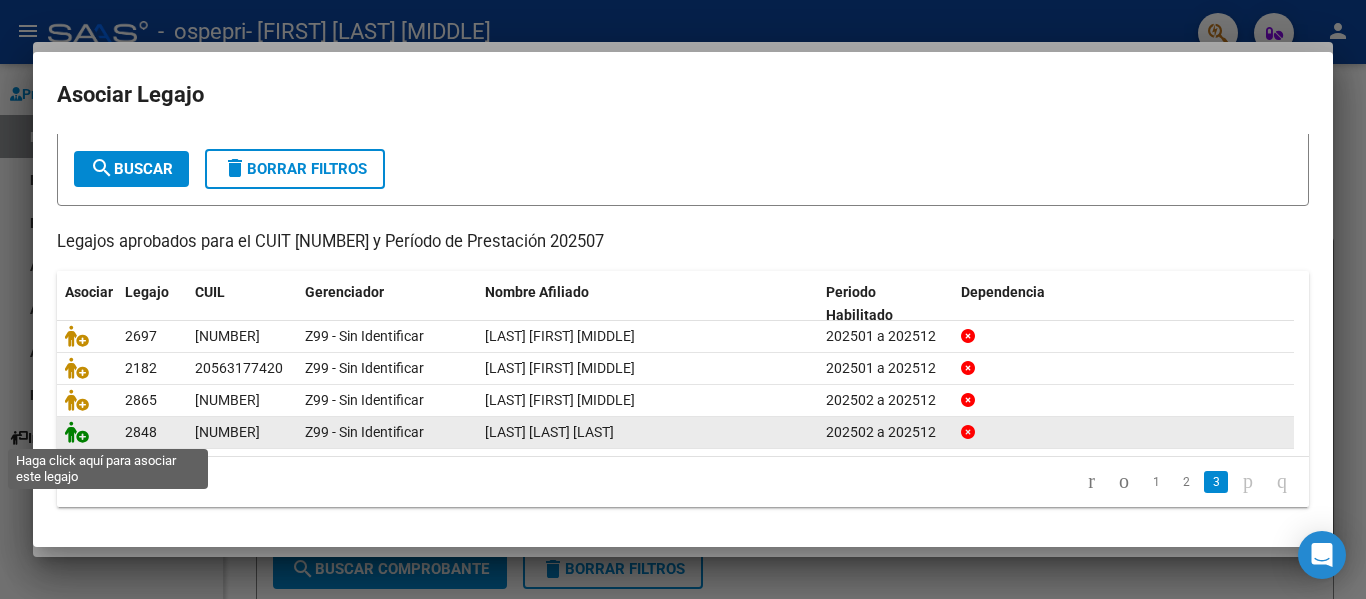 click 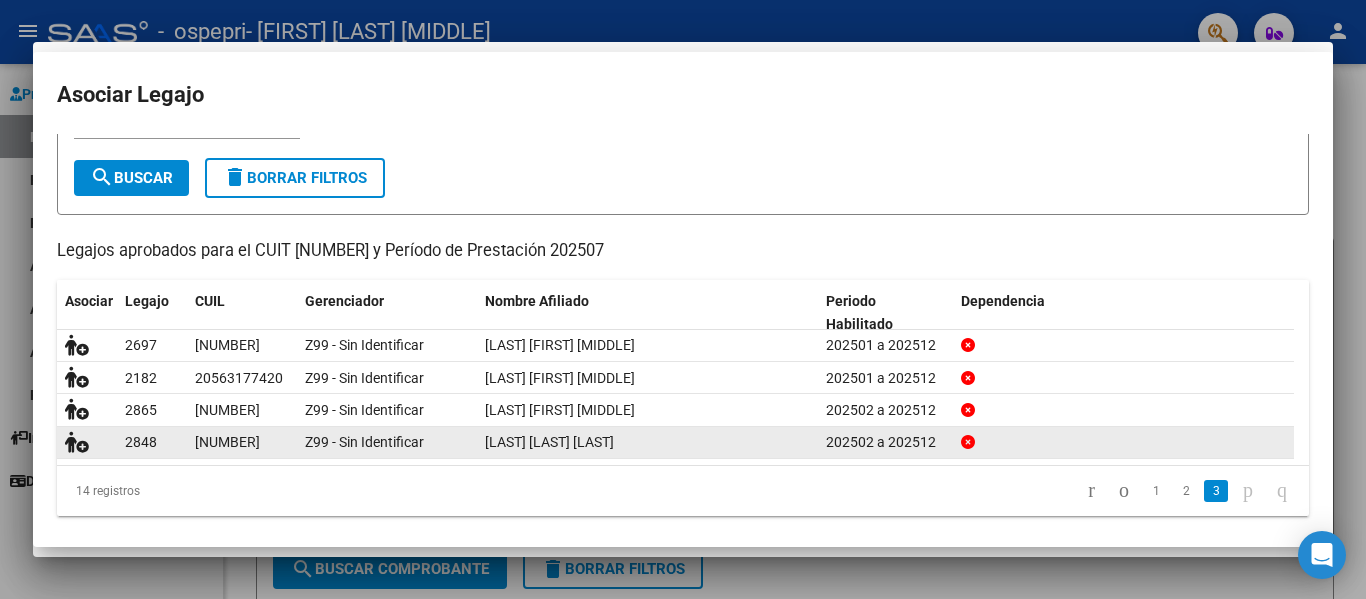 scroll, scrollTop: 117, scrollLeft: 0, axis: vertical 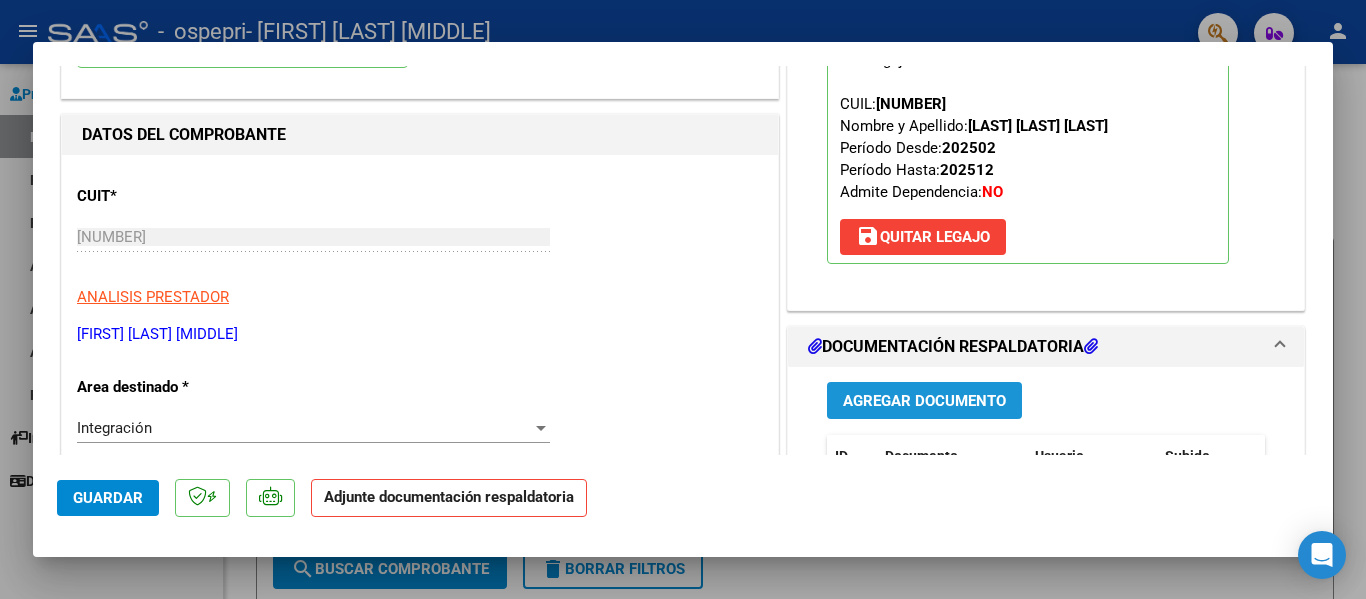 click on "Agregar Documento" at bounding box center (924, 400) 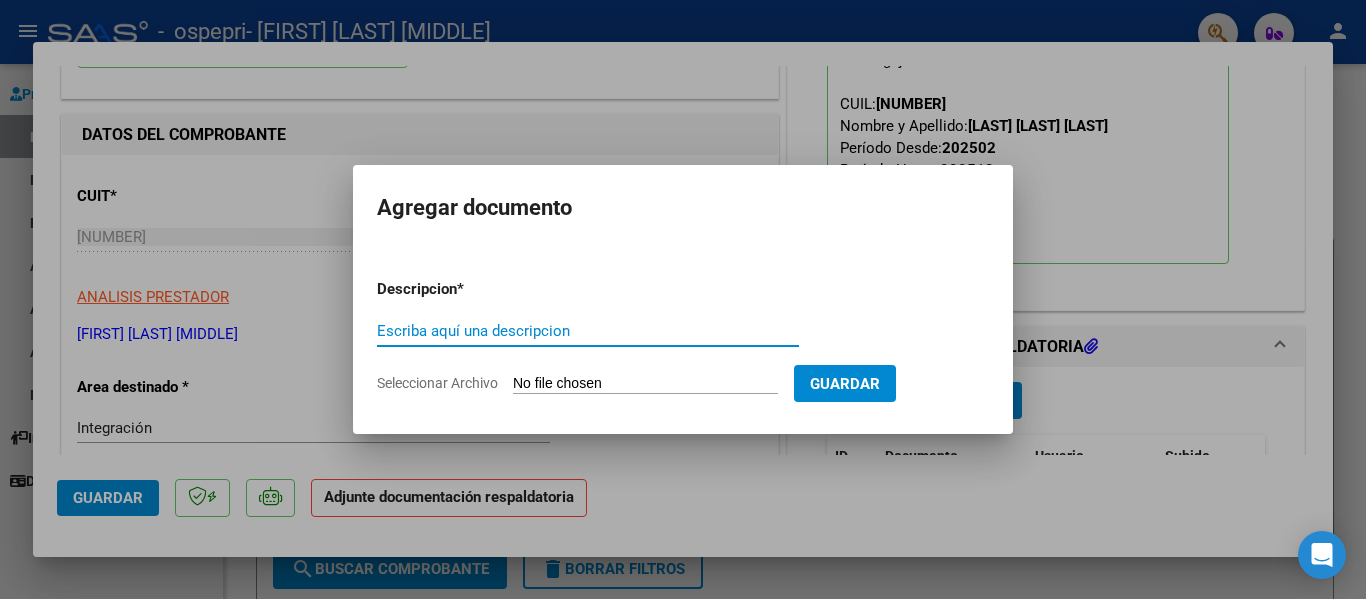 click on "Escriba aquí una descripcion" at bounding box center [588, 331] 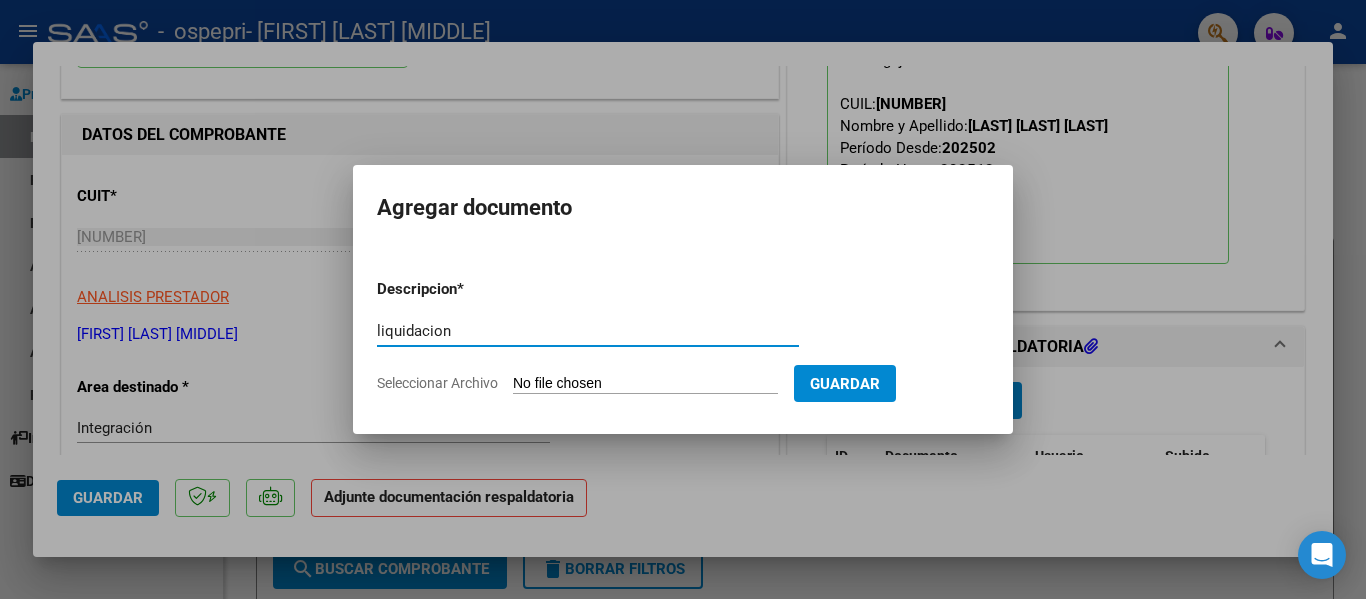 type on "liquidacion" 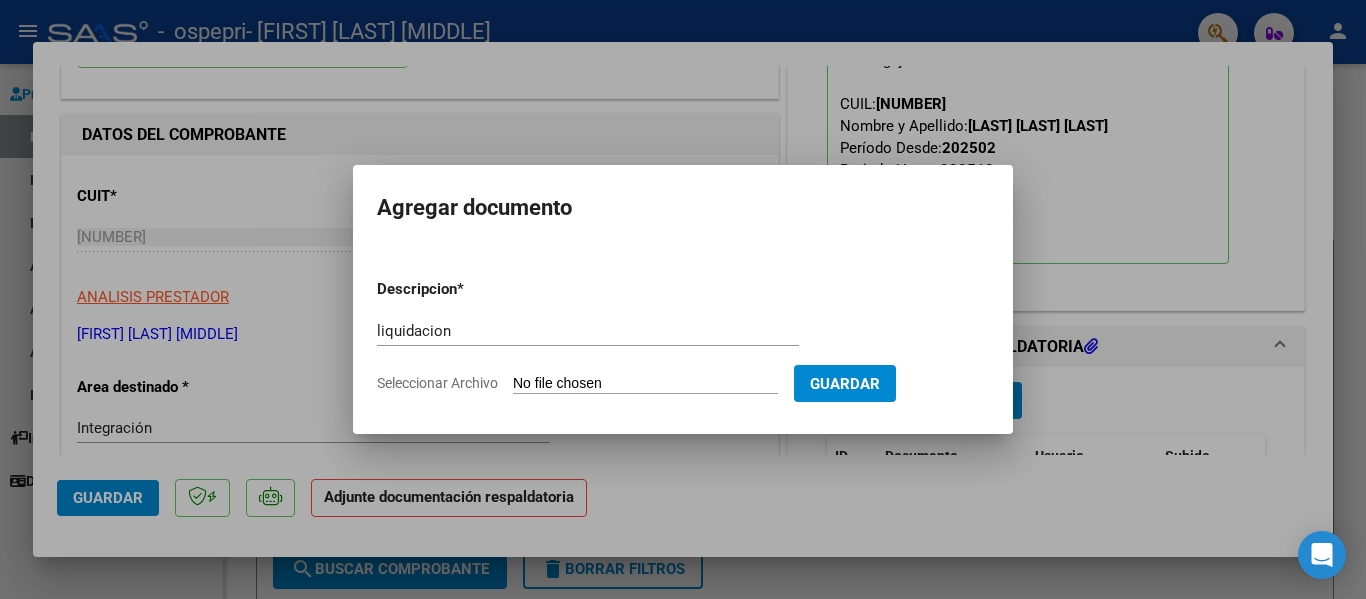 click on "Seleccionar Archivo" at bounding box center (645, 384) 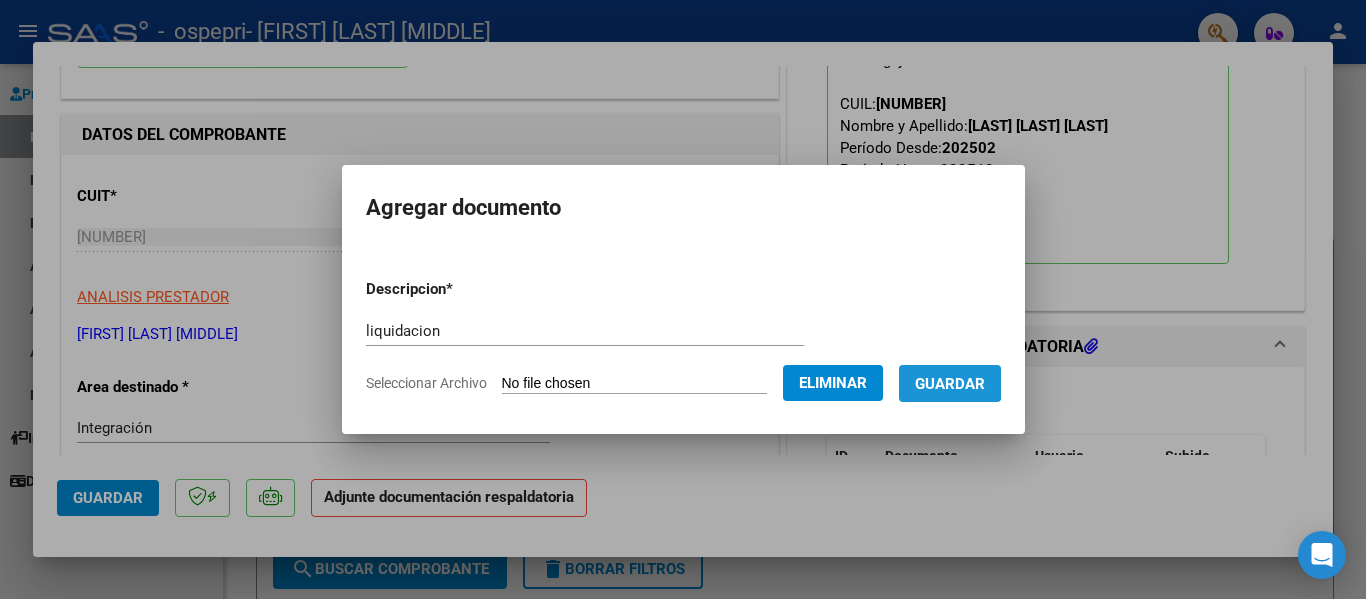 click on "Guardar" at bounding box center (950, 384) 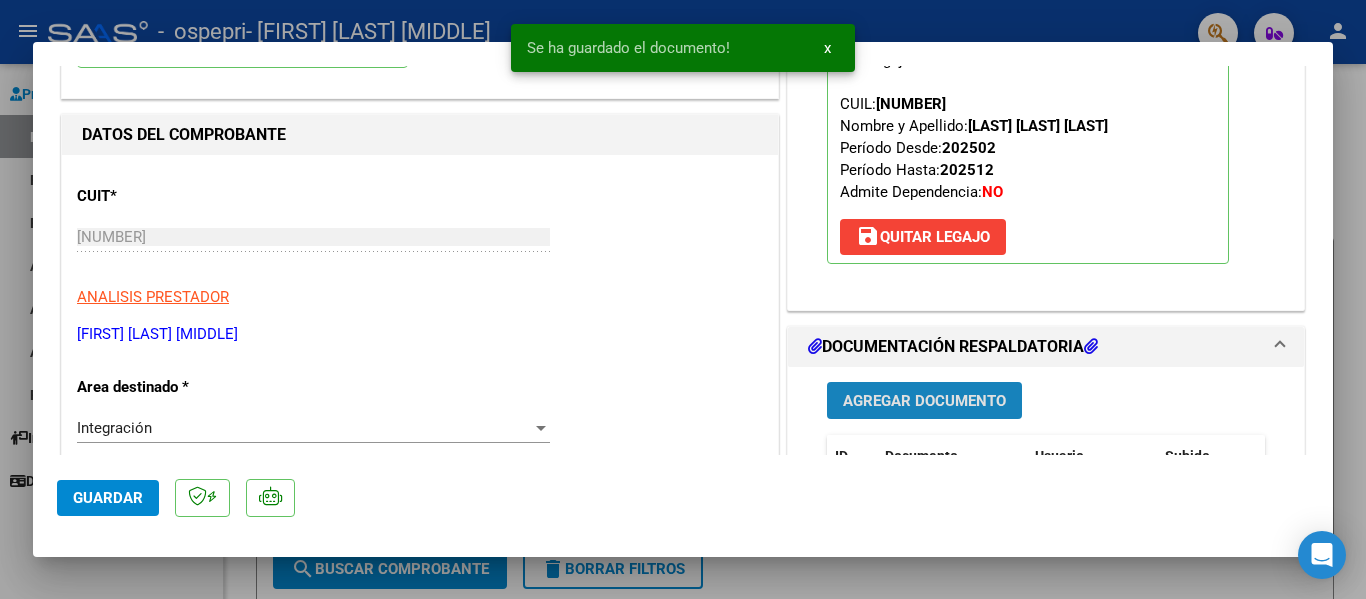 click on "Agregar Documento" at bounding box center [924, 401] 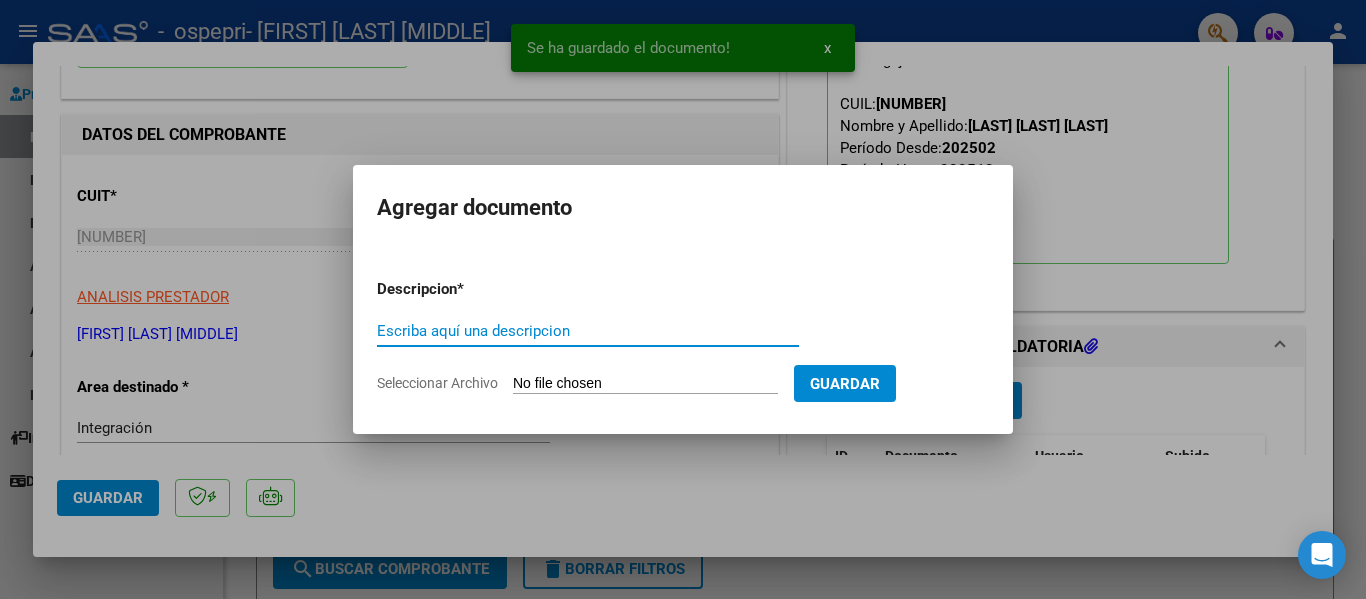 click on "Escriba aquí una descripcion" at bounding box center (588, 331) 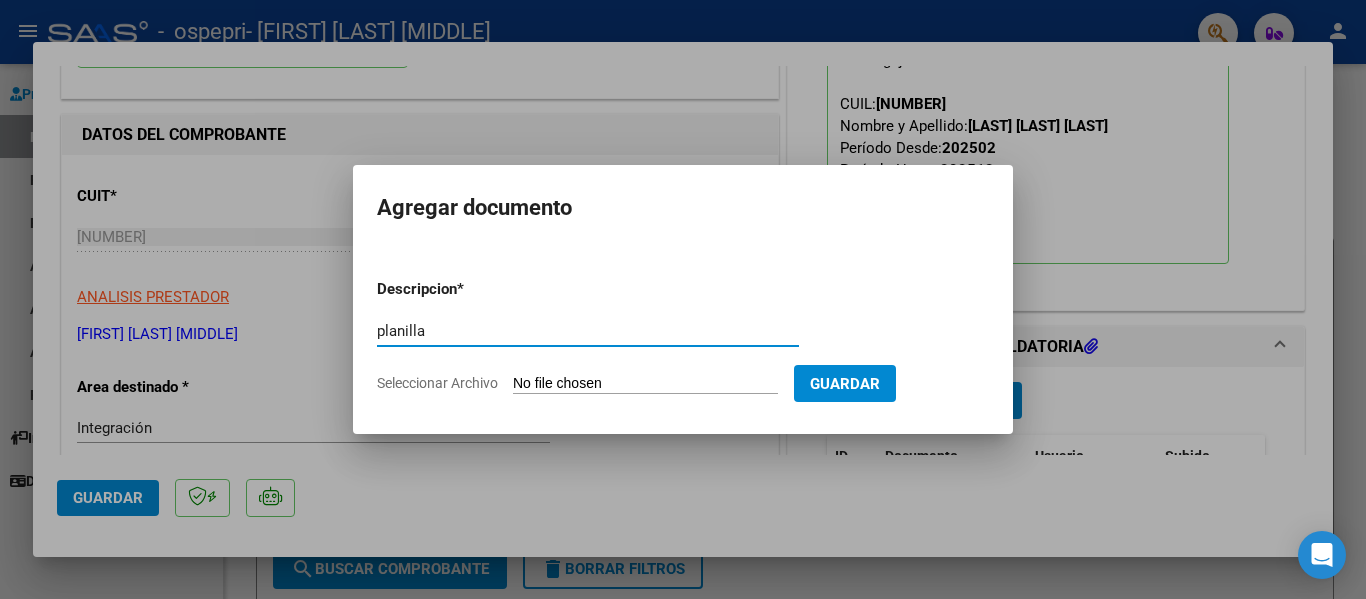 type on "planilla" 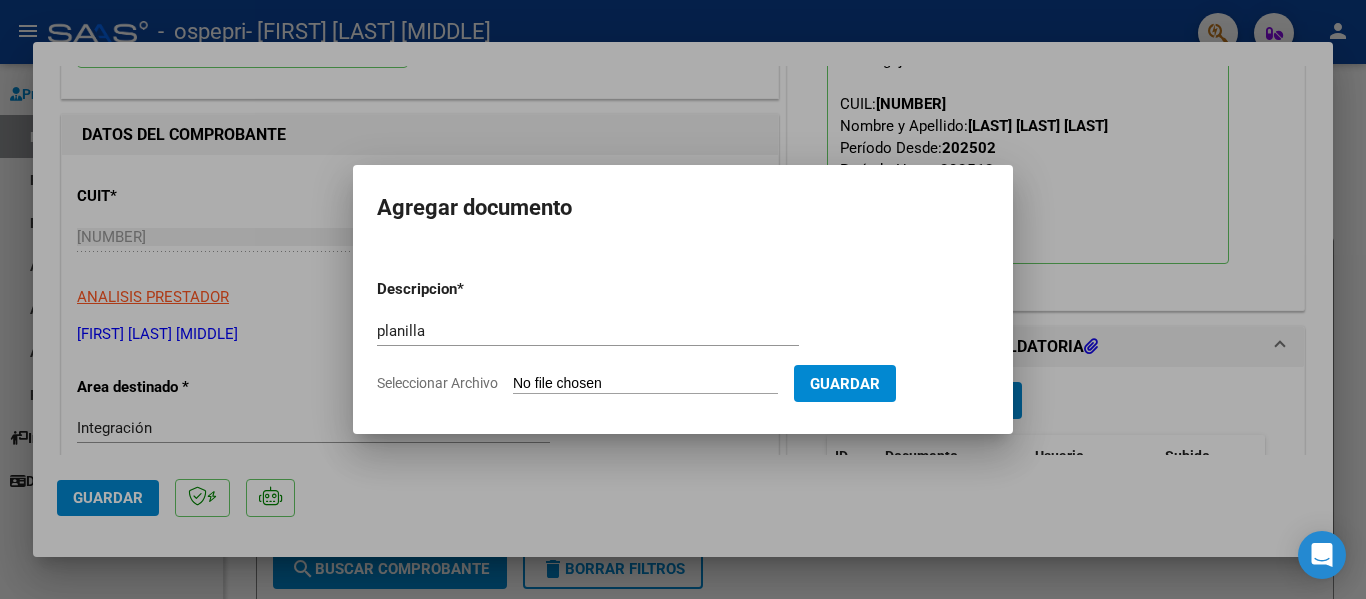 click on "Seleccionar Archivo" at bounding box center (645, 384) 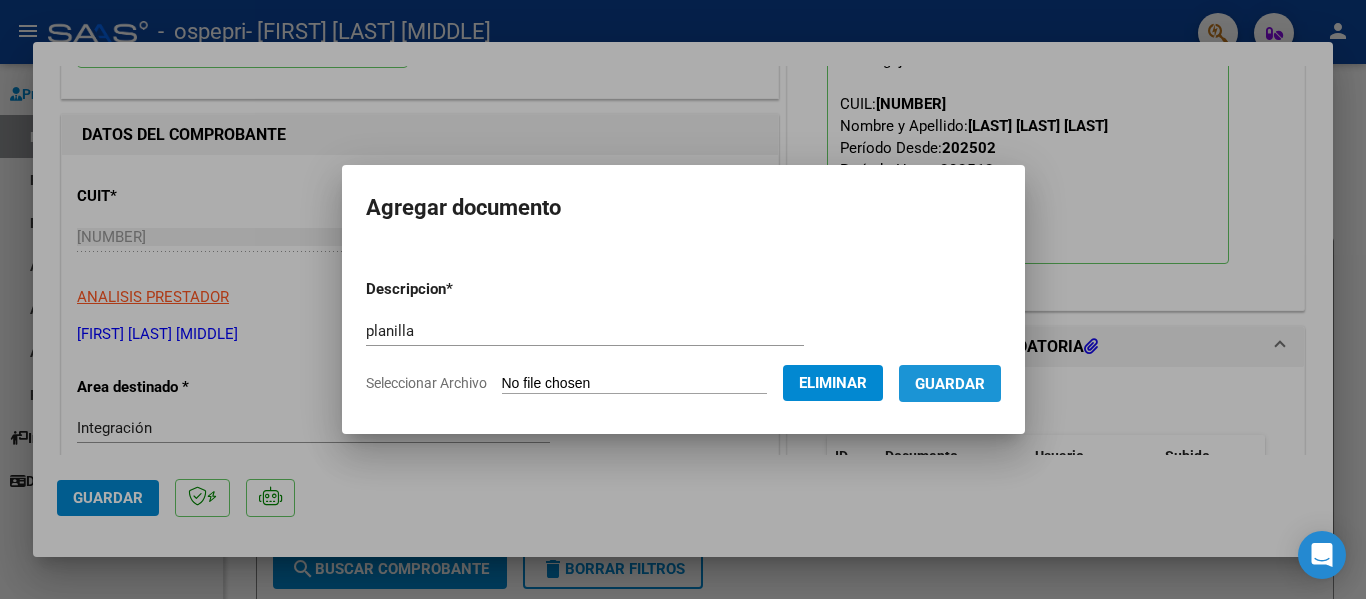 click on "Guardar" at bounding box center [950, 384] 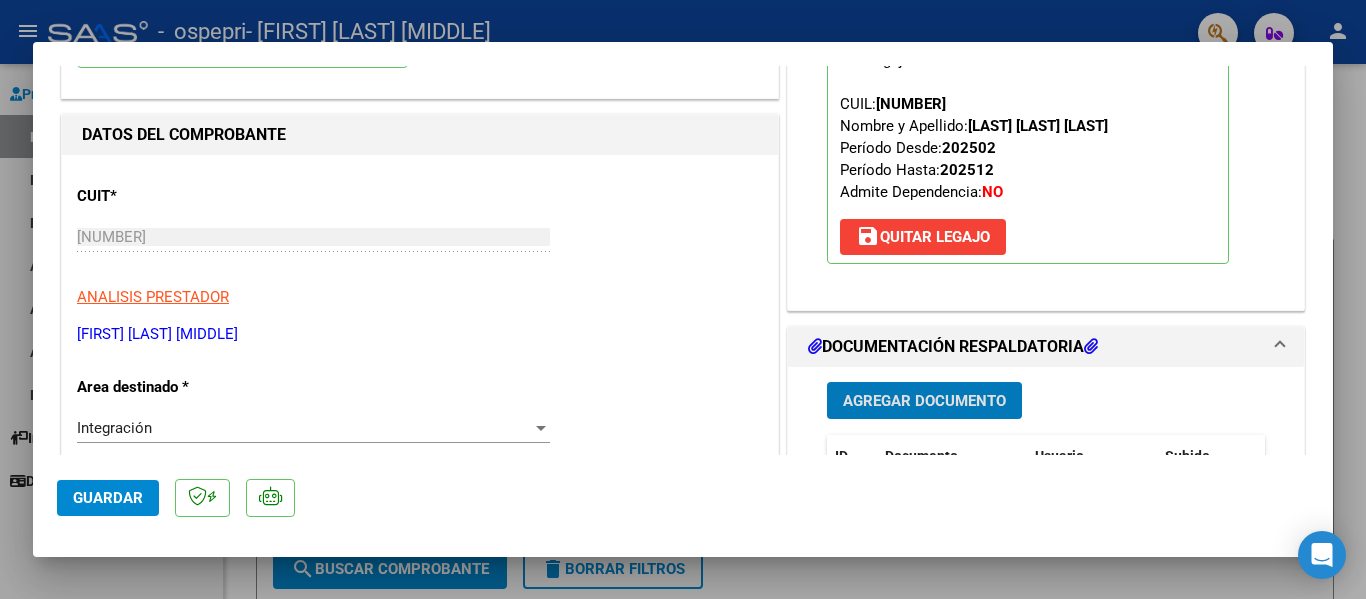 scroll, scrollTop: 500, scrollLeft: 0, axis: vertical 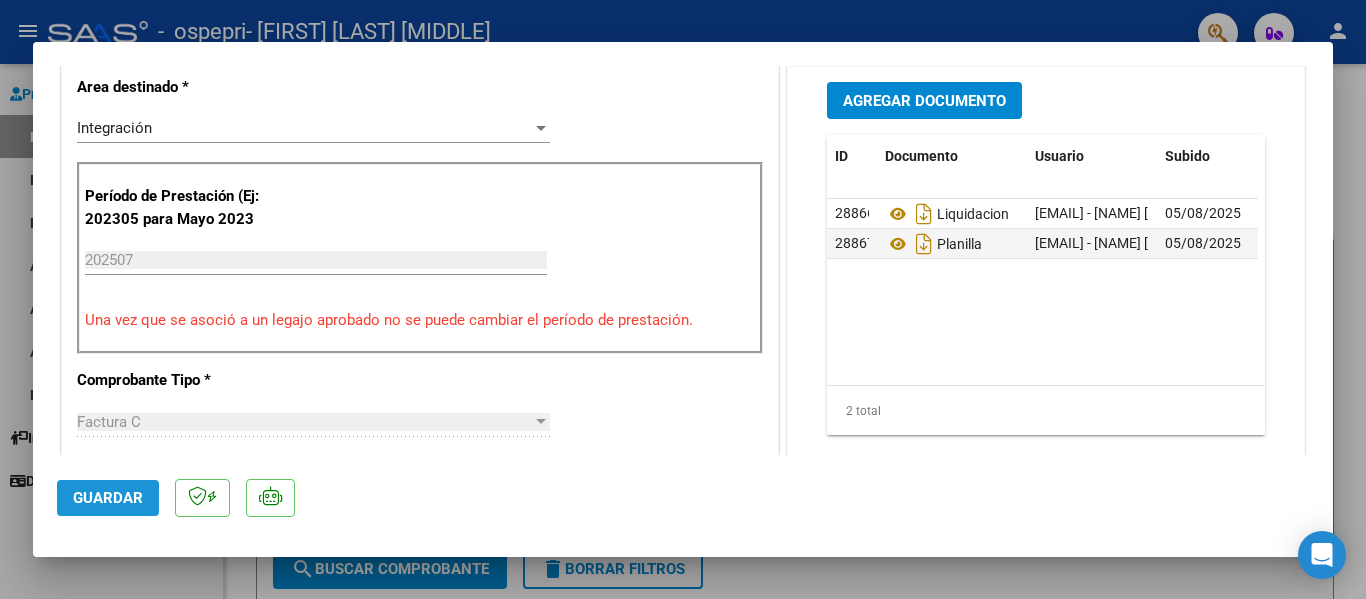 click on "Guardar" 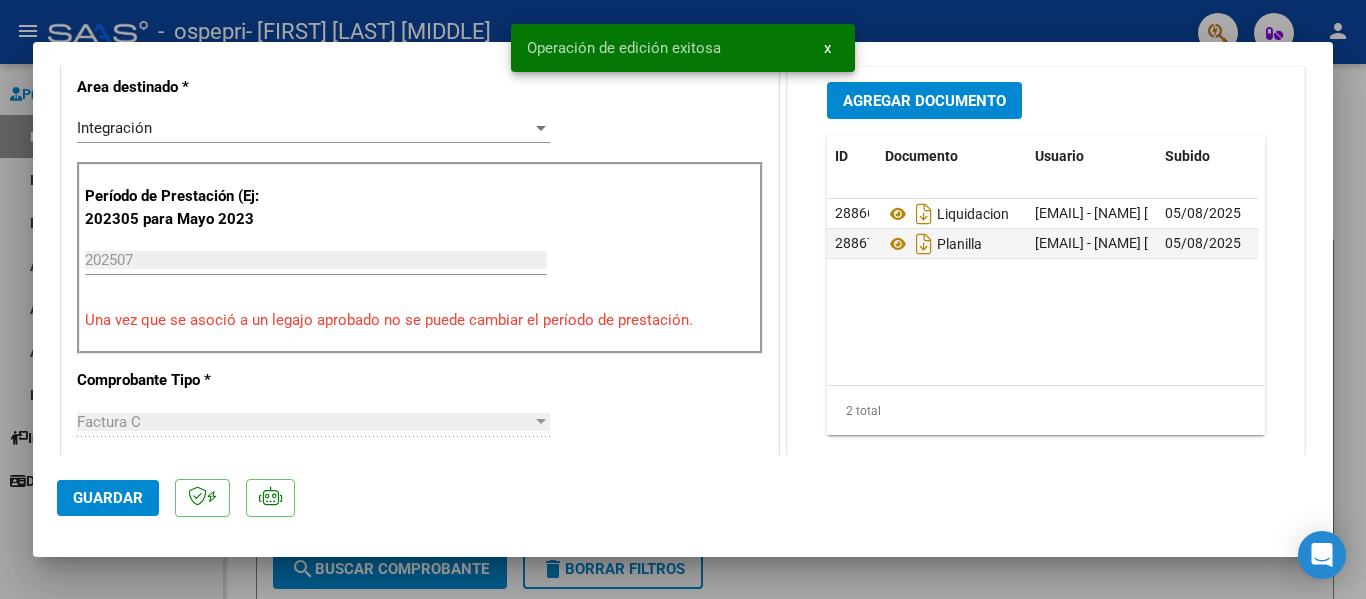 click at bounding box center [683, 299] 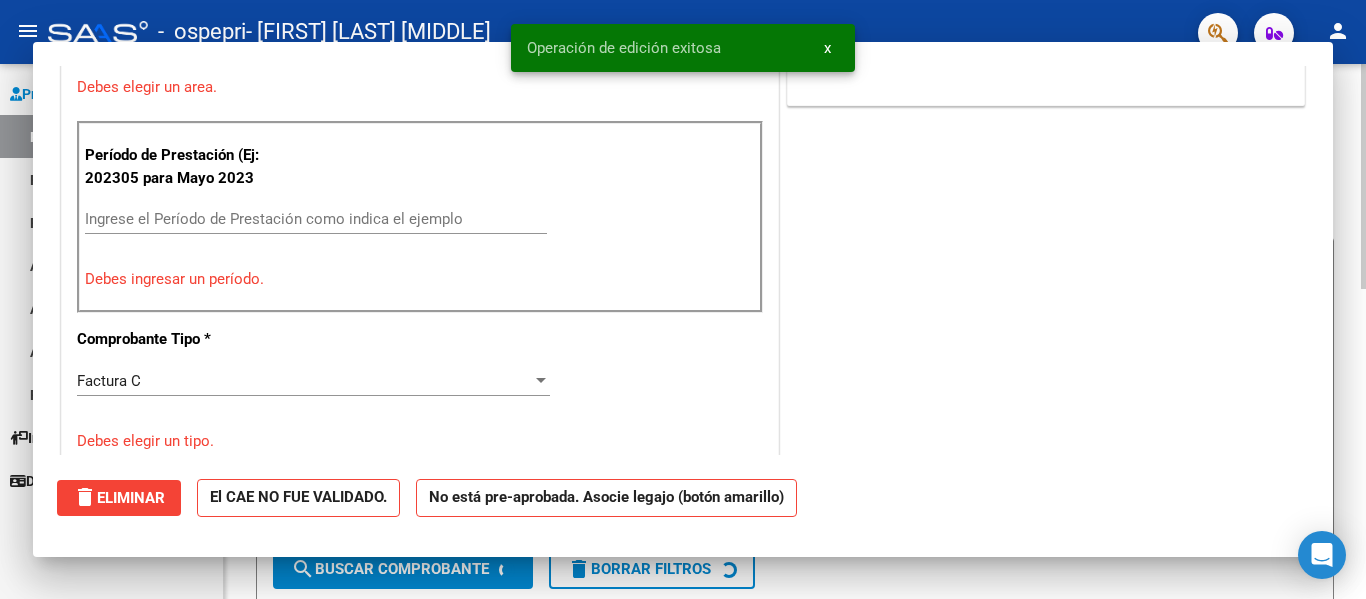 scroll, scrollTop: 0, scrollLeft: 0, axis: both 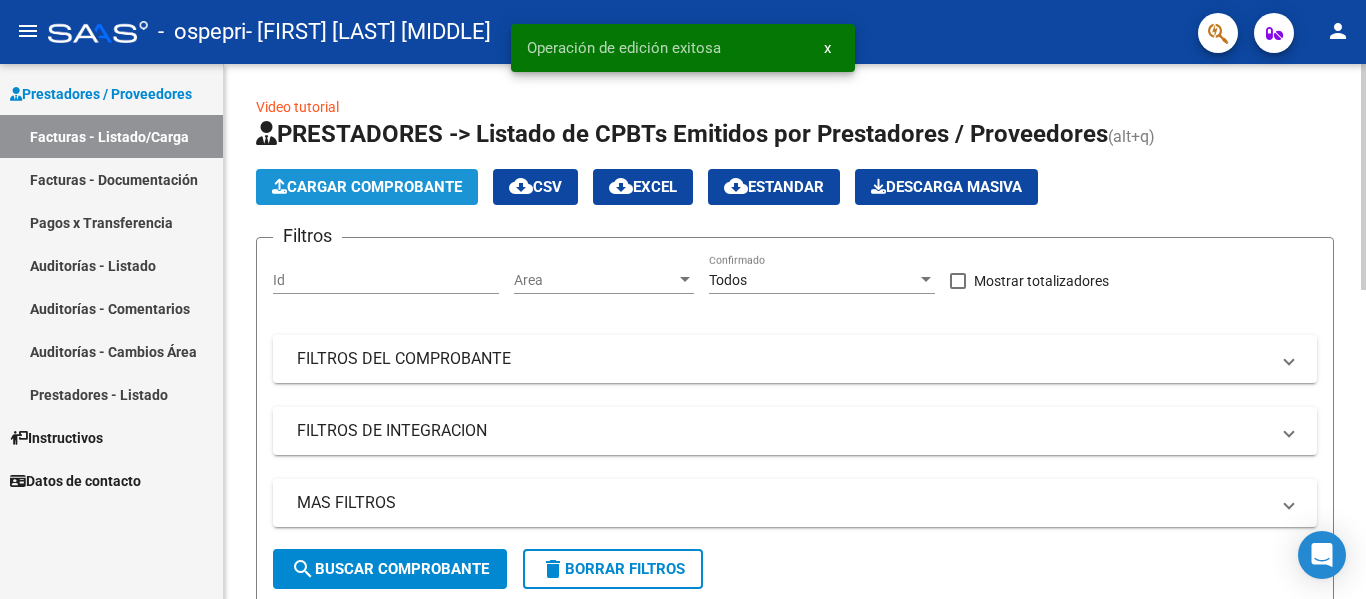 click on "Cargar Comprobante" 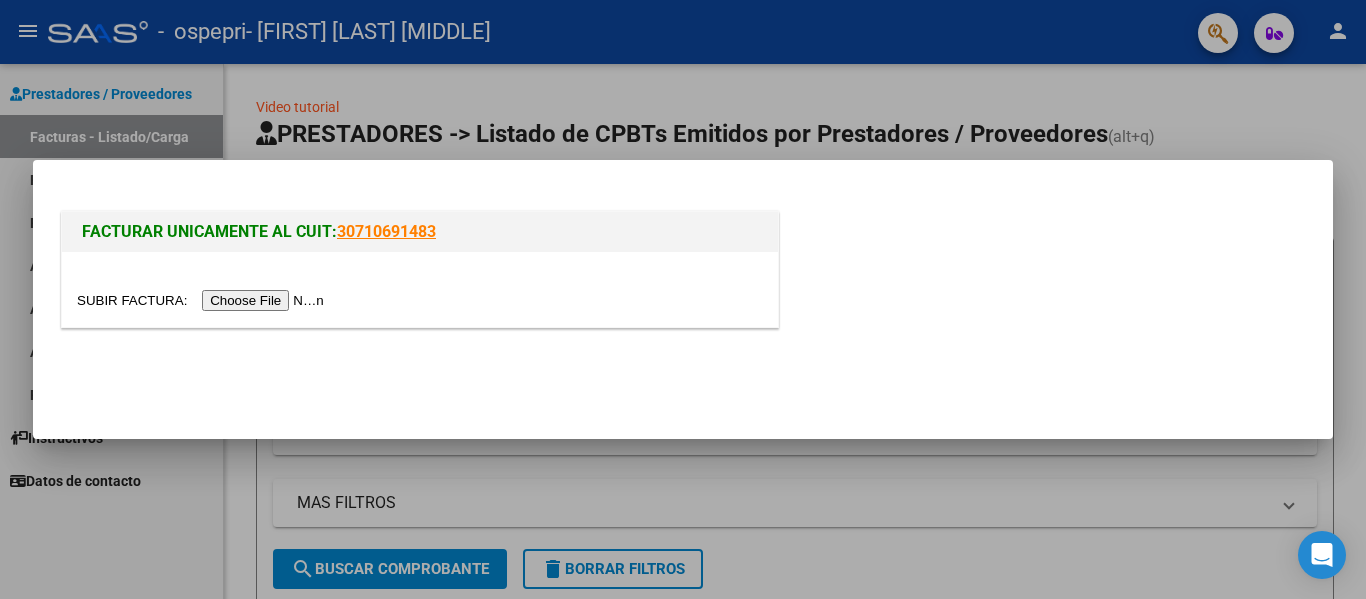click at bounding box center (203, 300) 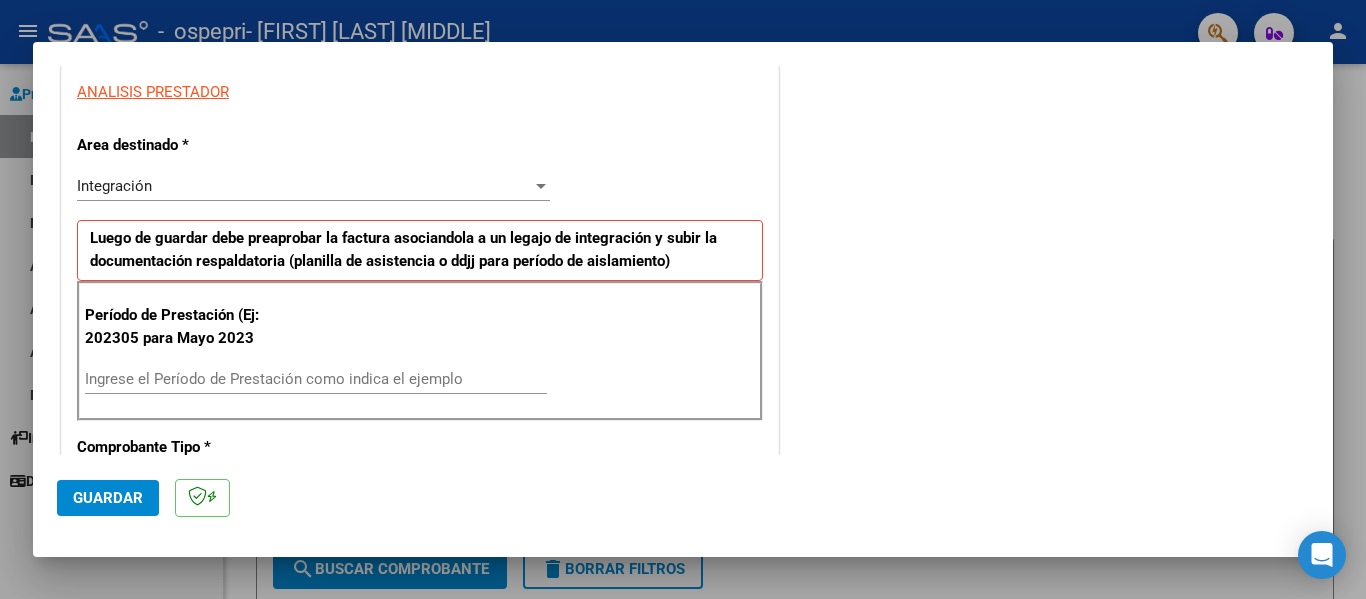 scroll, scrollTop: 400, scrollLeft: 0, axis: vertical 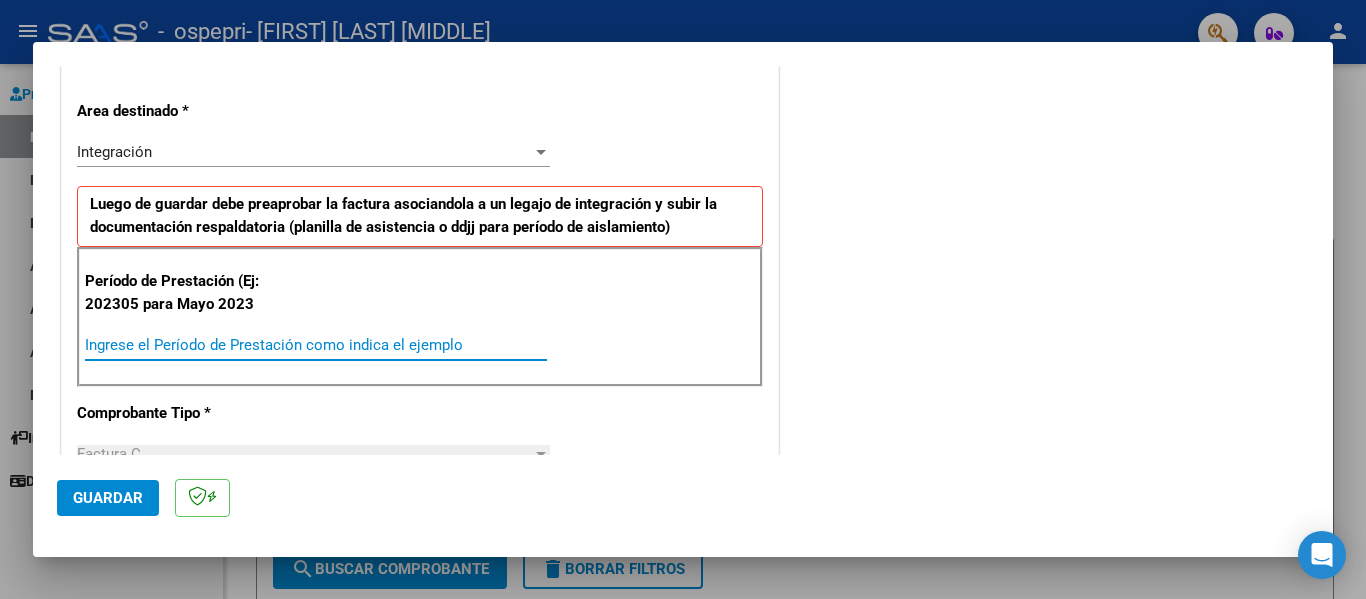 click on "Ingrese el Período de Prestación como indica el ejemplo" at bounding box center (316, 345) 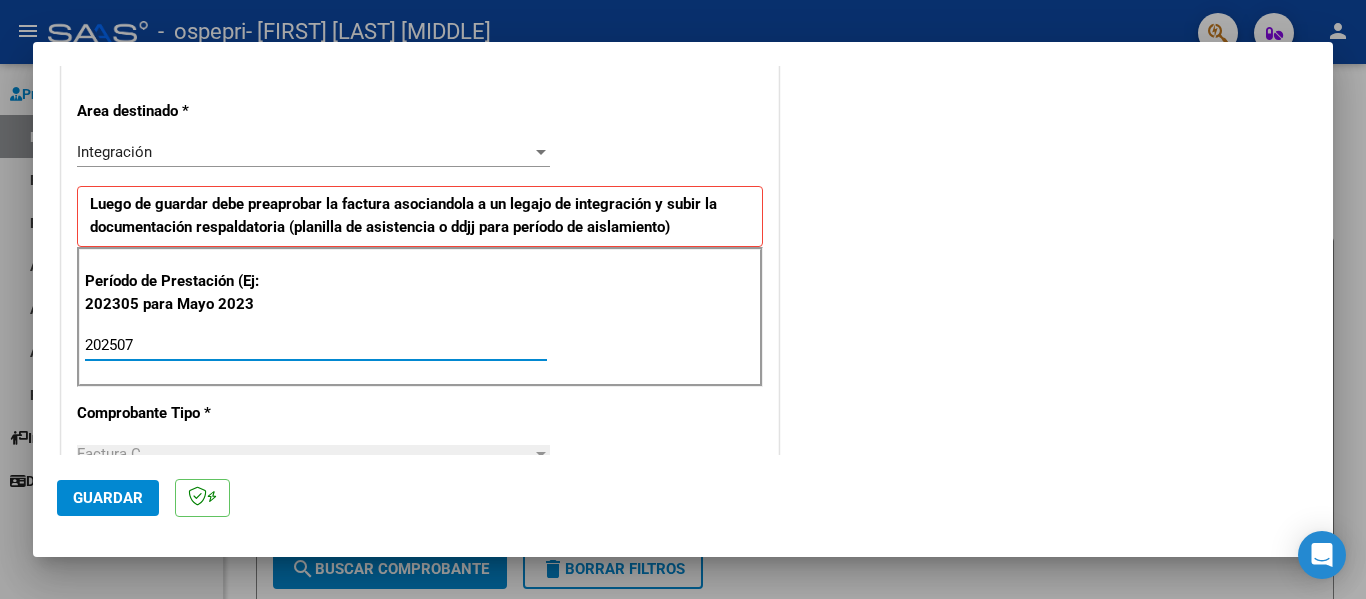 type on "202507" 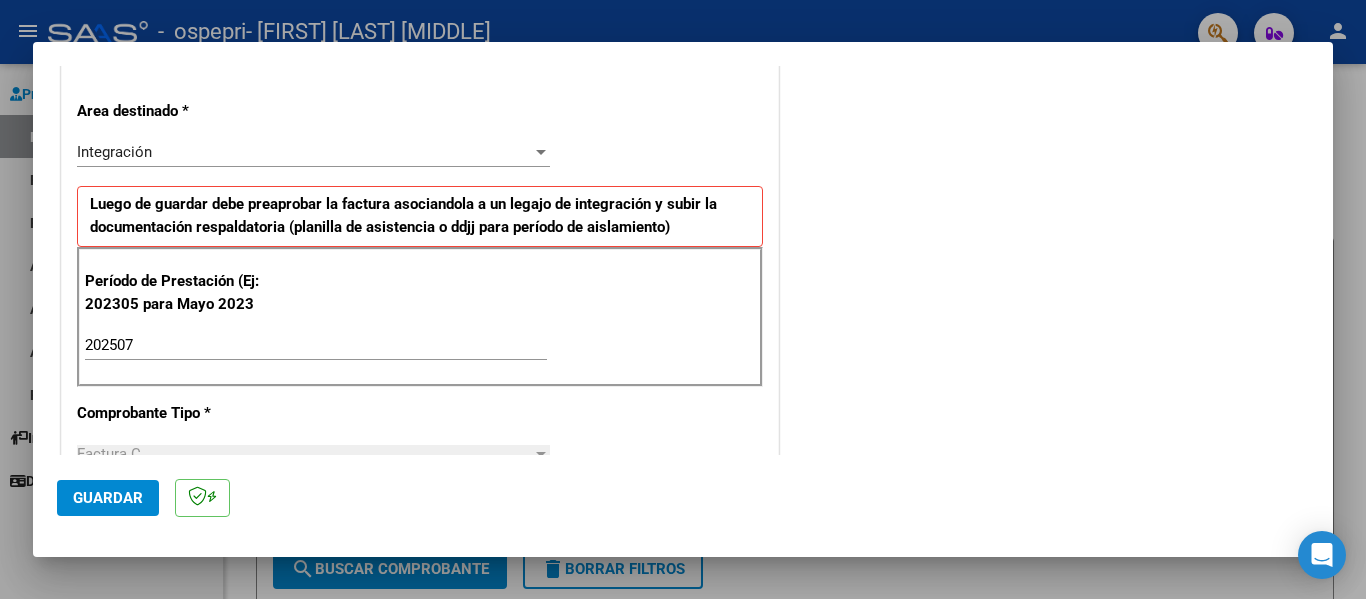 click on "CUIT  *   [NUMBER] Ingresar CUIT  ANALISIS PRESTADOR  Area destinado * Integración Seleccionar Area Luego de guardar debe preaprobar la factura asociandola a un legajo de integración y subir la documentación respaldatoria (planilla de asistencia o ddjj para período de aislamiento)  Período de Prestación (Ej: 202305 para Mayo 2023    202507 Ingrese el Período de Prestación como indica el ejemplo   Comprobante Tipo * Factura C Seleccionar Tipo Punto de Venta  *   2 Ingresar el Nro.  Número  *   [NUMBER] Ingresar el Nro.  Monto  *   $ 74.223,60 Ingresar el monto  Fecha del Cpbt.  *   2025-08-03 Ingresar la fecha  CAE / CAEA (no ingrese CAI)    [NUMBER] Ingresar el CAE o CAEA (no ingrese CAI)  Fecha de Vencimiento    Ingresar la fecha  Ref. Externa    Ingresar la ref.  N° Liquidación    Ingresar el N° Liquidación" at bounding box center (420, 649) 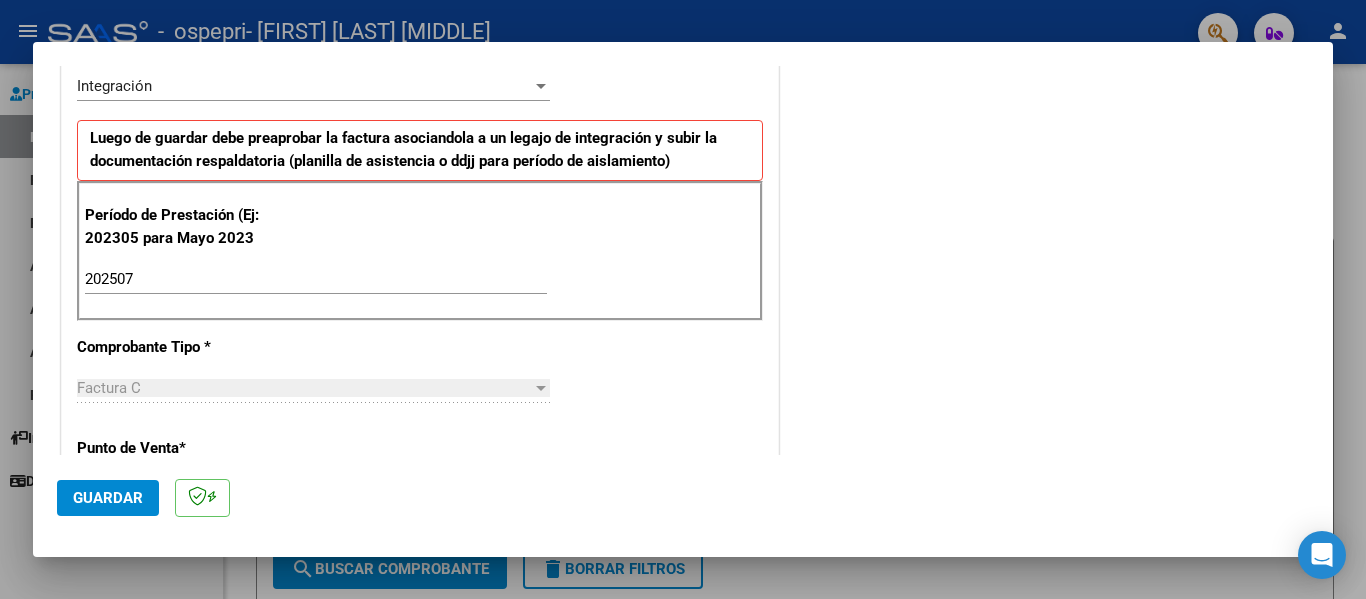 scroll, scrollTop: 500, scrollLeft: 0, axis: vertical 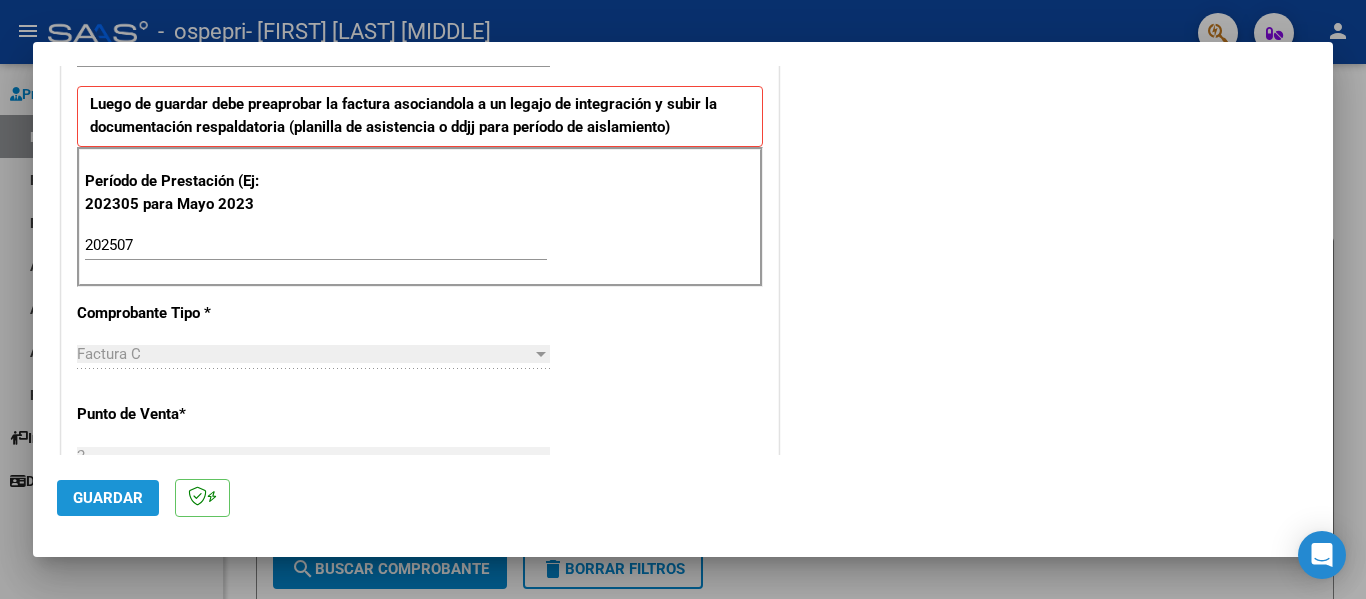 click on "Guardar" 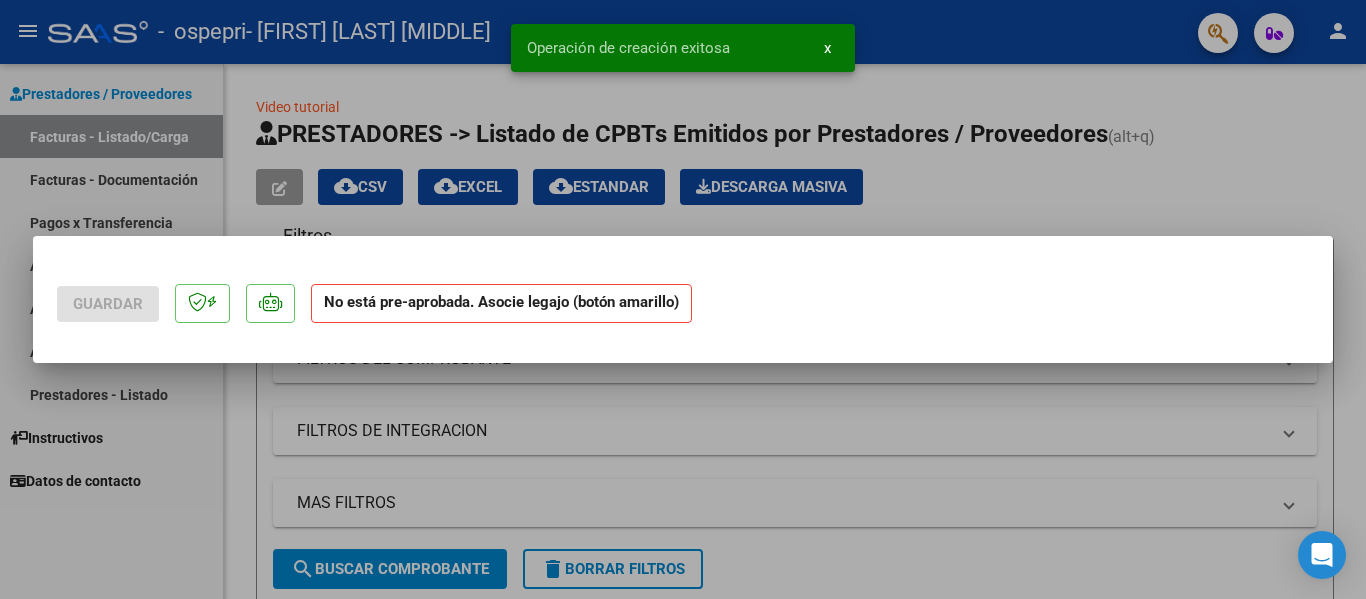 scroll, scrollTop: 0, scrollLeft: 0, axis: both 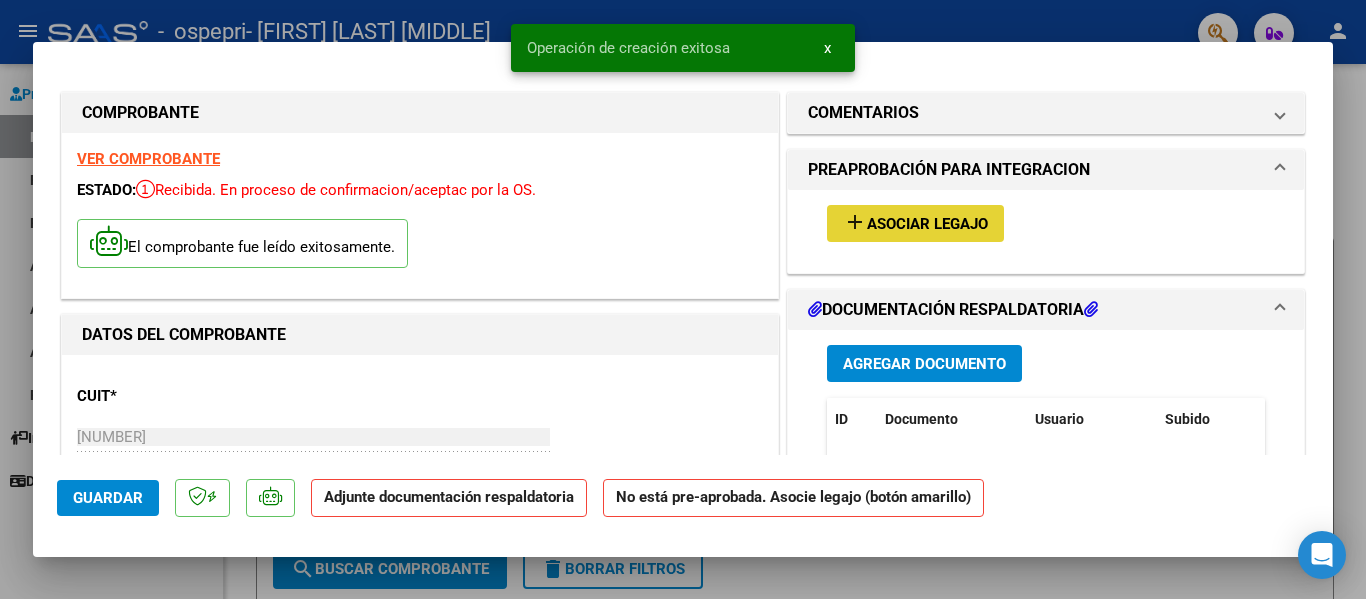 click on "Asociar Legajo" at bounding box center (927, 224) 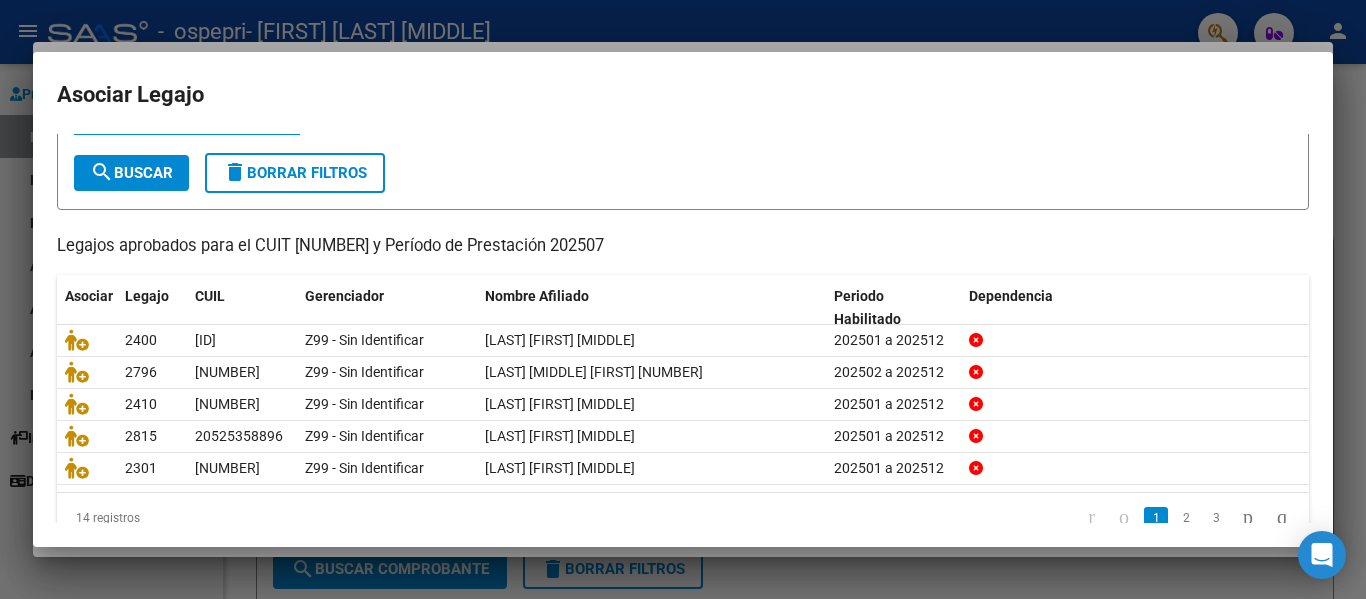scroll, scrollTop: 100, scrollLeft: 0, axis: vertical 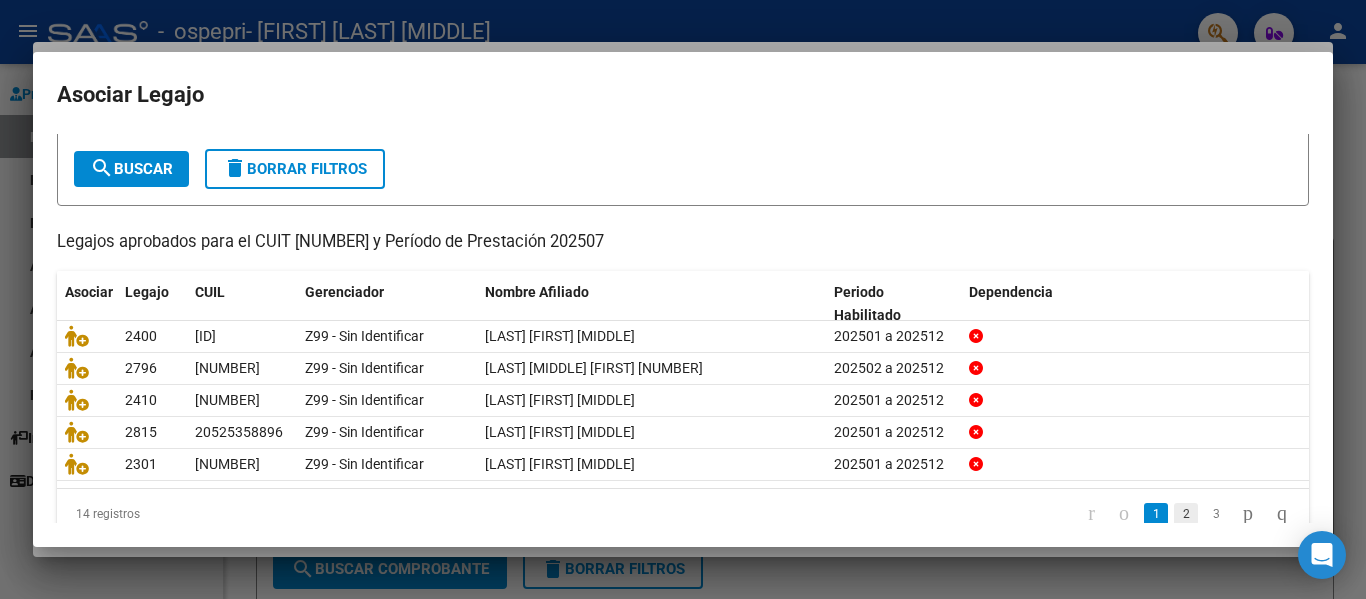 click on "2" 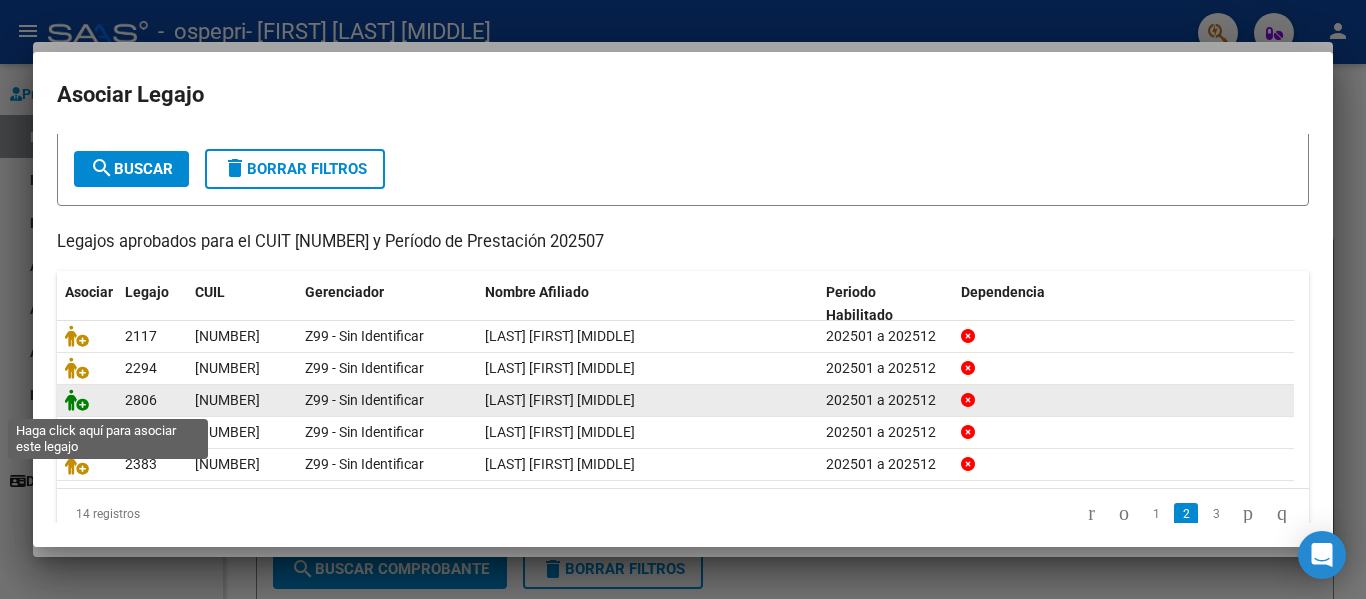 click 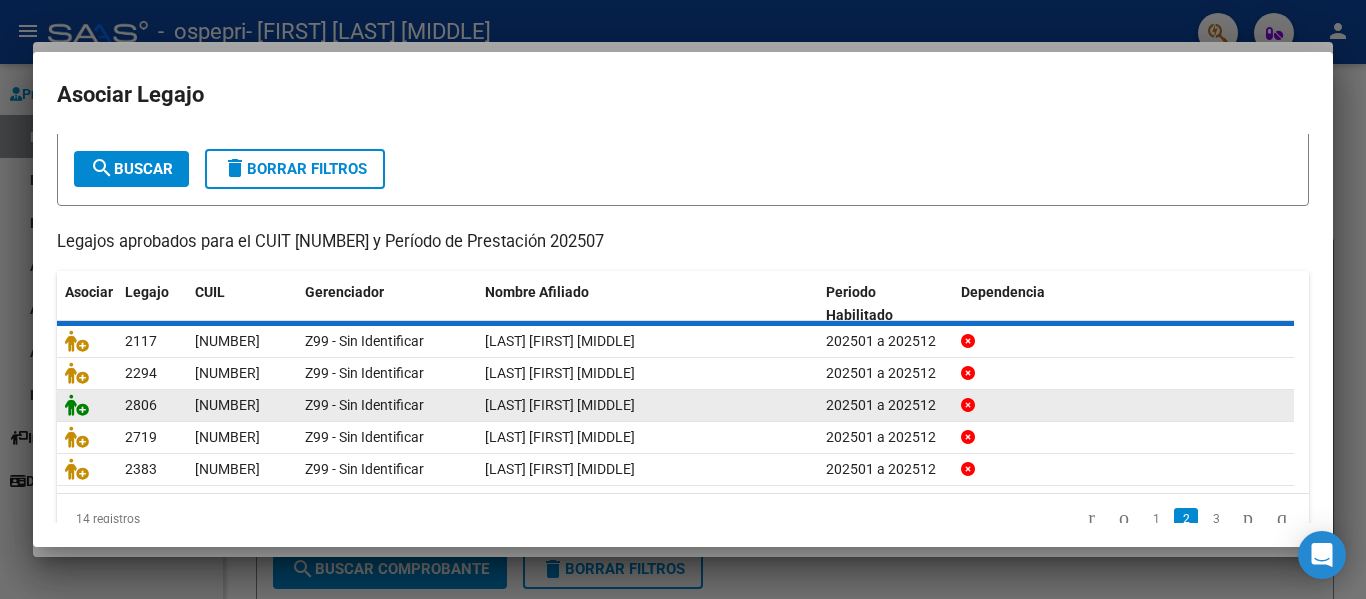 scroll, scrollTop: 113, scrollLeft: 0, axis: vertical 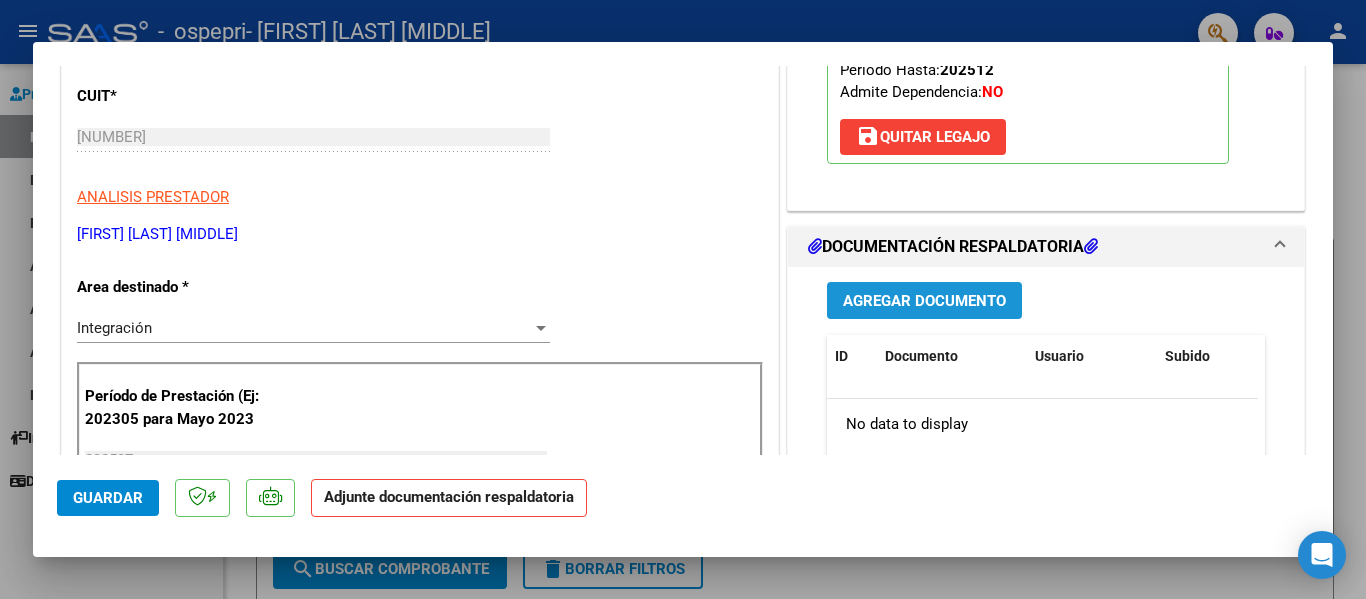 click on "Agregar Documento" at bounding box center [924, 301] 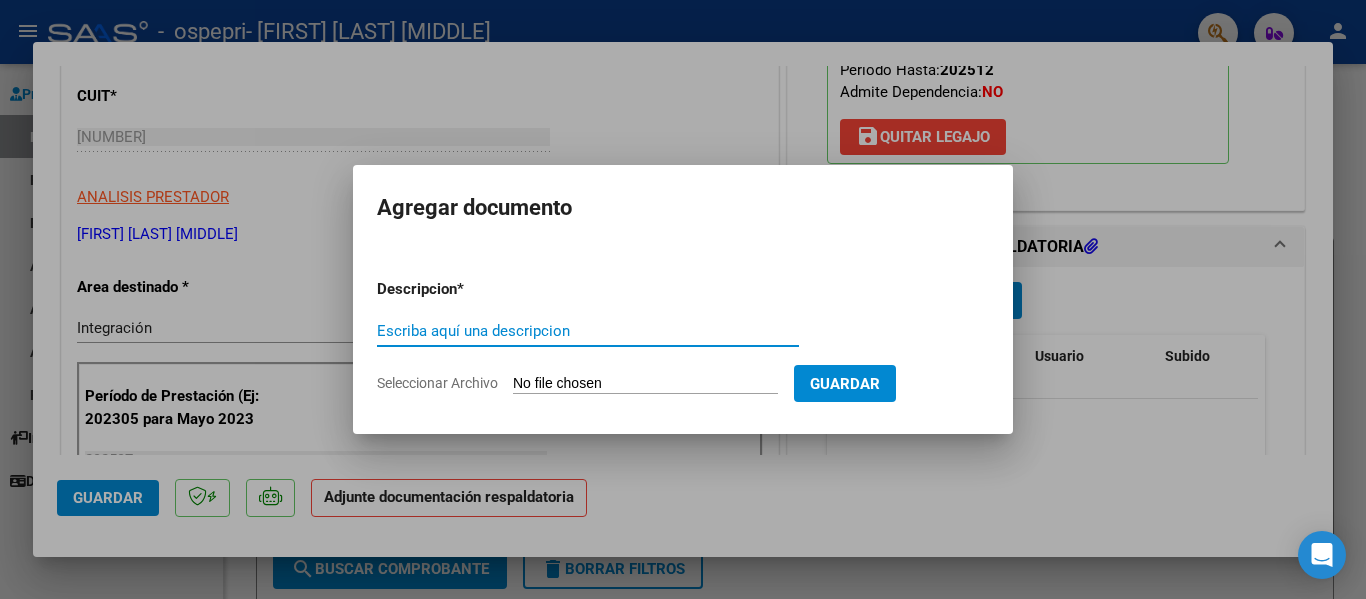 click on "Escriba aquí una descripcion" at bounding box center [588, 331] 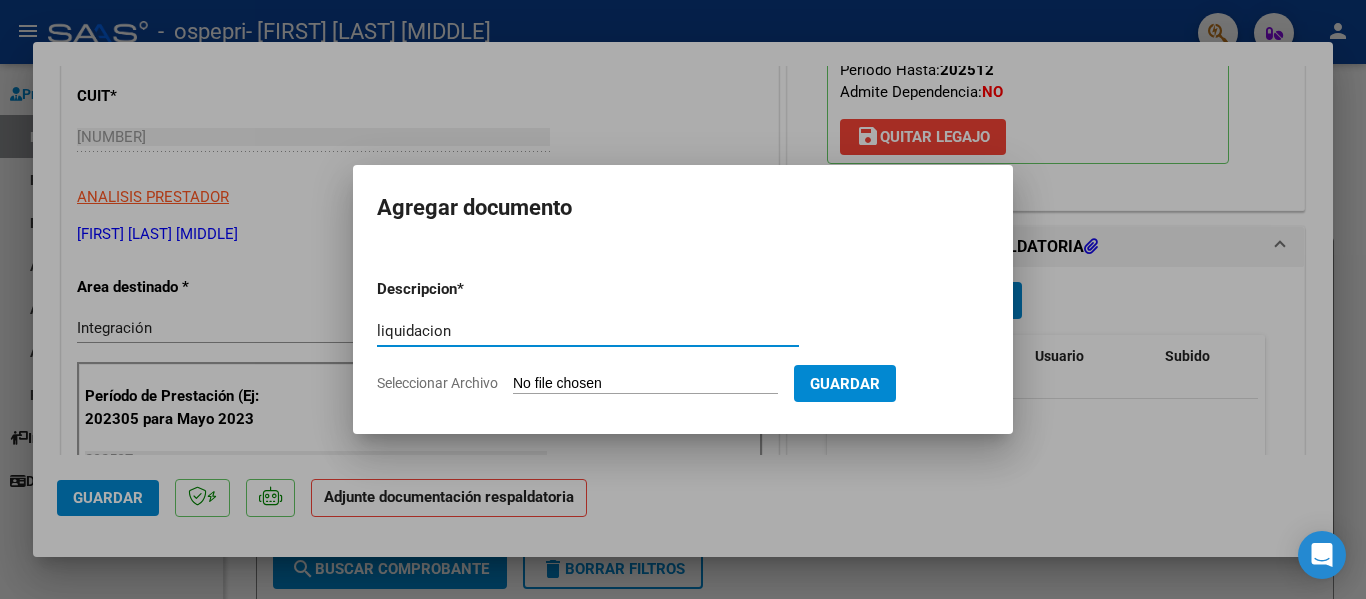 type on "liquidacion" 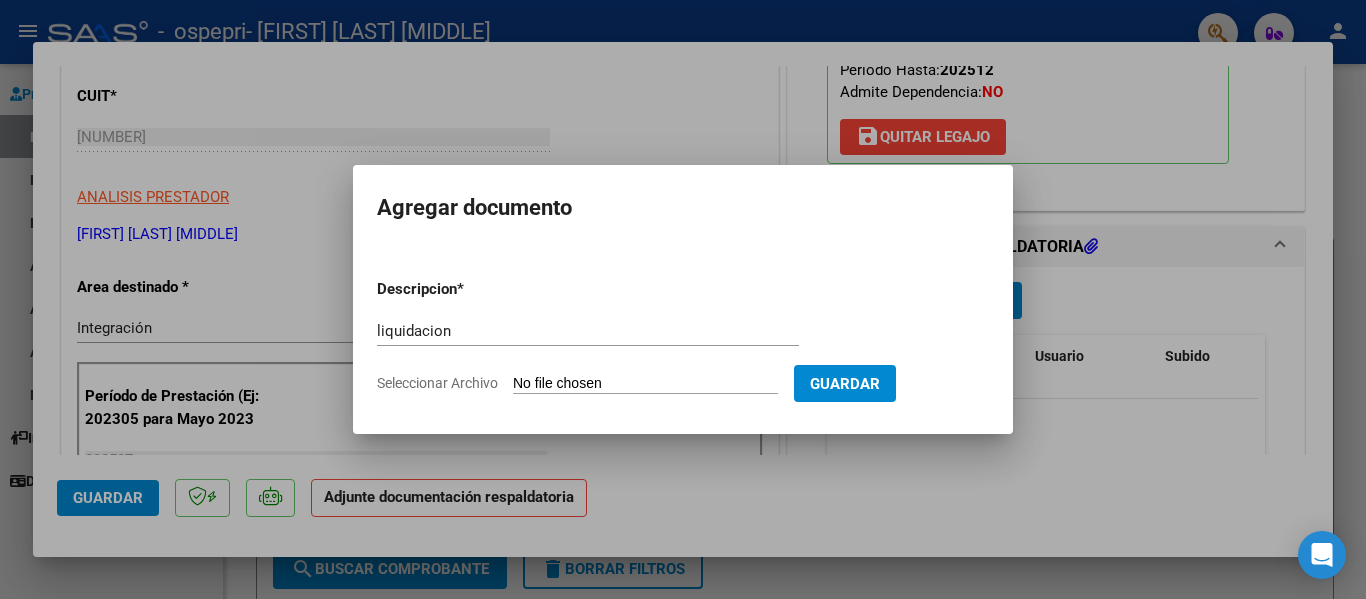 click on "Seleccionar Archivo" at bounding box center [645, 384] 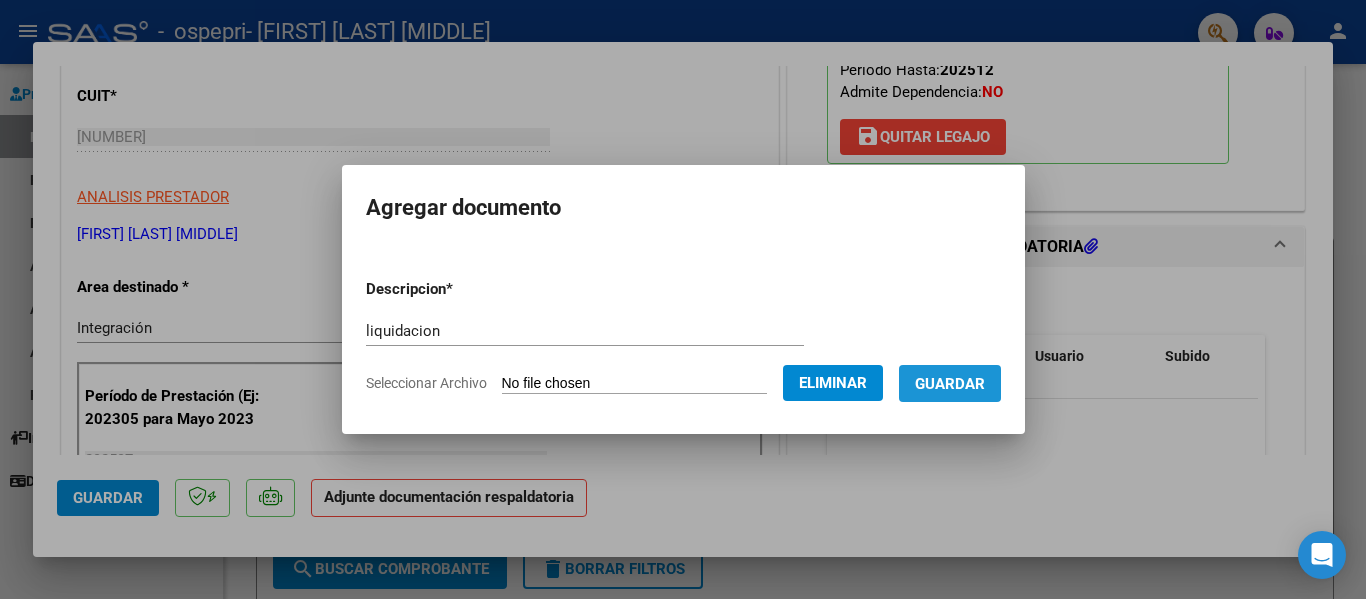 click on "Guardar" at bounding box center (950, 384) 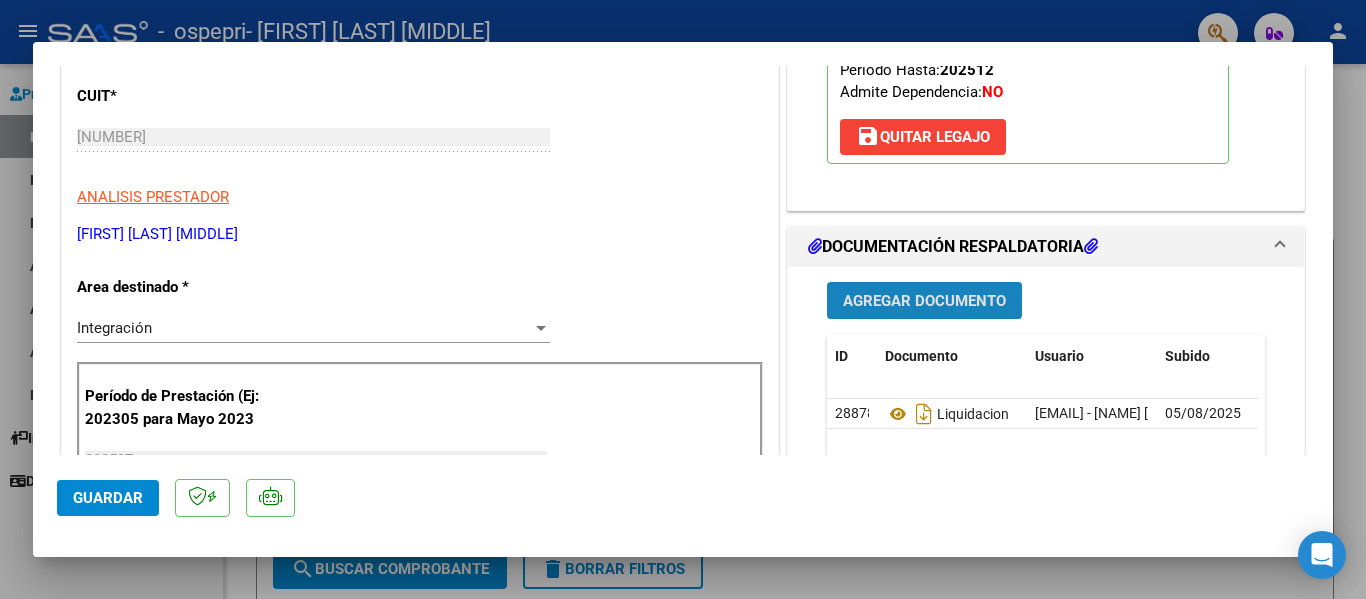 click on "Agregar Documento" at bounding box center (924, 301) 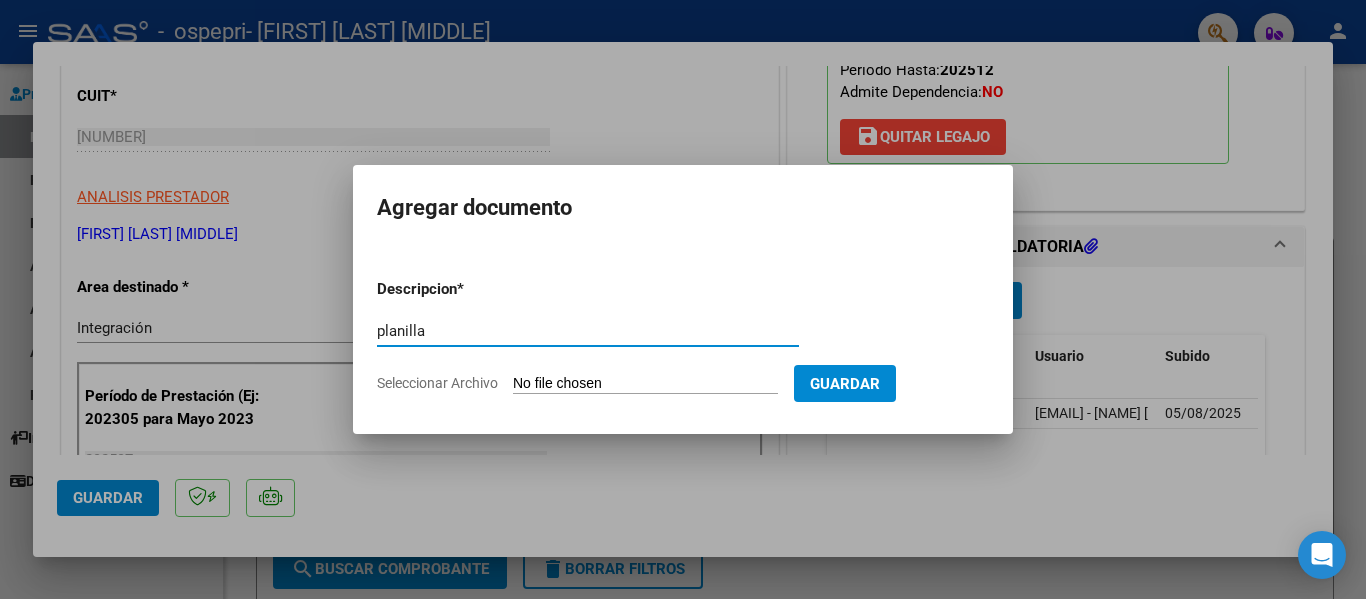 type on "planilla" 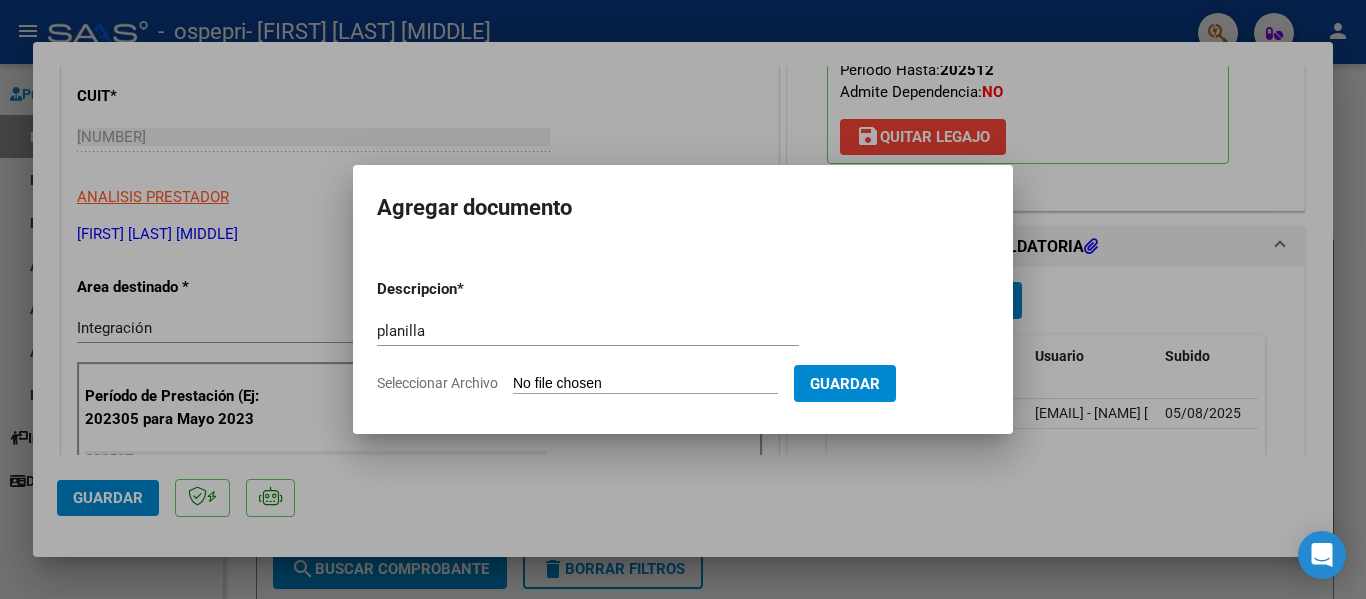 click on "Seleccionar Archivo" at bounding box center [645, 384] 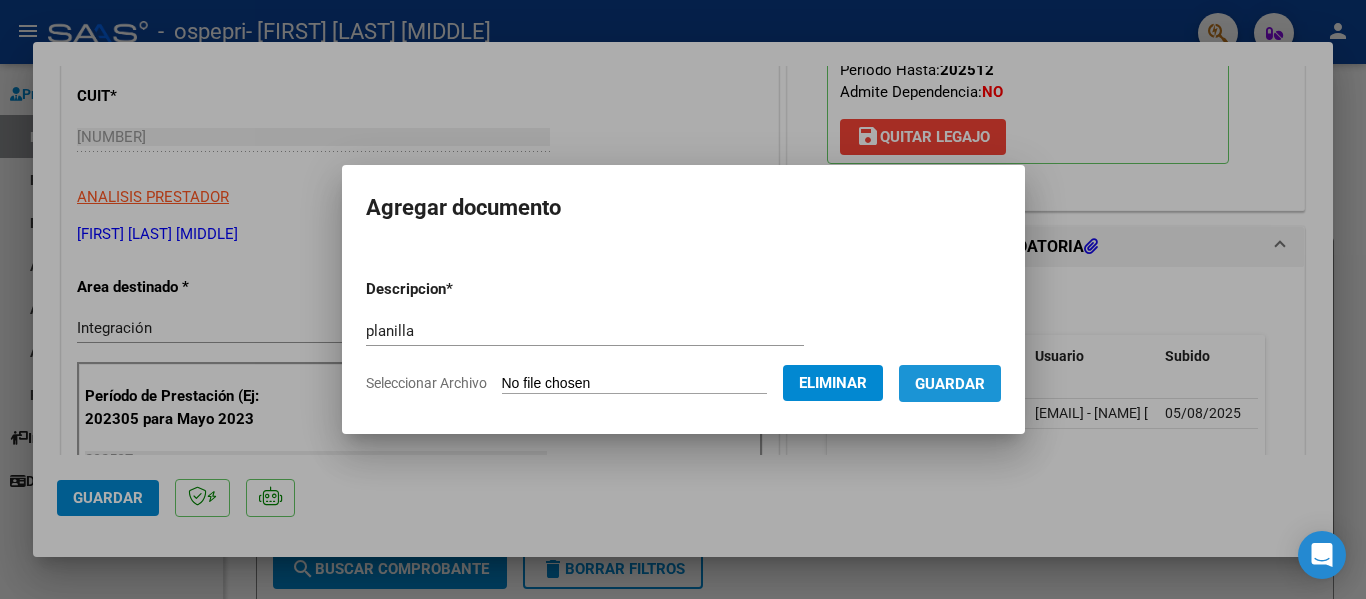 click on "Guardar" at bounding box center (950, 384) 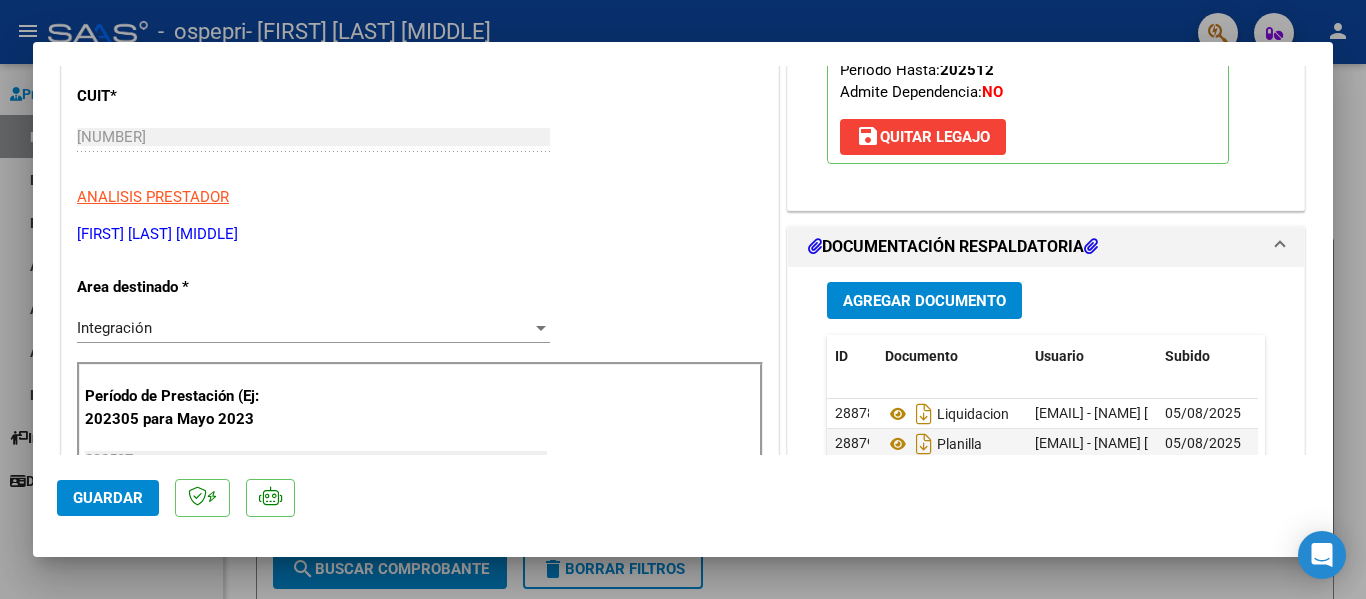 click at bounding box center (683, 299) 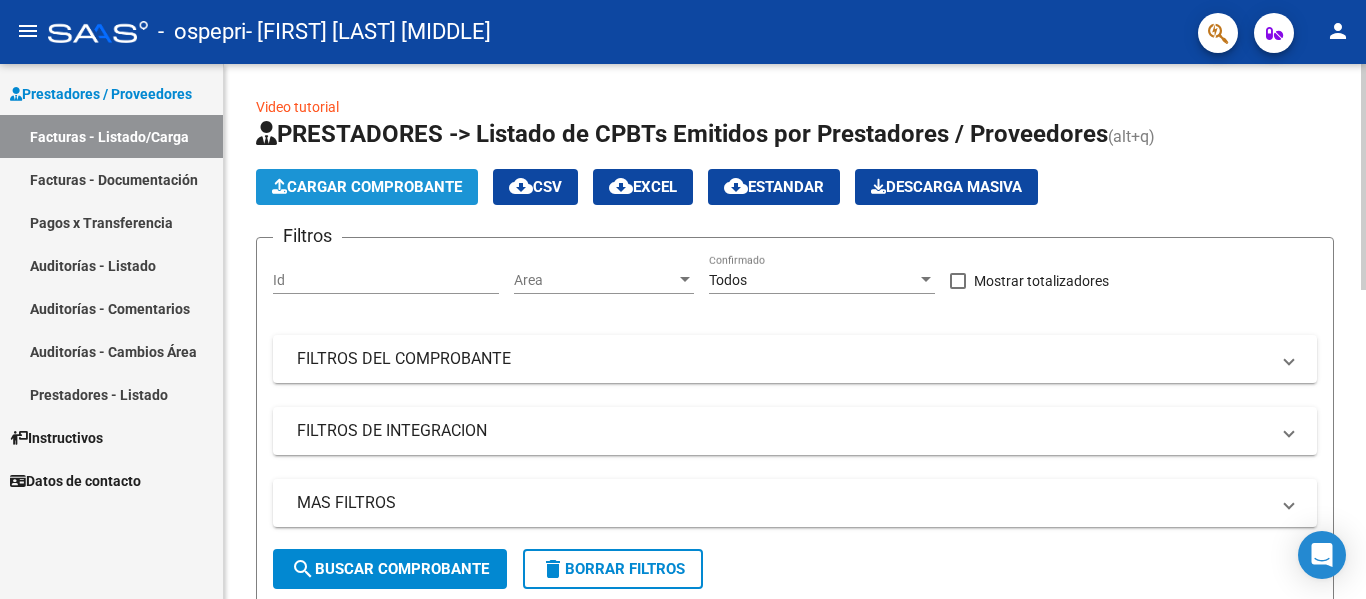 click on "Cargar Comprobante" 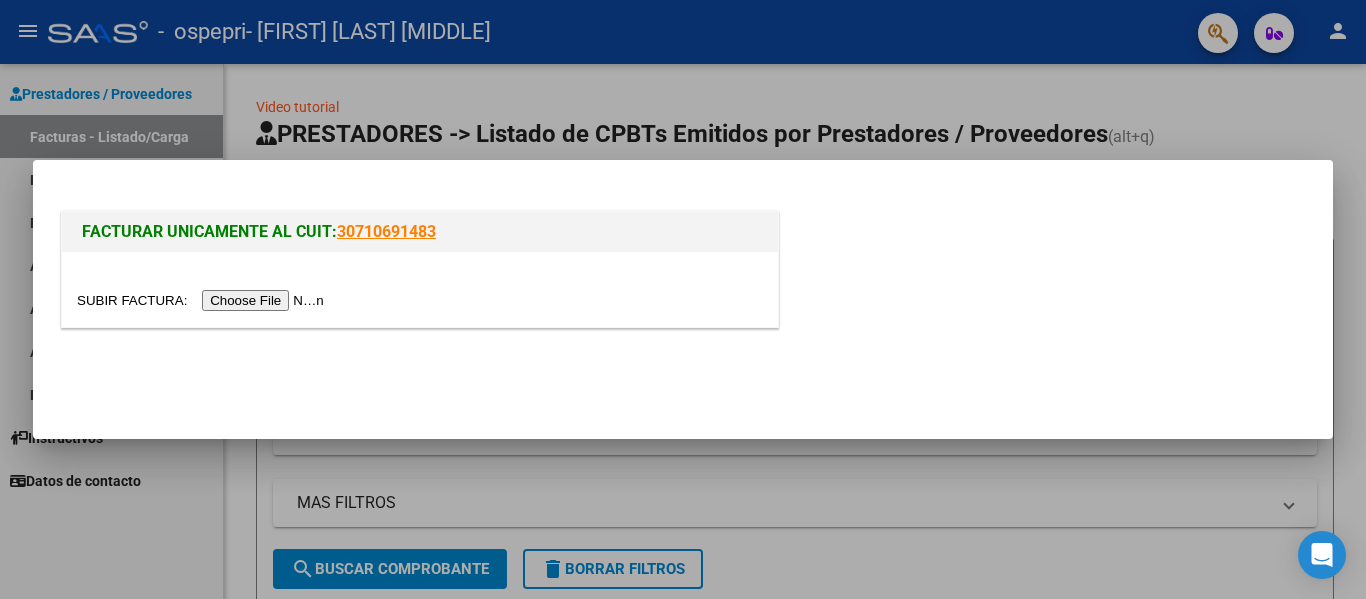 click at bounding box center [203, 300] 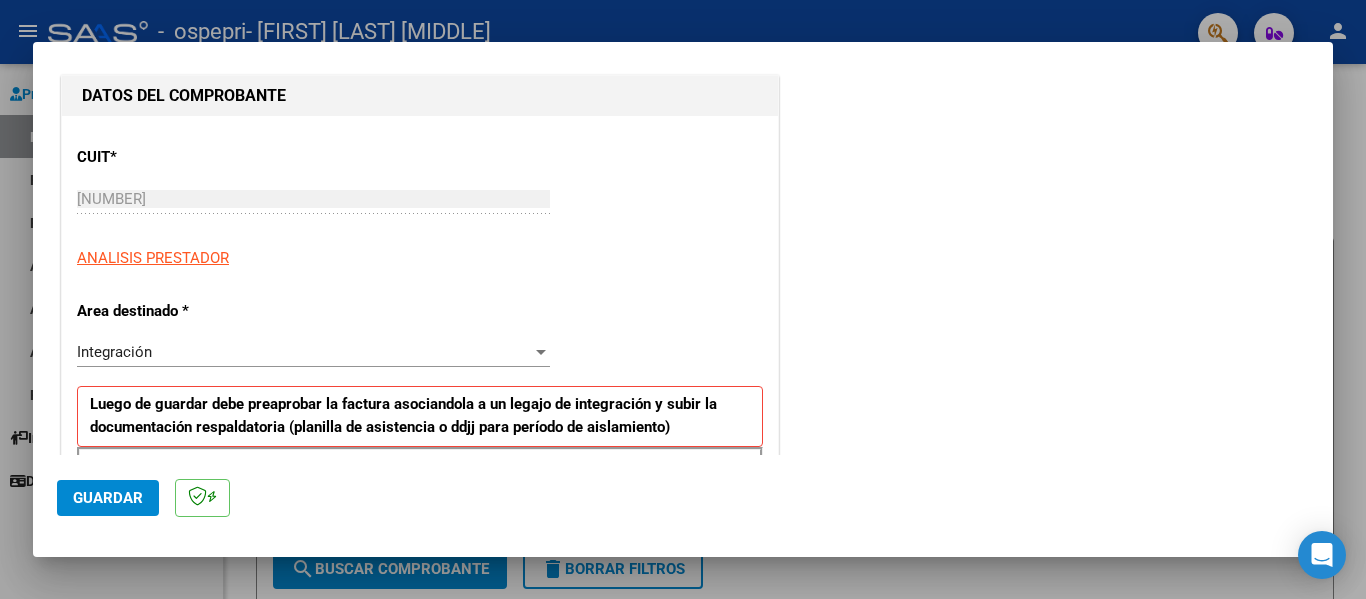 scroll, scrollTop: 400, scrollLeft: 0, axis: vertical 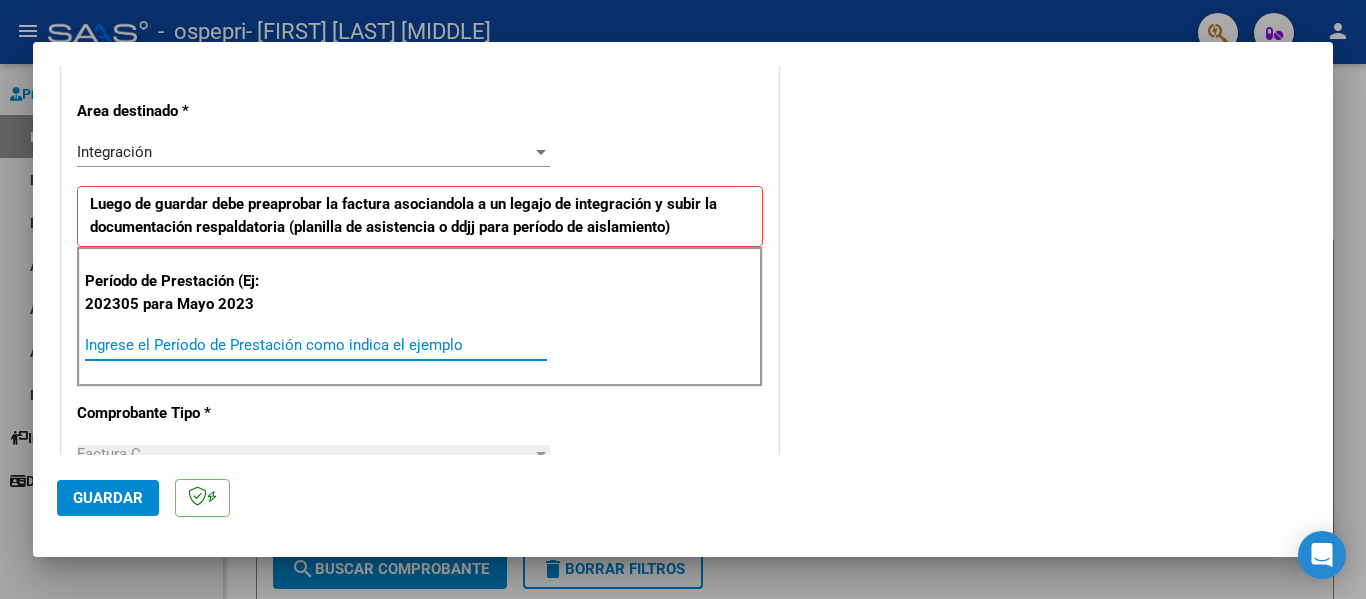 click on "Ingrese el Período de Prestación como indica el ejemplo" at bounding box center (316, 345) 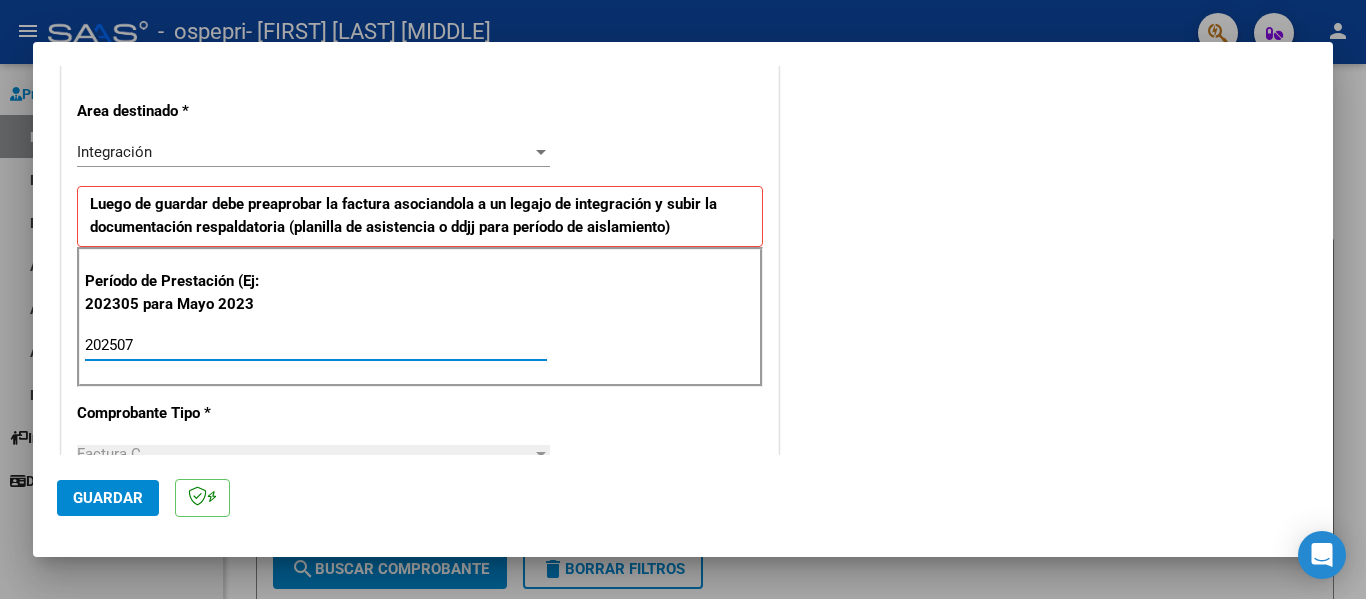 type on "202507" 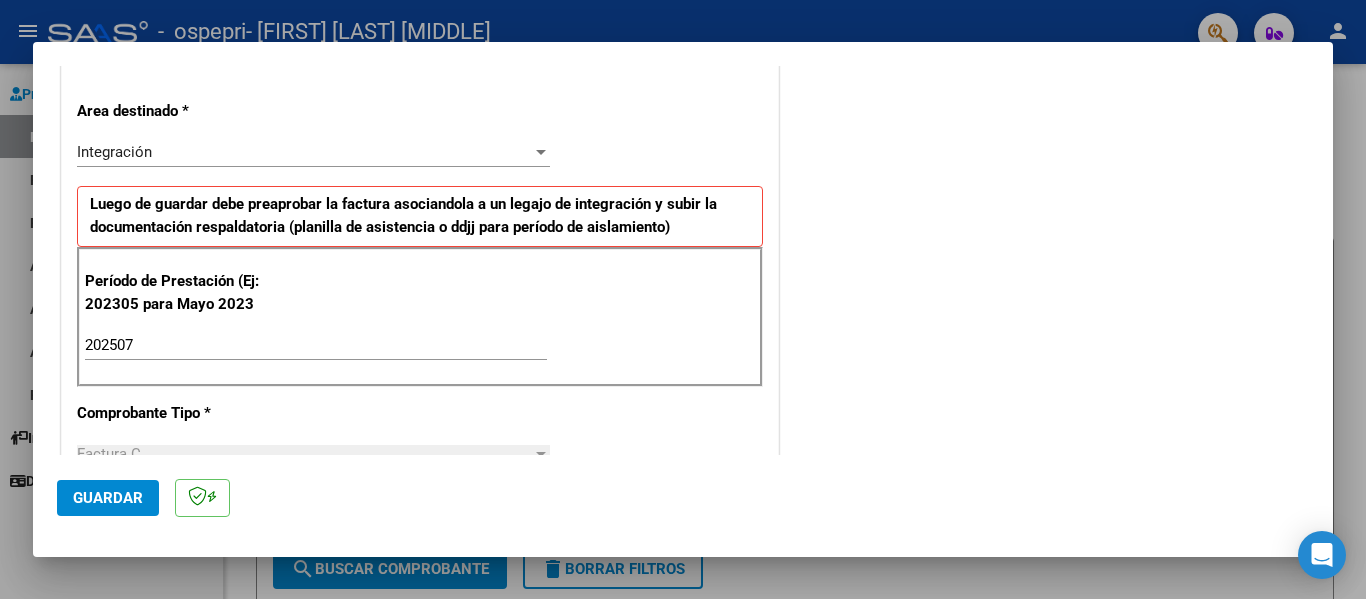 drag, startPoint x: 398, startPoint y: 424, endPoint x: 243, endPoint y: 461, distance: 159.35495 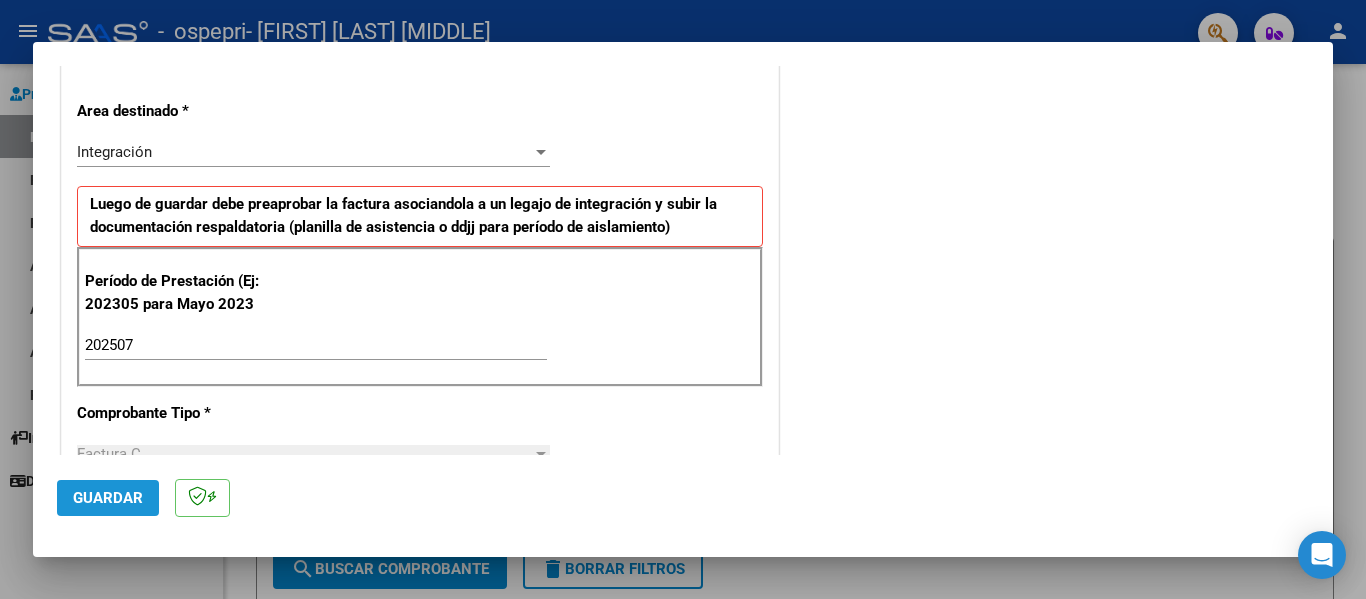click on "Guardar" 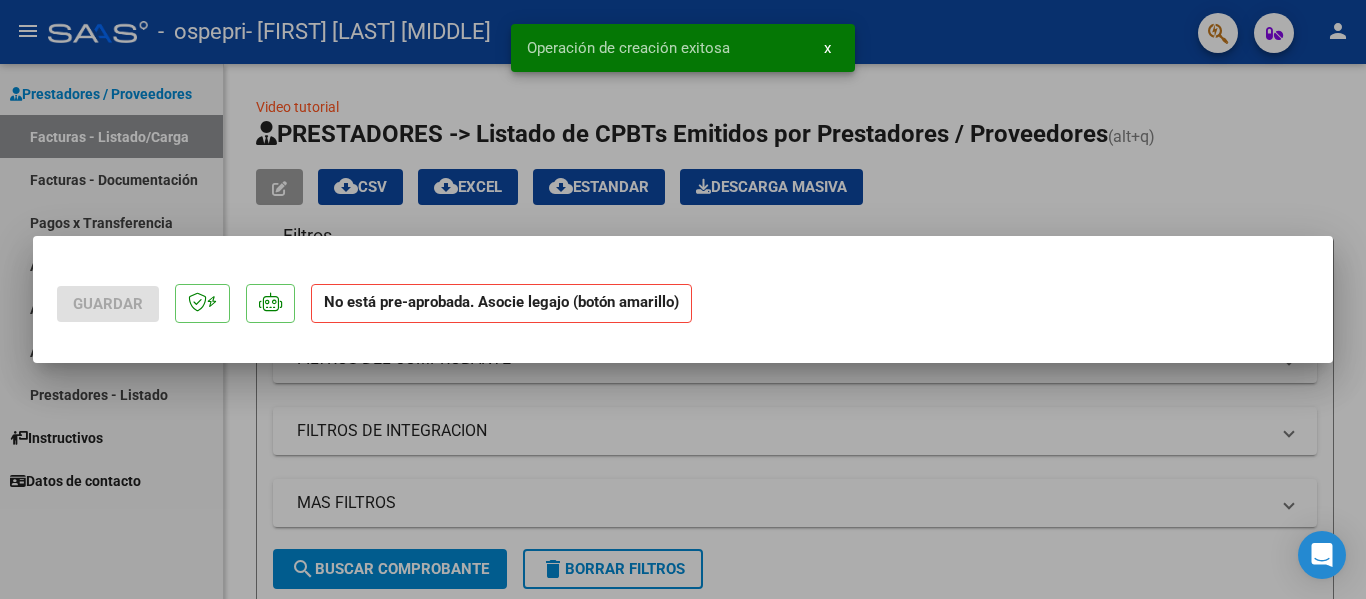scroll, scrollTop: 0, scrollLeft: 0, axis: both 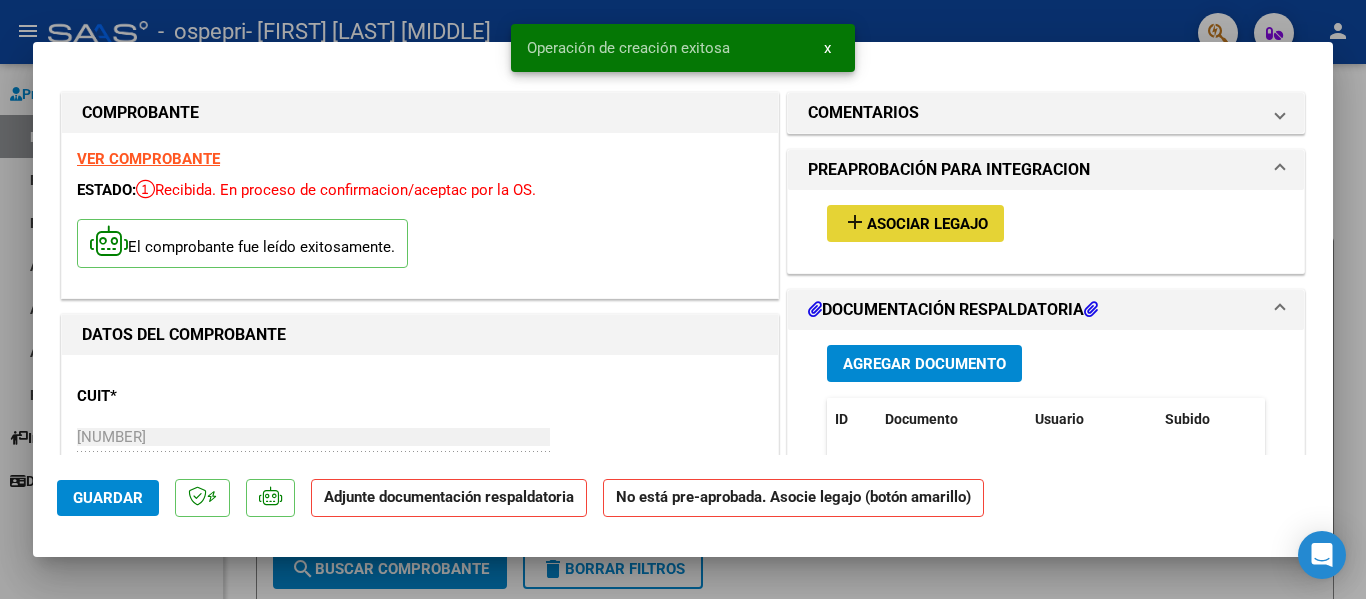 click on "Asociar Legajo" at bounding box center [927, 224] 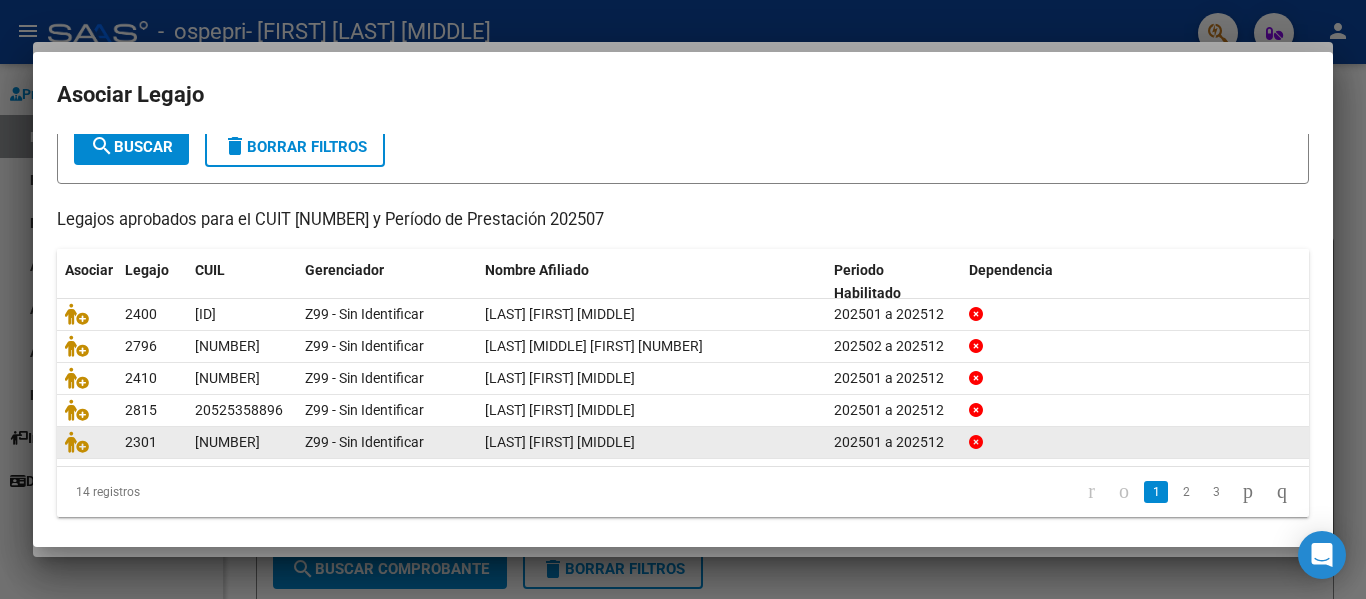 scroll, scrollTop: 137, scrollLeft: 0, axis: vertical 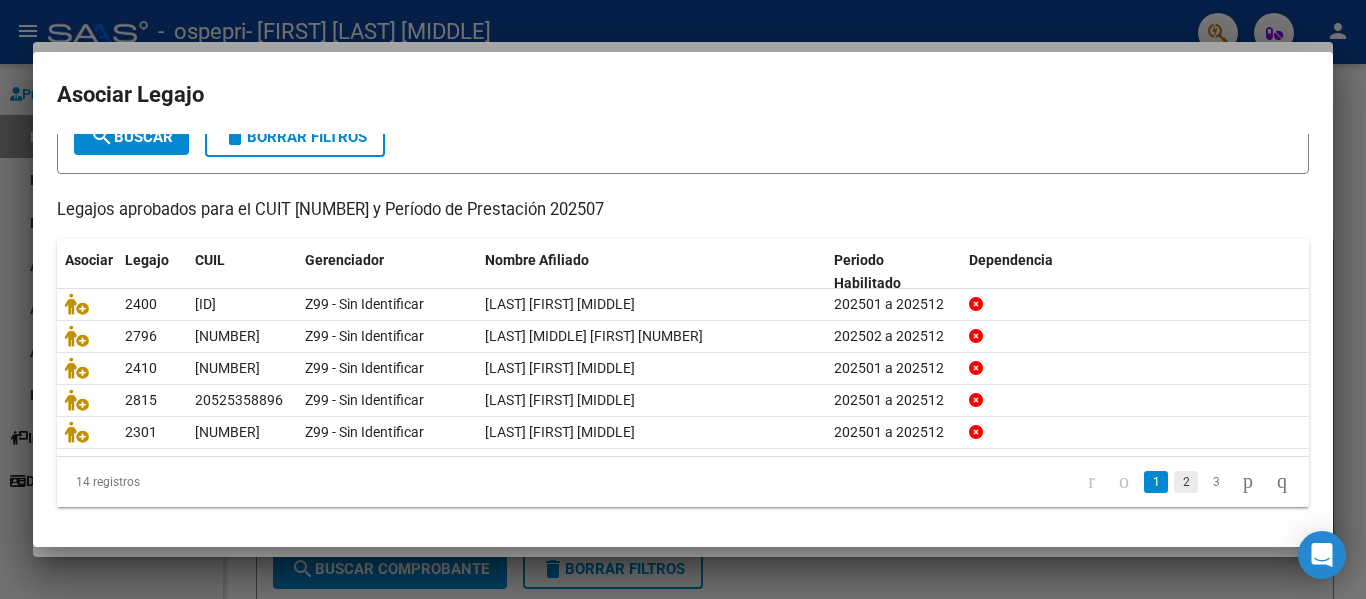 click on "2" 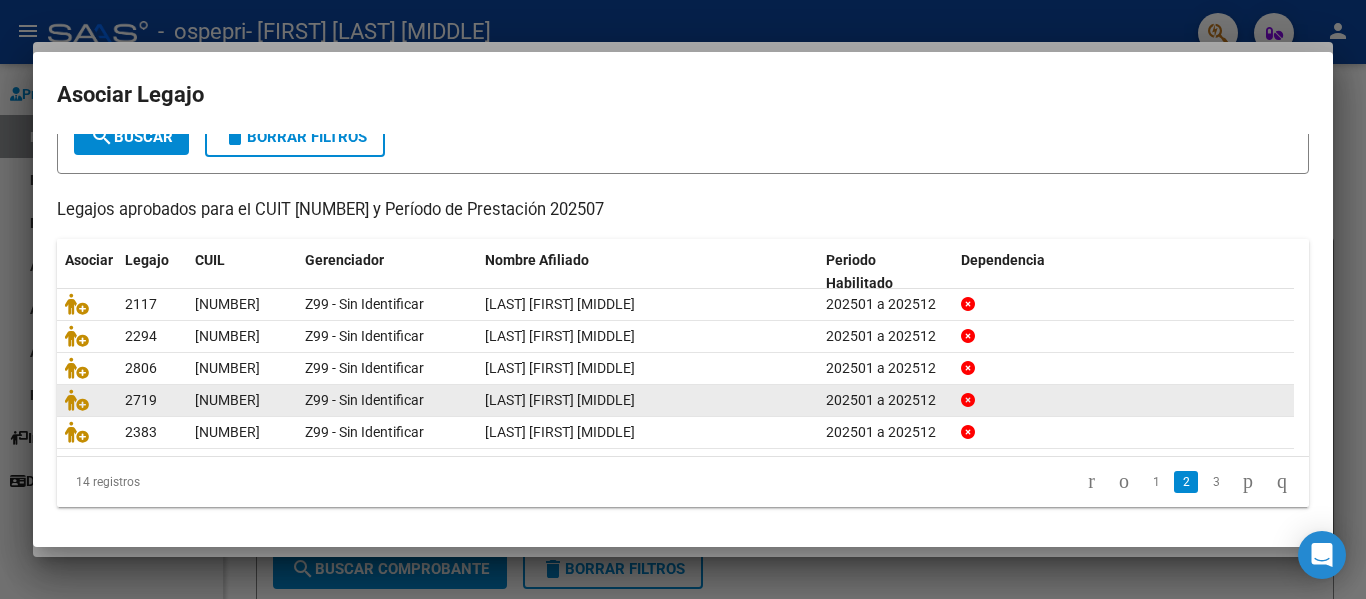 click on "3" 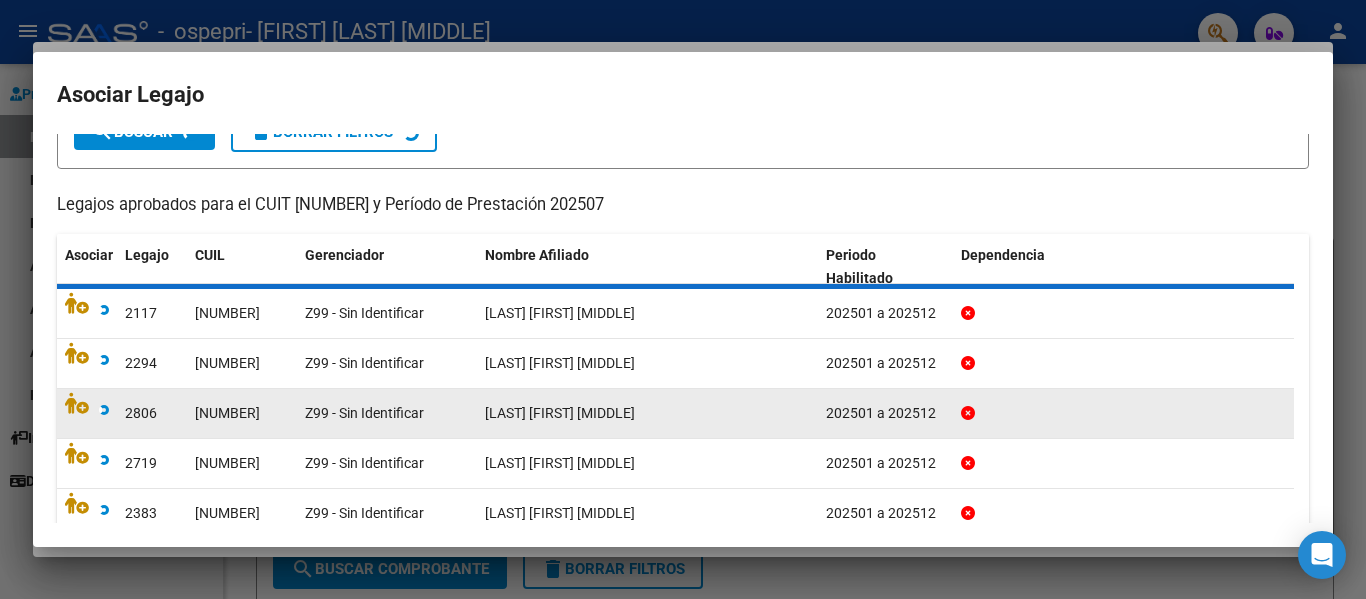 scroll, scrollTop: 104, scrollLeft: 0, axis: vertical 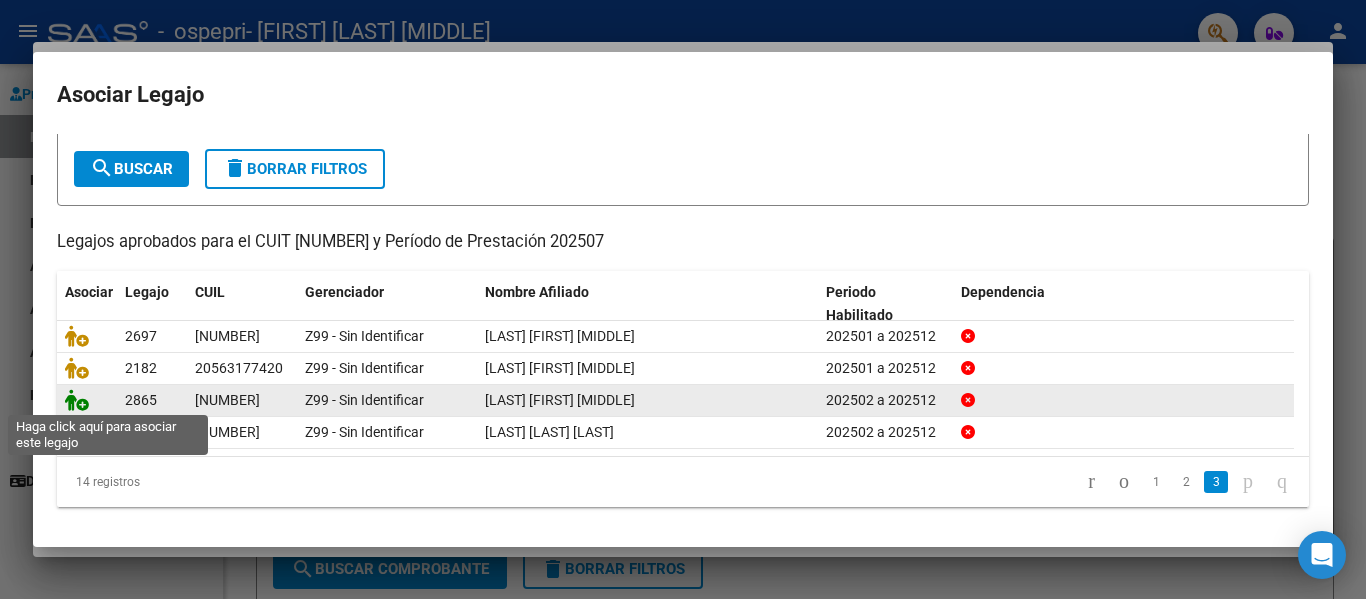 click 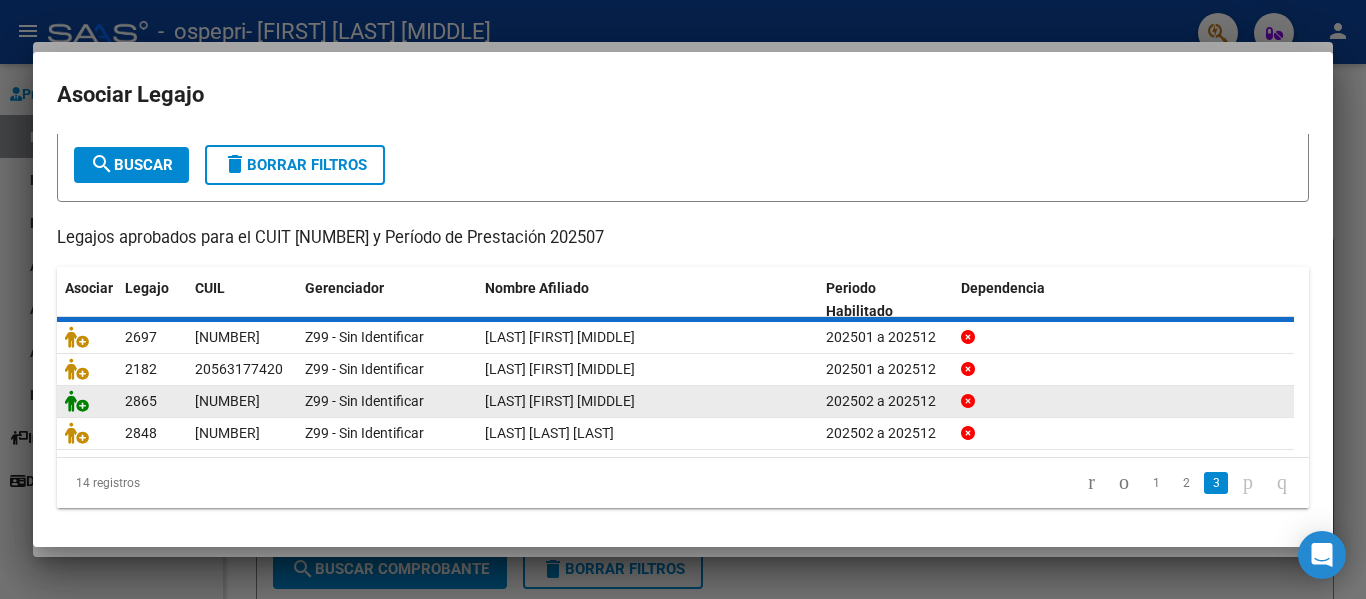 scroll, scrollTop: 117, scrollLeft: 0, axis: vertical 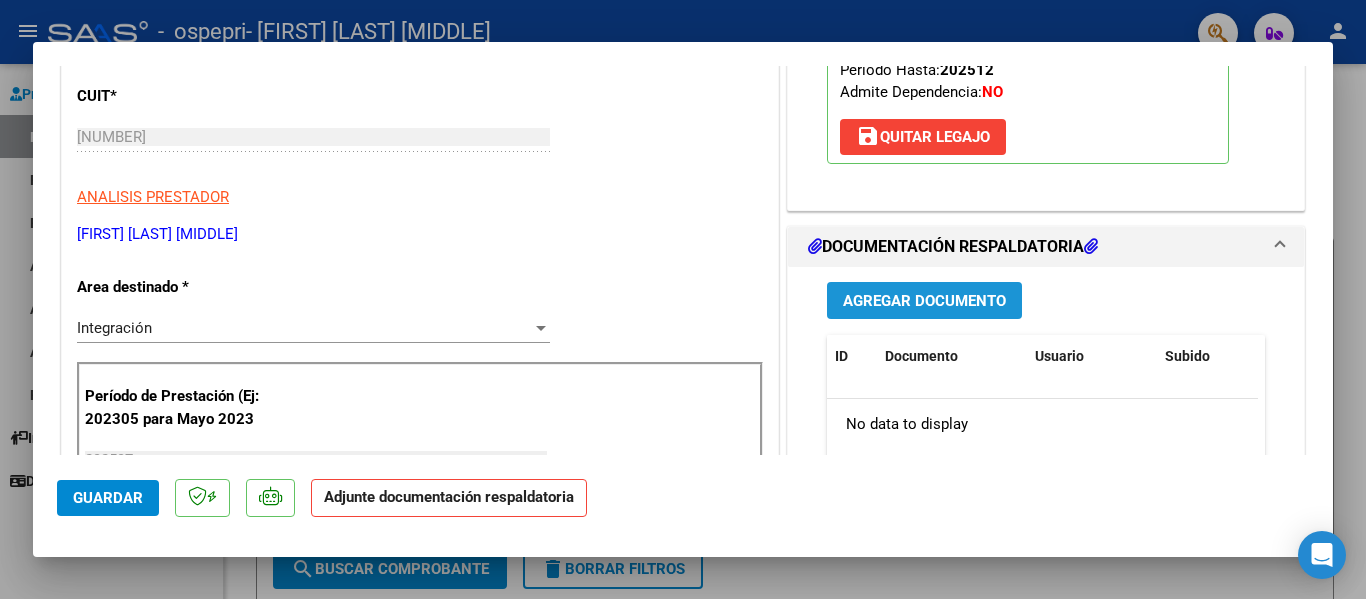 click on "Agregar Documento" at bounding box center [924, 301] 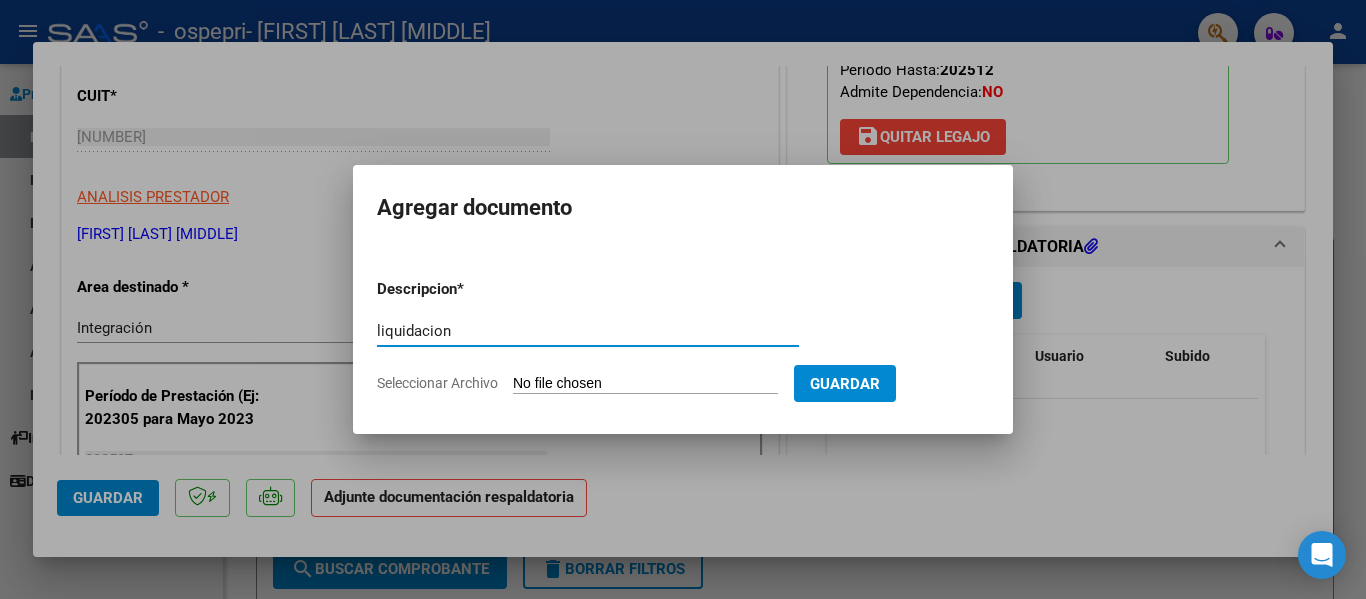 type on "liquidacion" 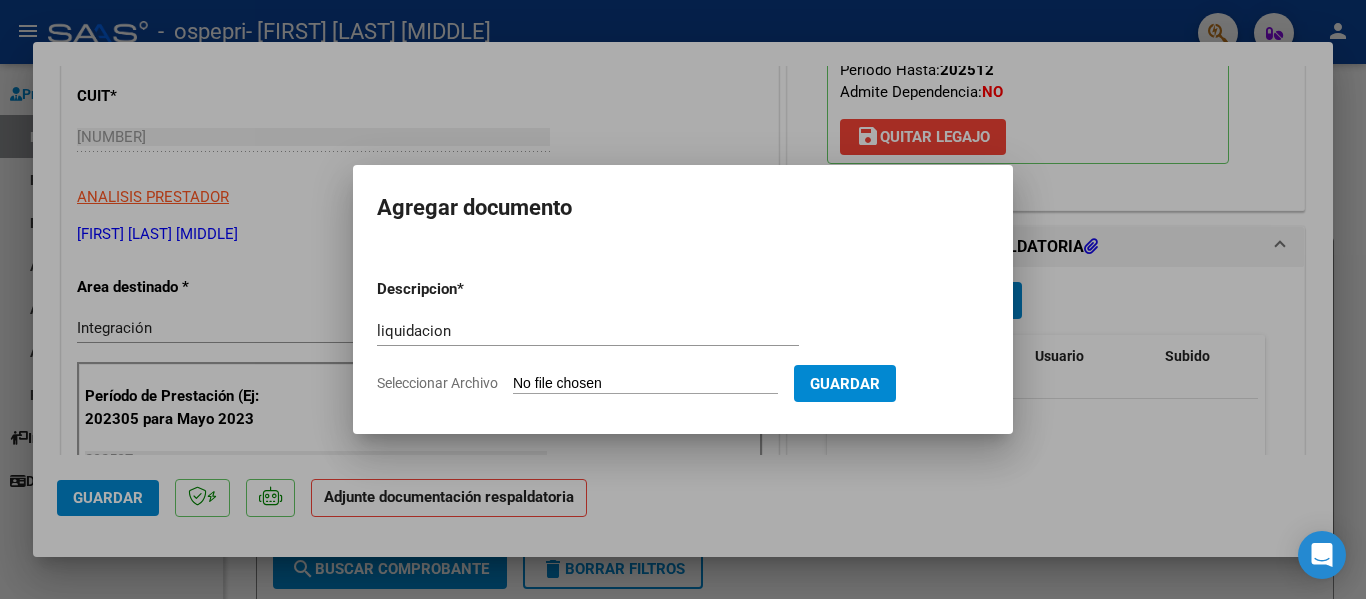 click on "Seleccionar Archivo" at bounding box center [645, 384] 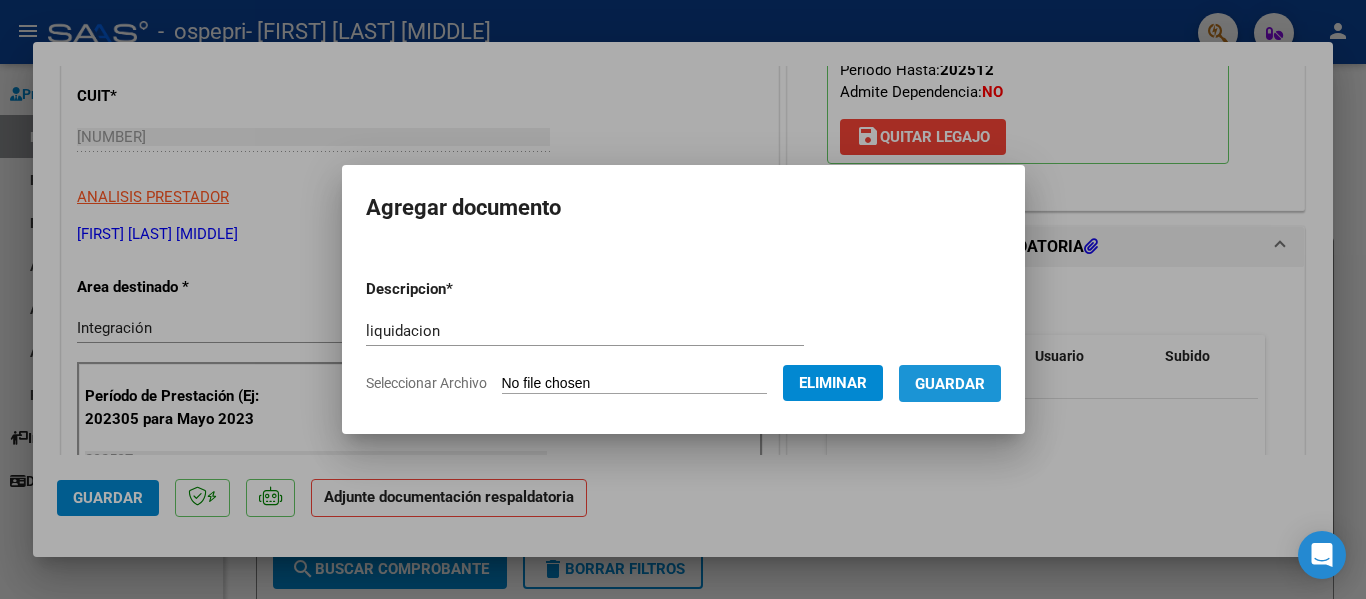 click on "Guardar" at bounding box center [950, 384] 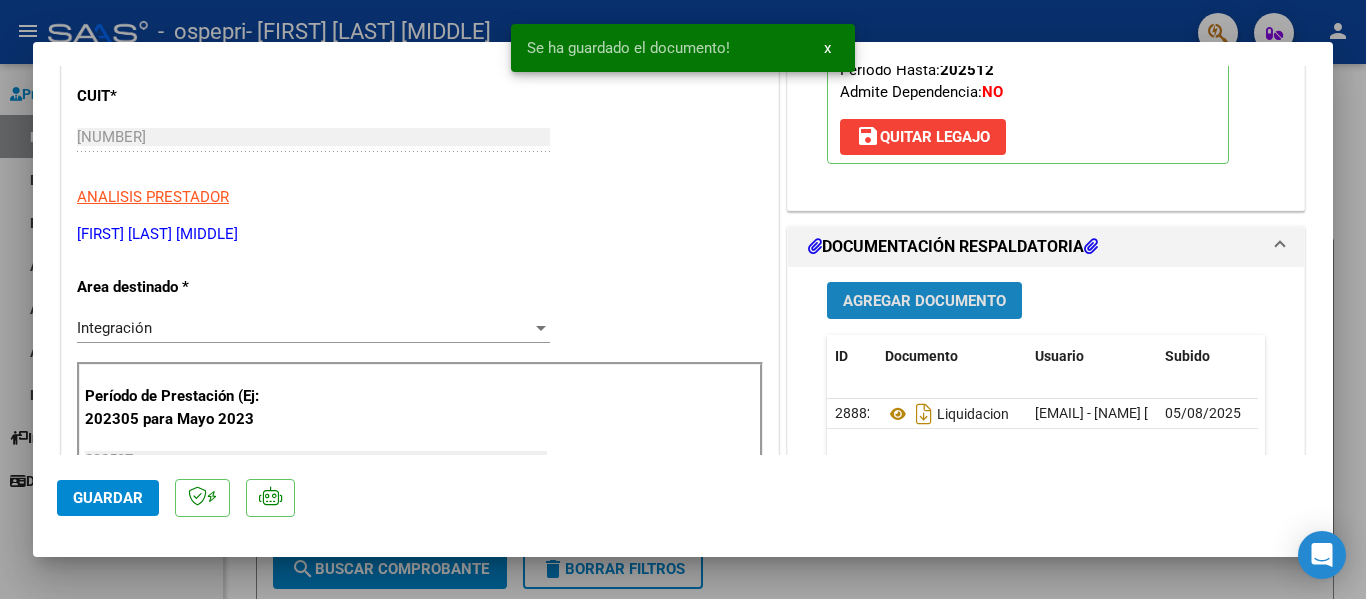 click on "Agregar Documento" at bounding box center [924, 301] 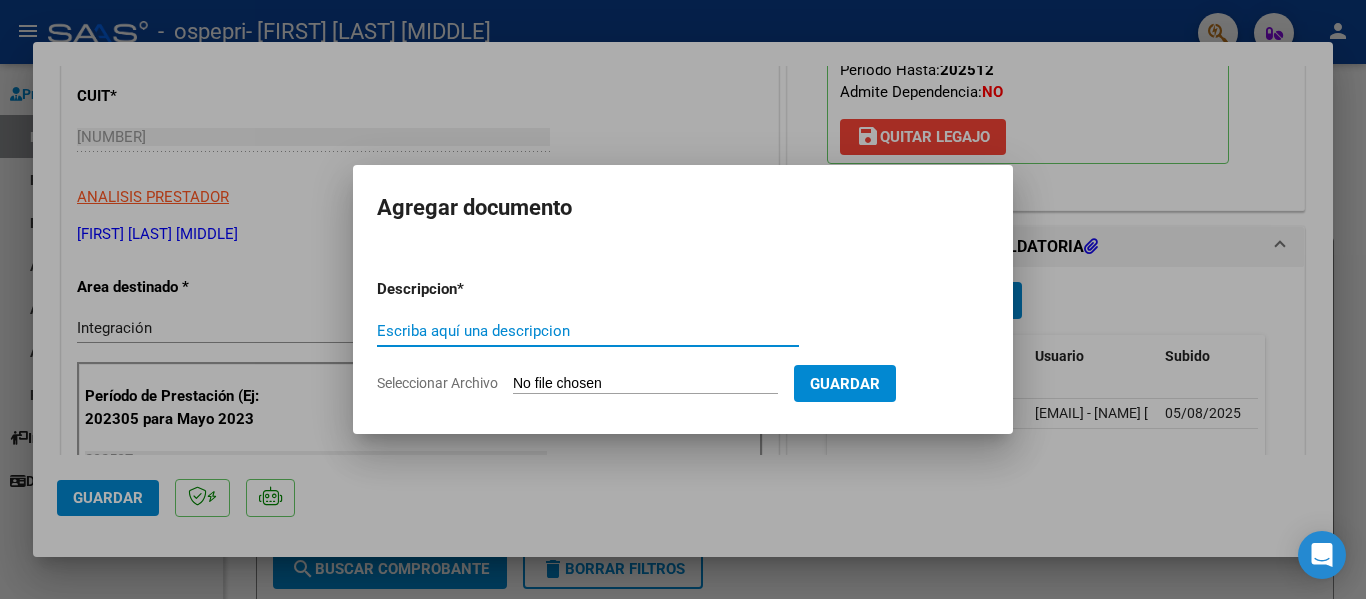 click on "Escriba aquí una descripcion" at bounding box center [588, 331] 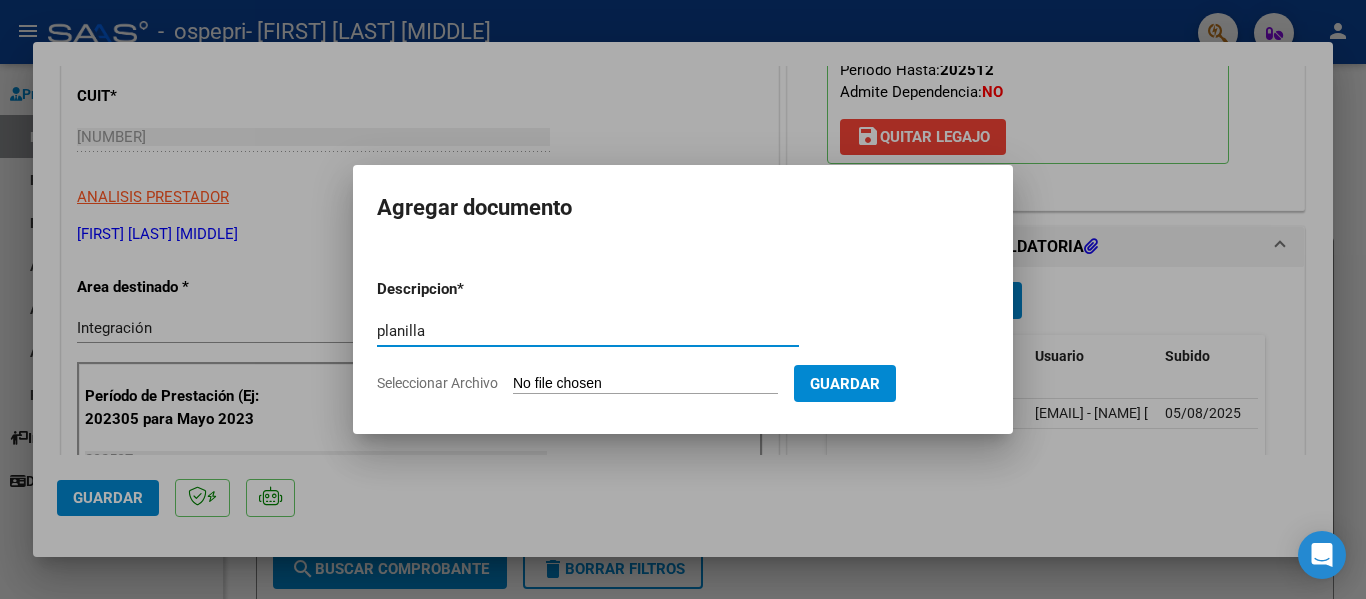 type on "planilla" 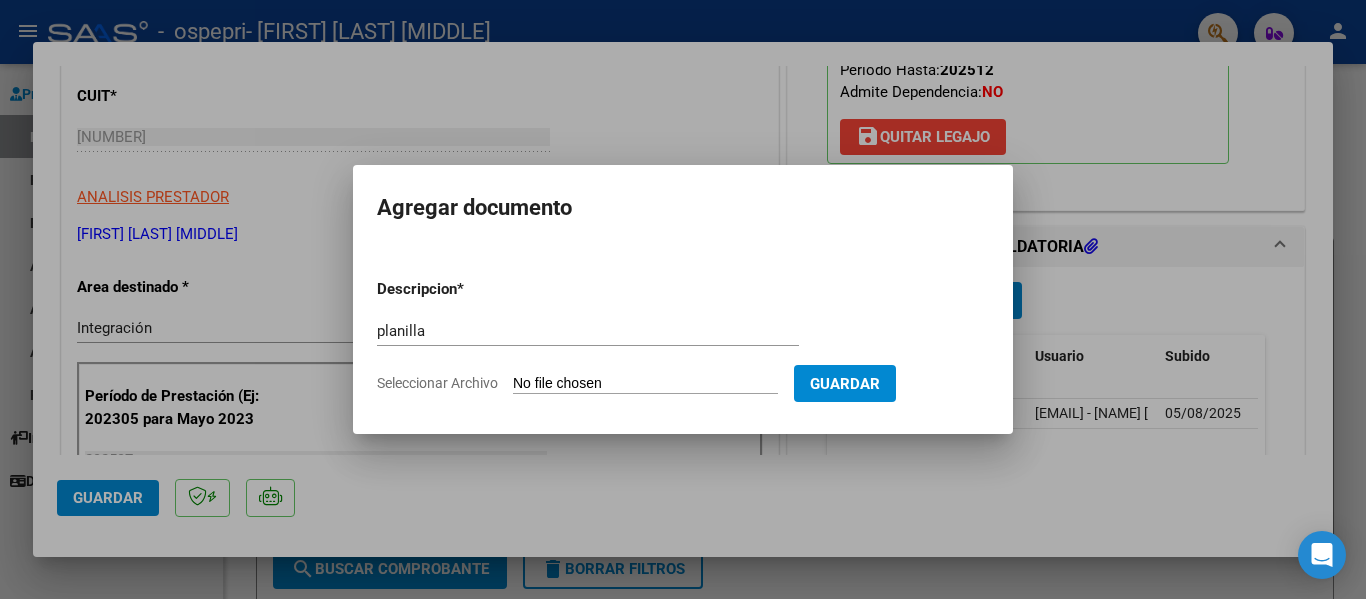 click on "Seleccionar Archivo" at bounding box center (645, 384) 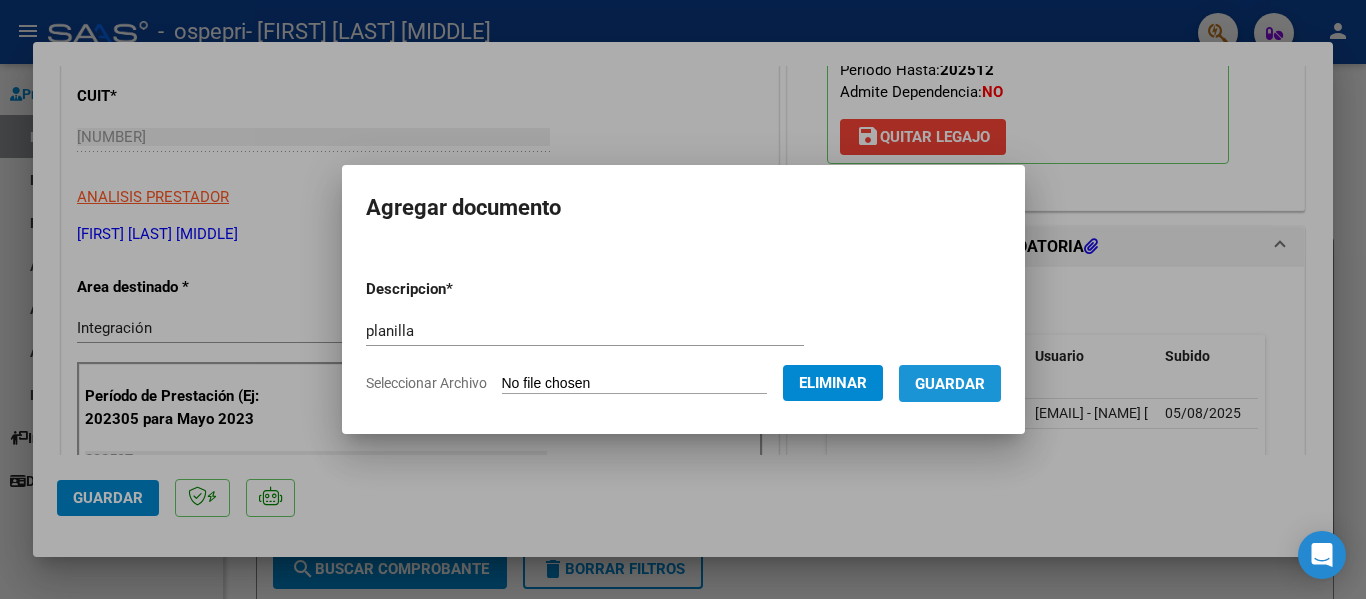 click on "Guardar" at bounding box center (950, 384) 